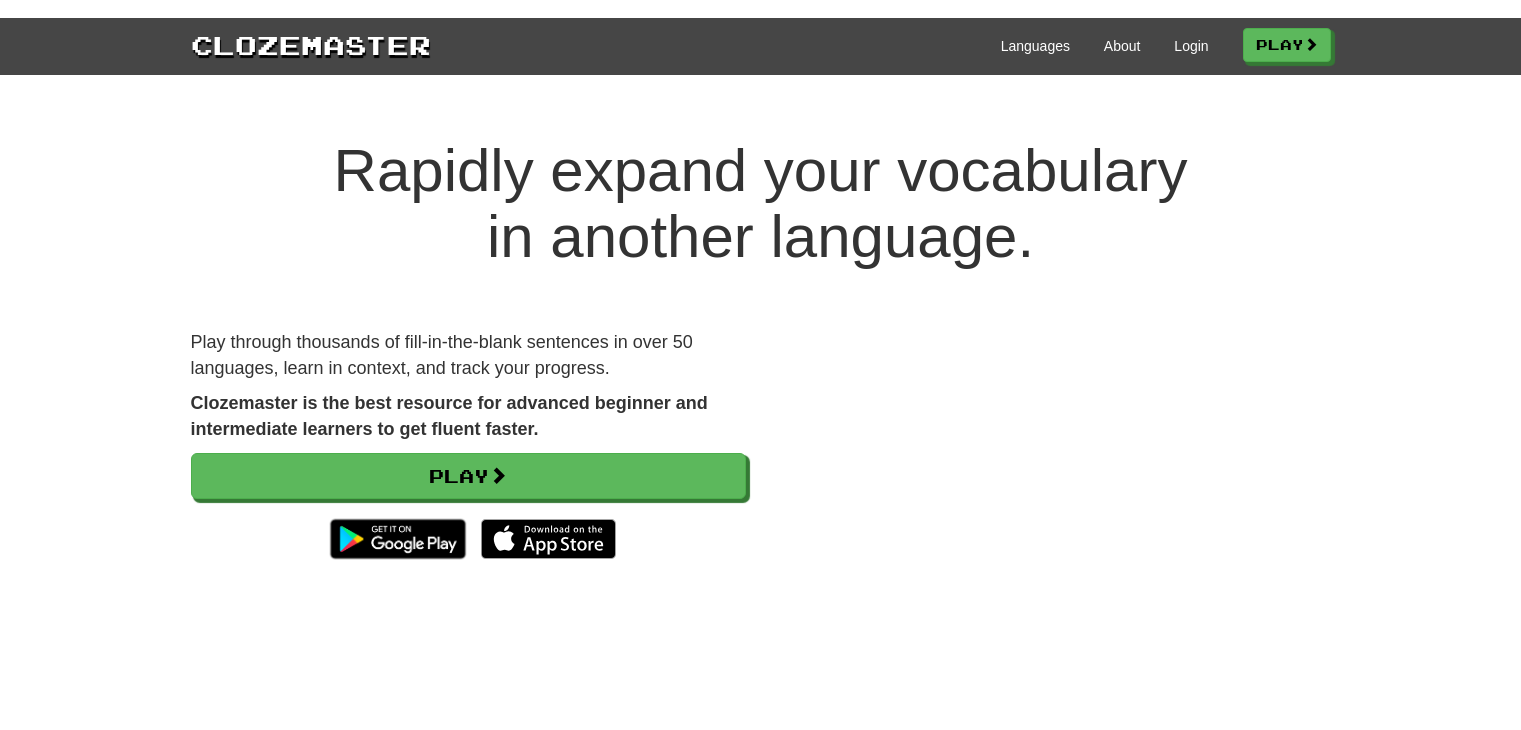 scroll, scrollTop: 0, scrollLeft: 0, axis: both 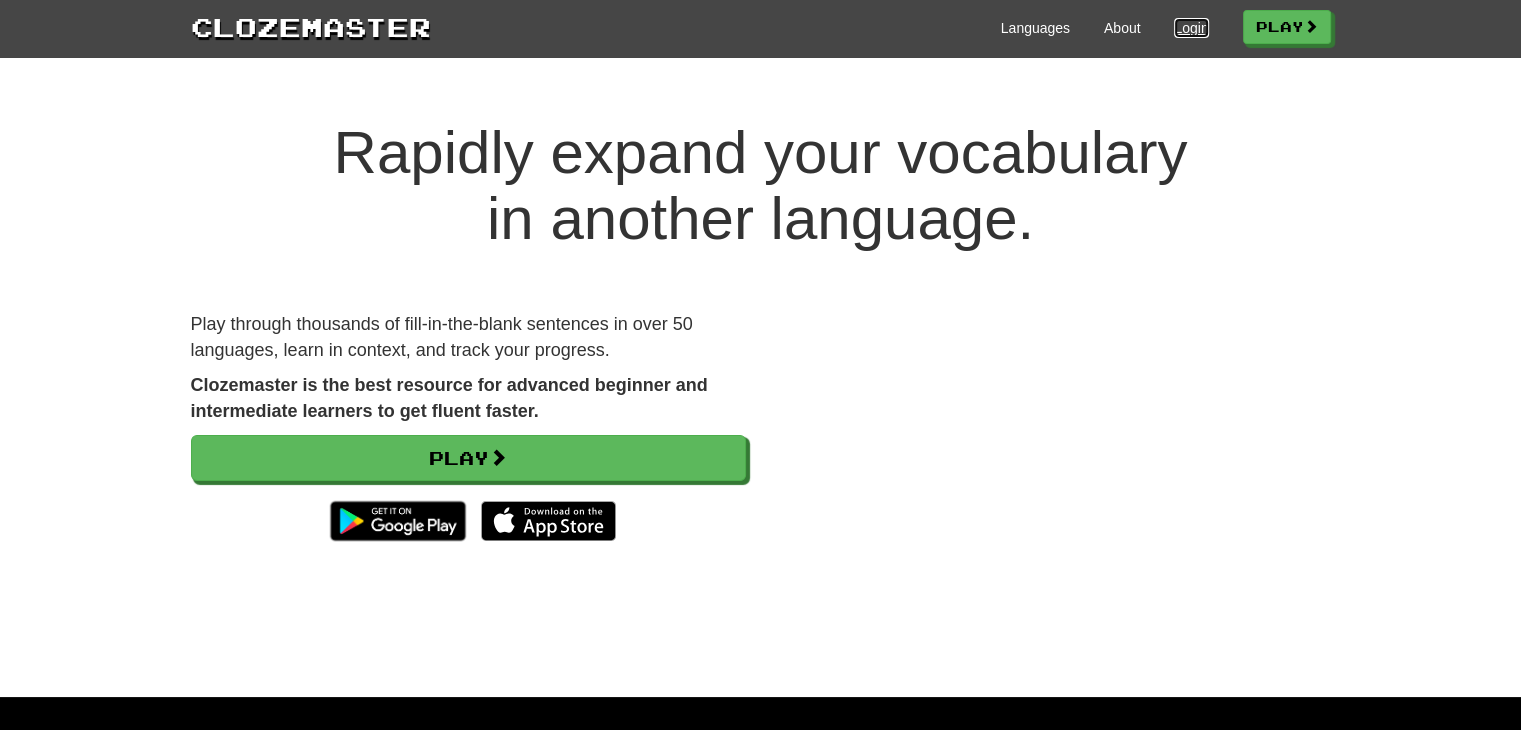 click on "Login" at bounding box center (1191, 28) 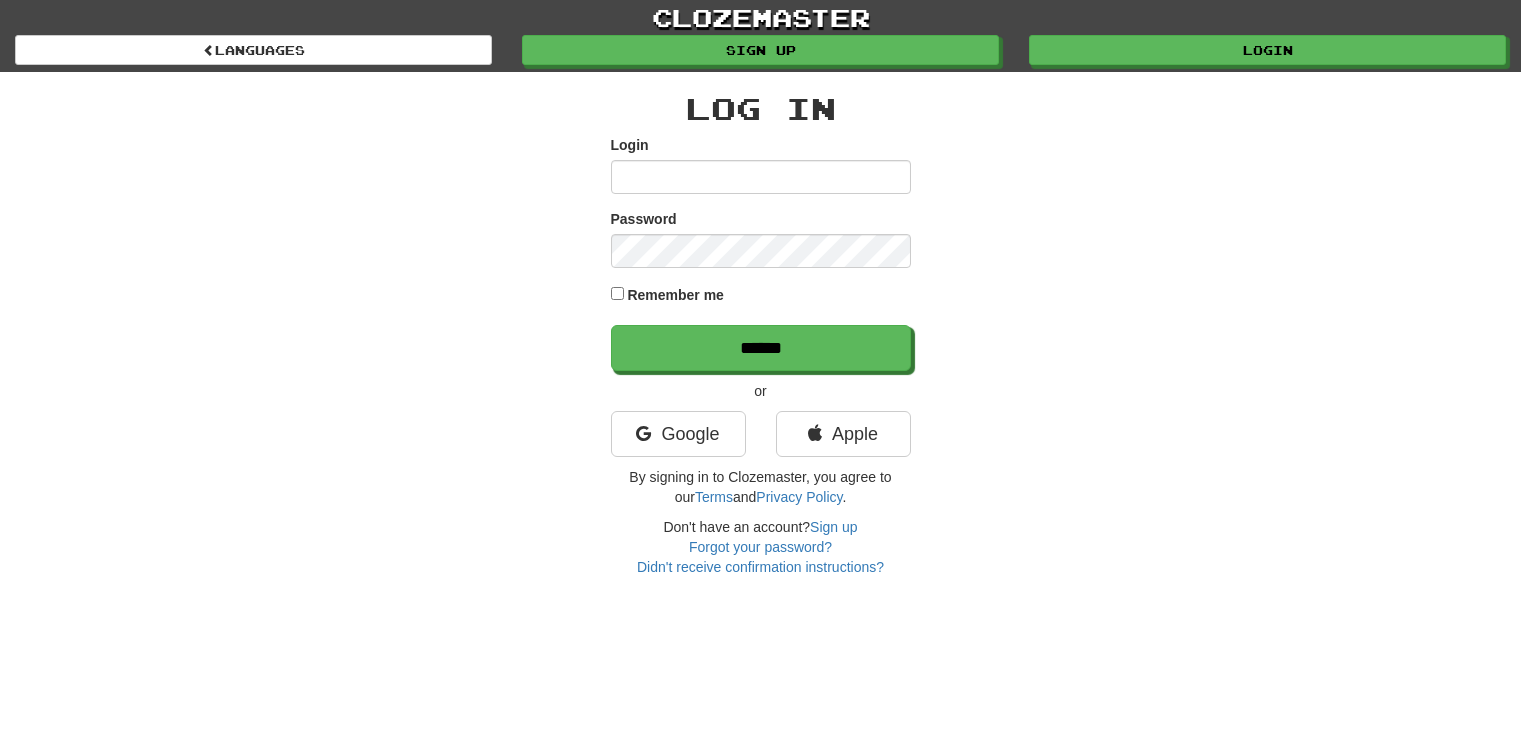 scroll, scrollTop: 0, scrollLeft: 0, axis: both 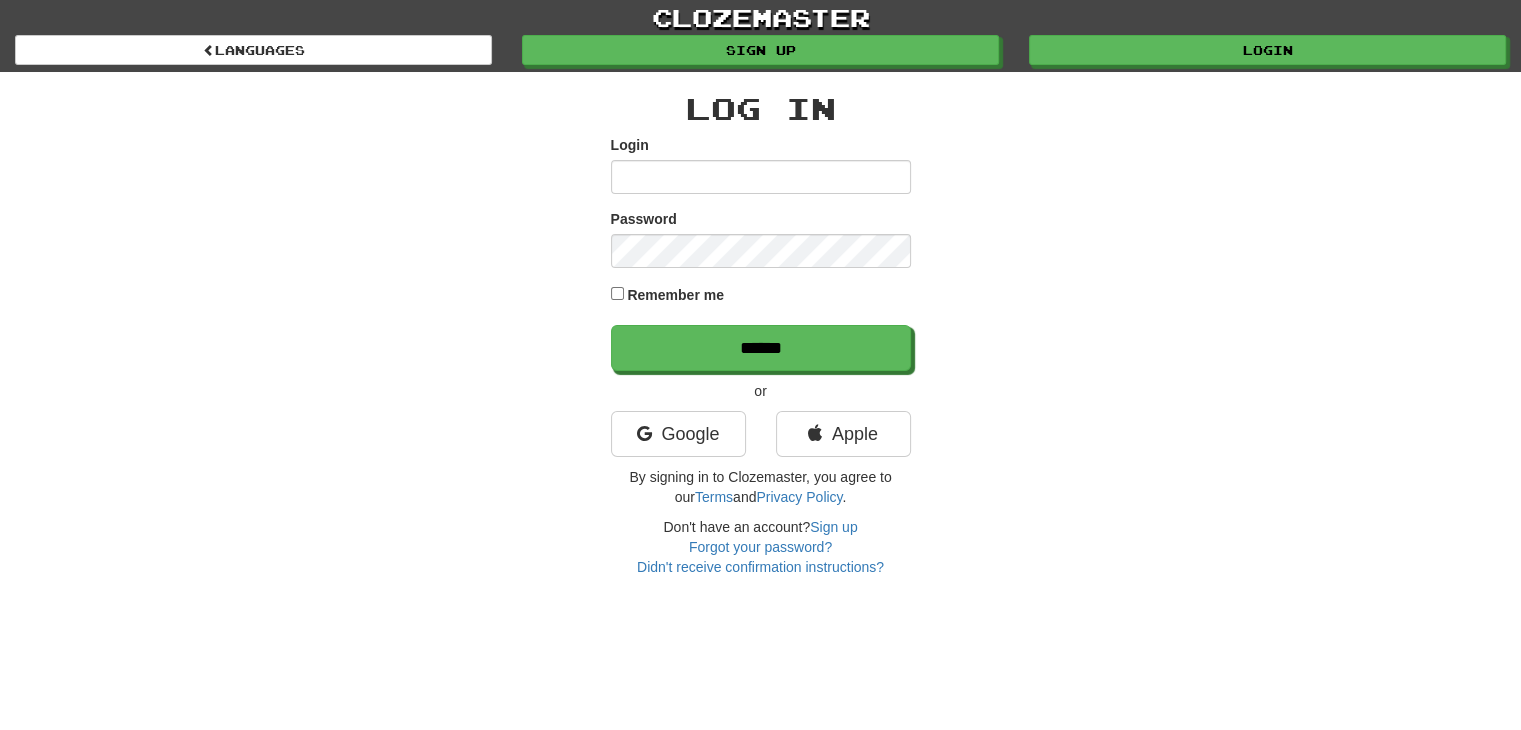 click on "Login" at bounding box center (761, 177) 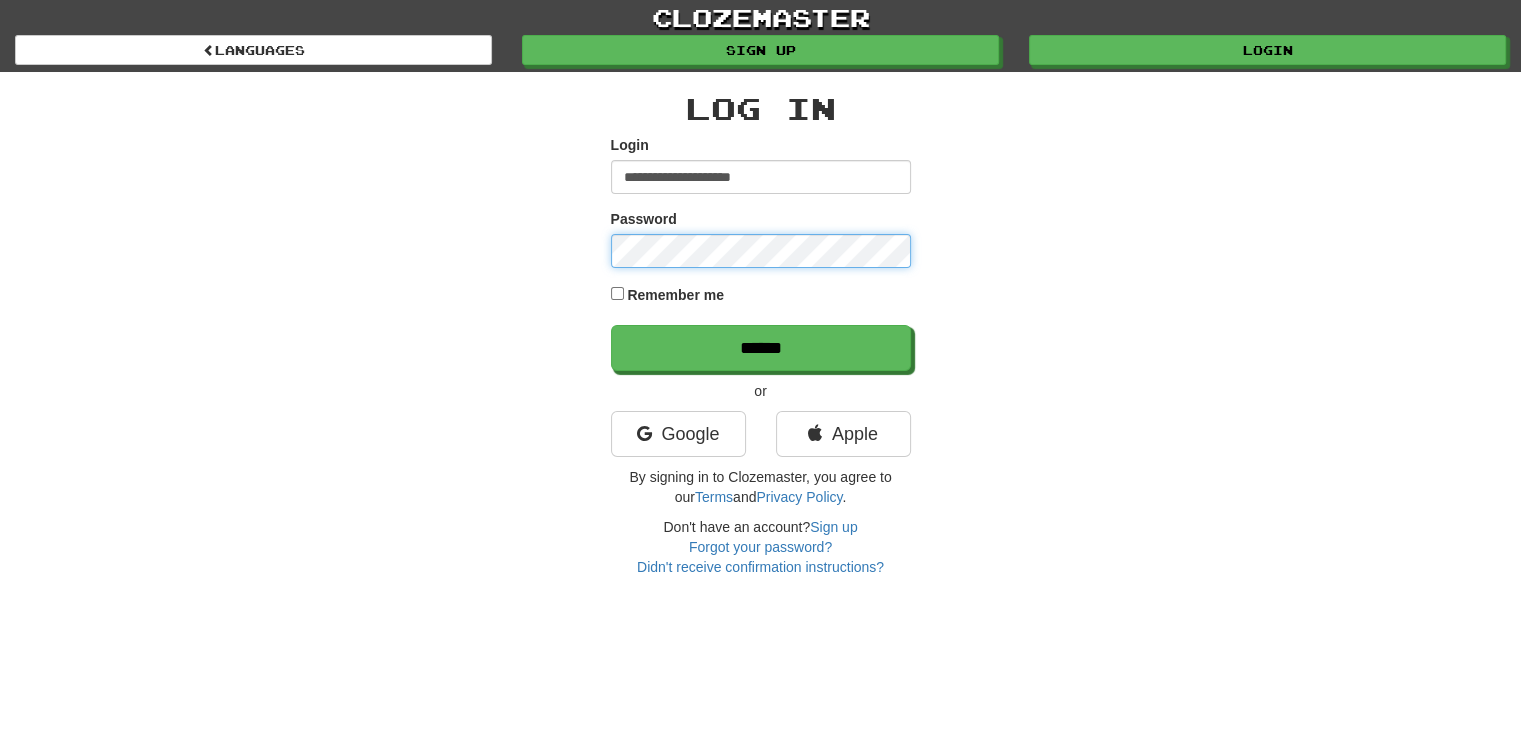 click on "******" at bounding box center [761, 348] 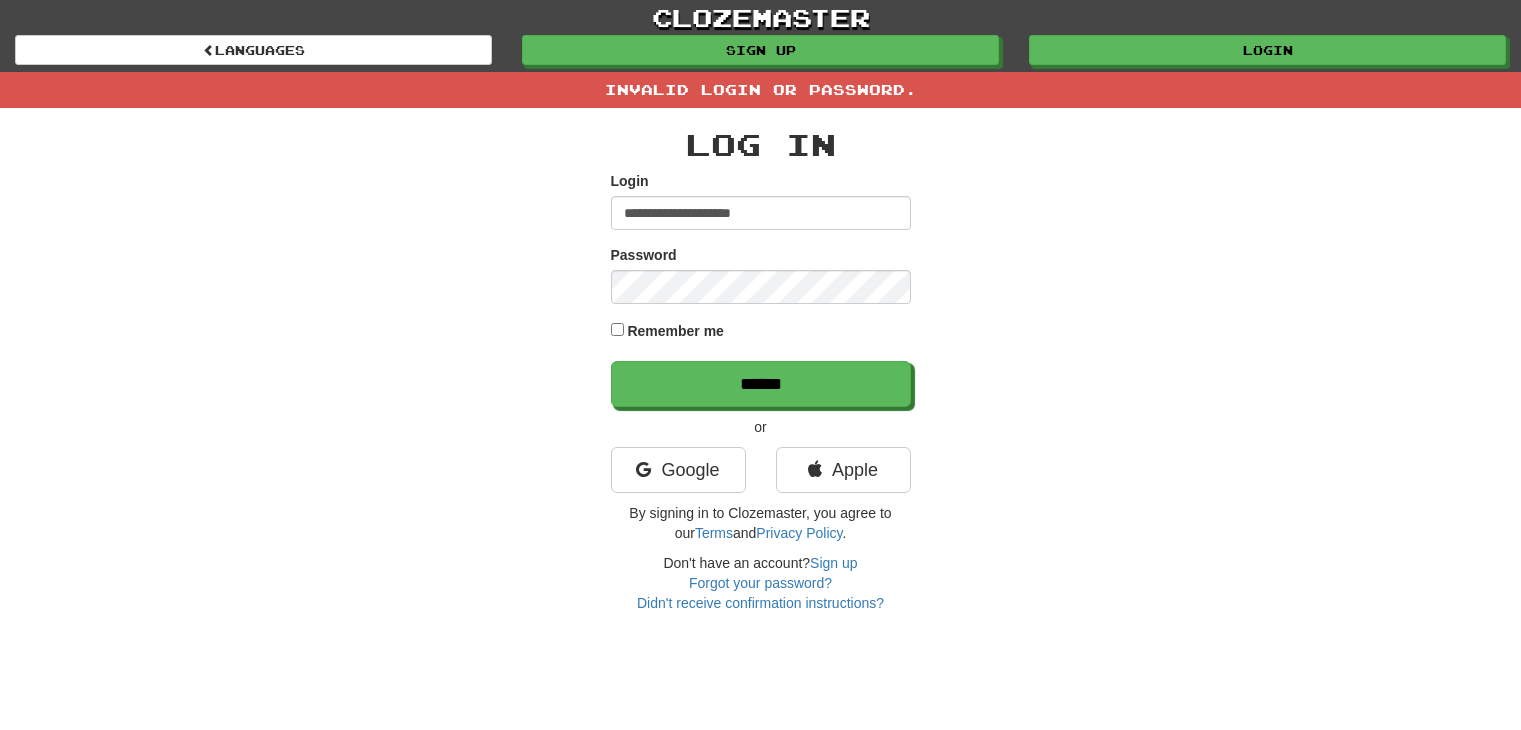 scroll, scrollTop: 0, scrollLeft: 0, axis: both 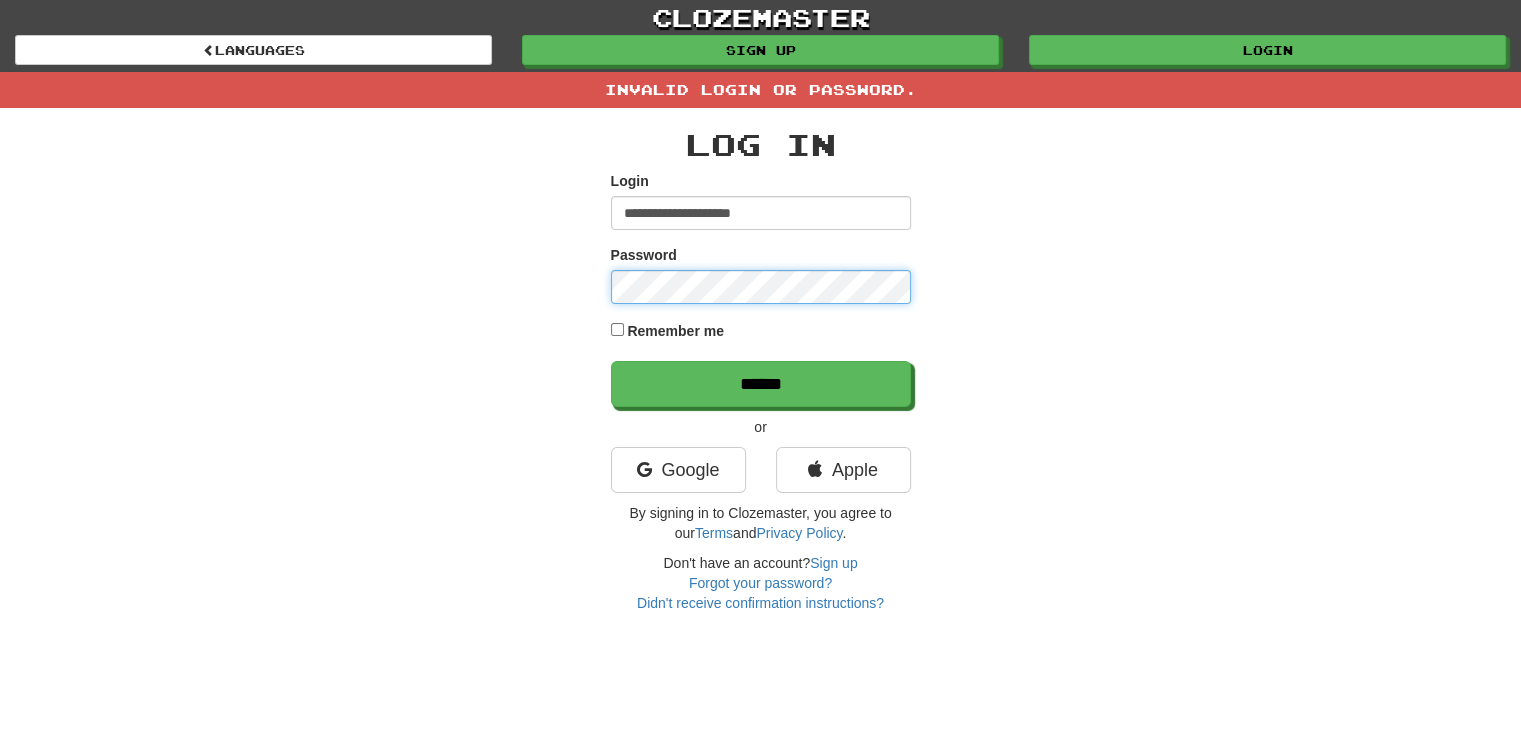 click on "******" at bounding box center [761, 384] 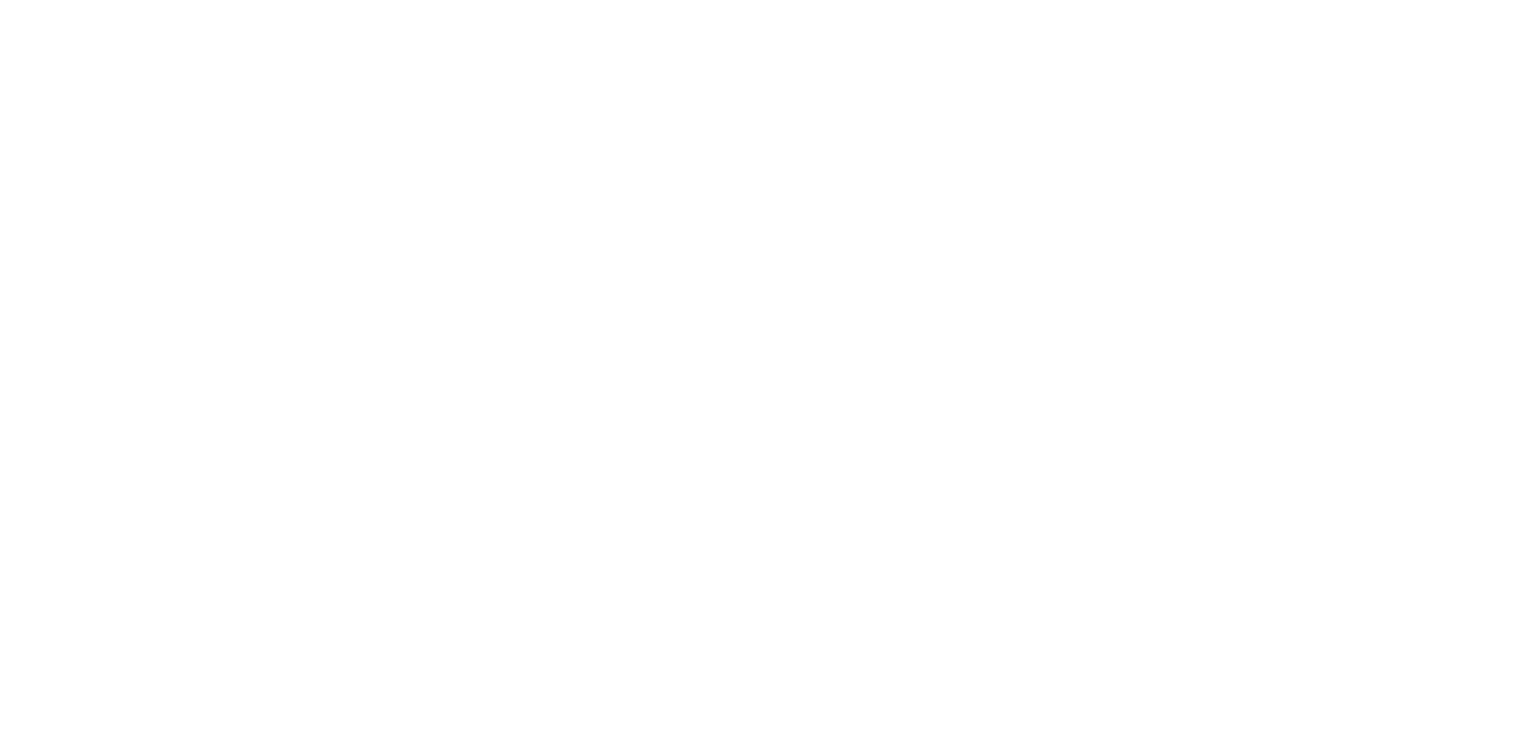 scroll, scrollTop: 0, scrollLeft: 0, axis: both 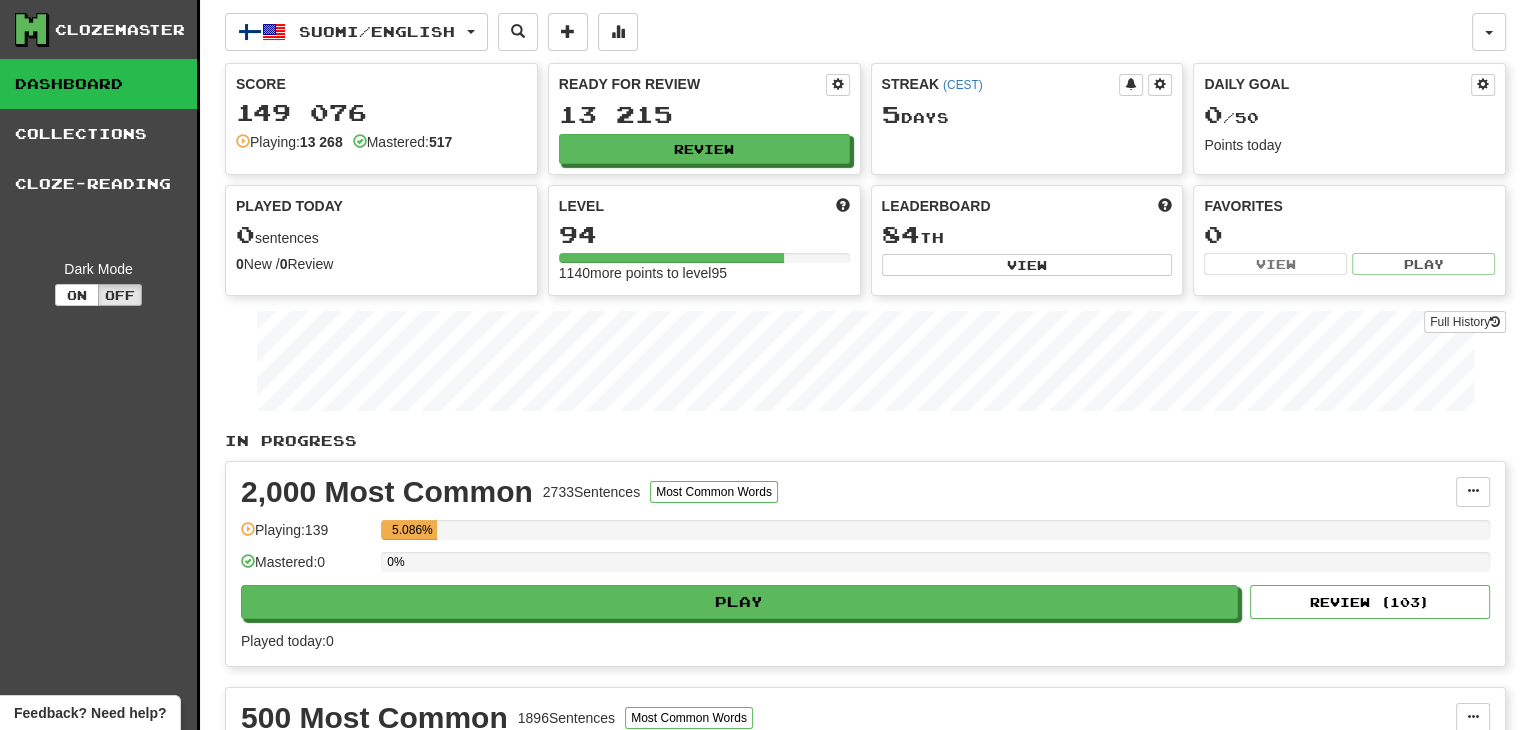 click on "0%" at bounding box center (935, 568) 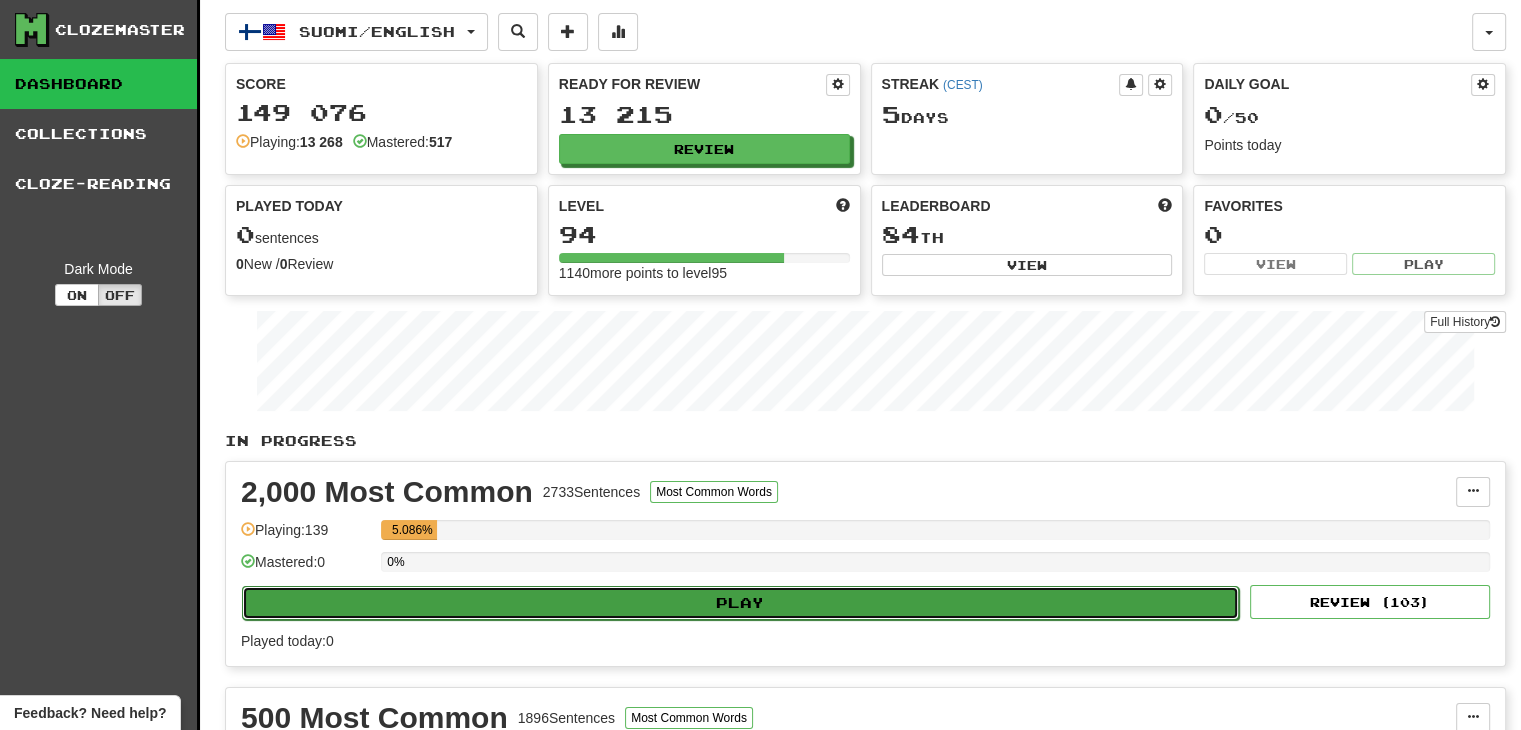 click on "Play" at bounding box center (740, 603) 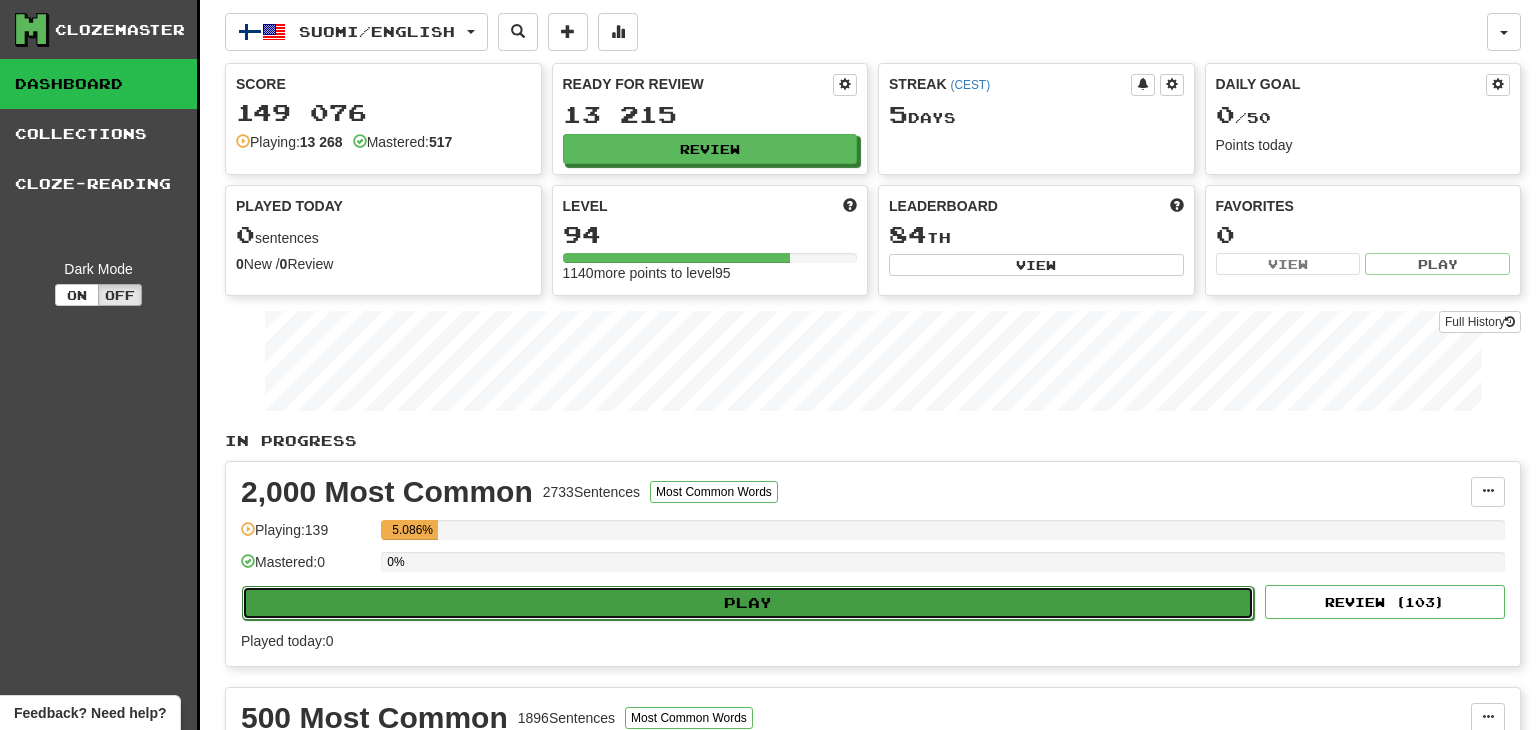 select on "**" 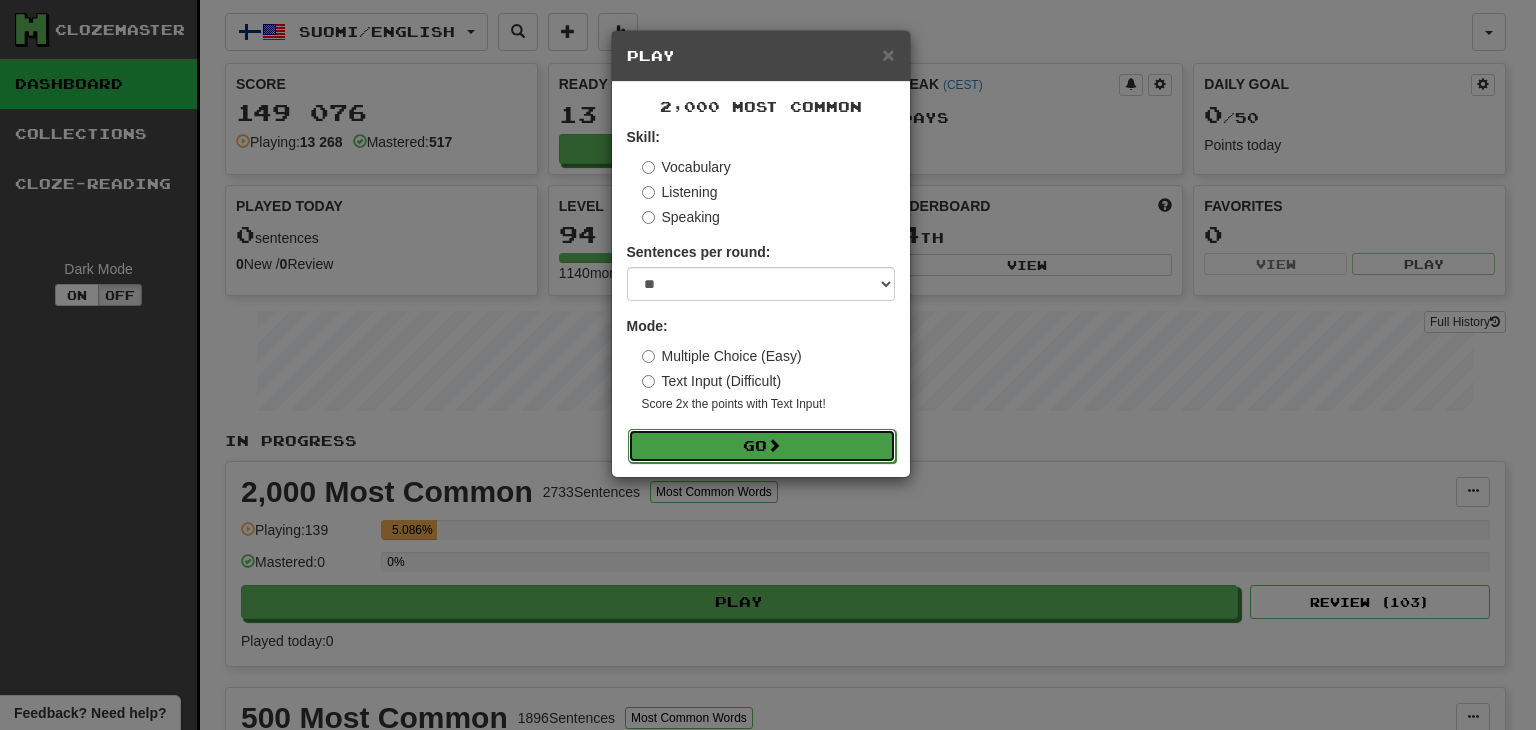 click on "Go" at bounding box center (762, 446) 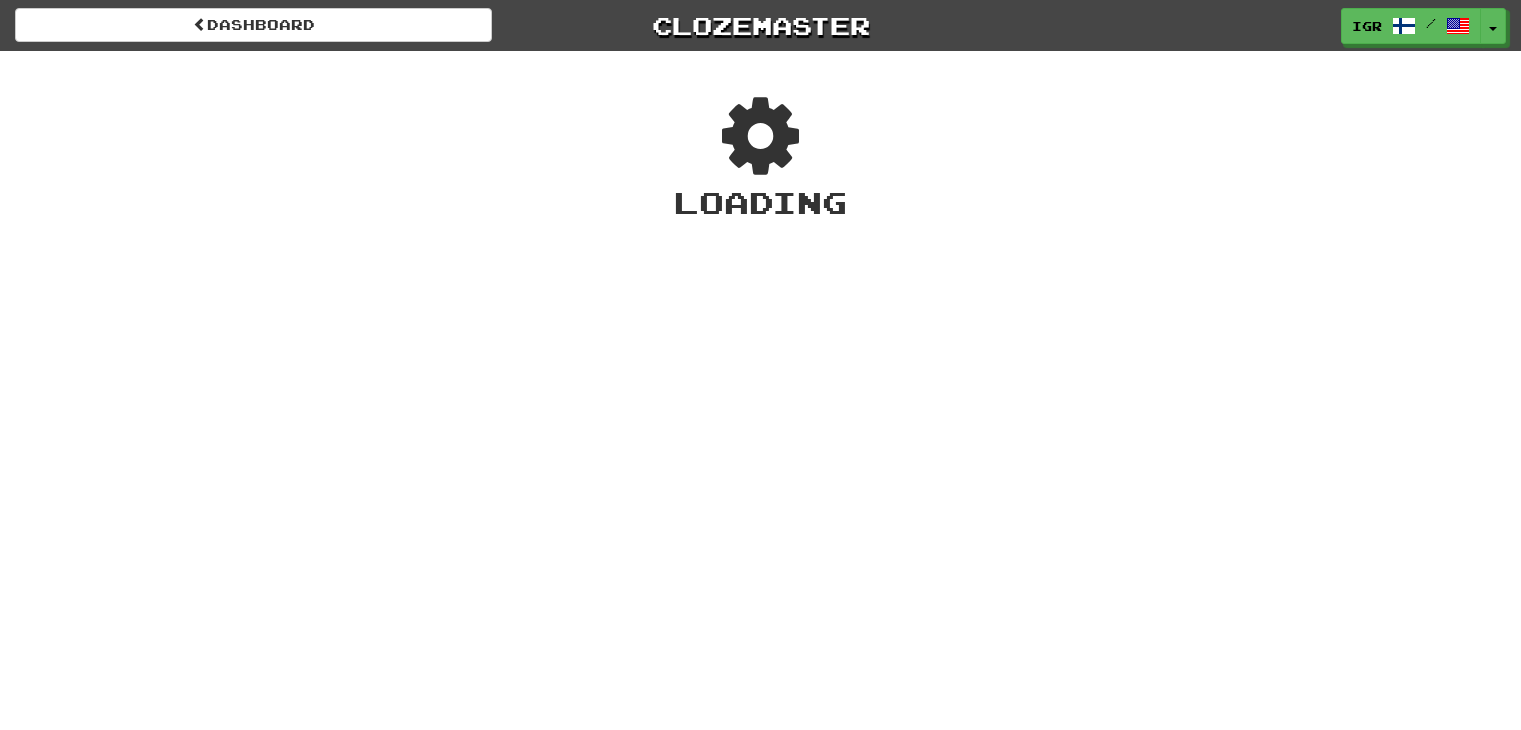 scroll, scrollTop: 0, scrollLeft: 0, axis: both 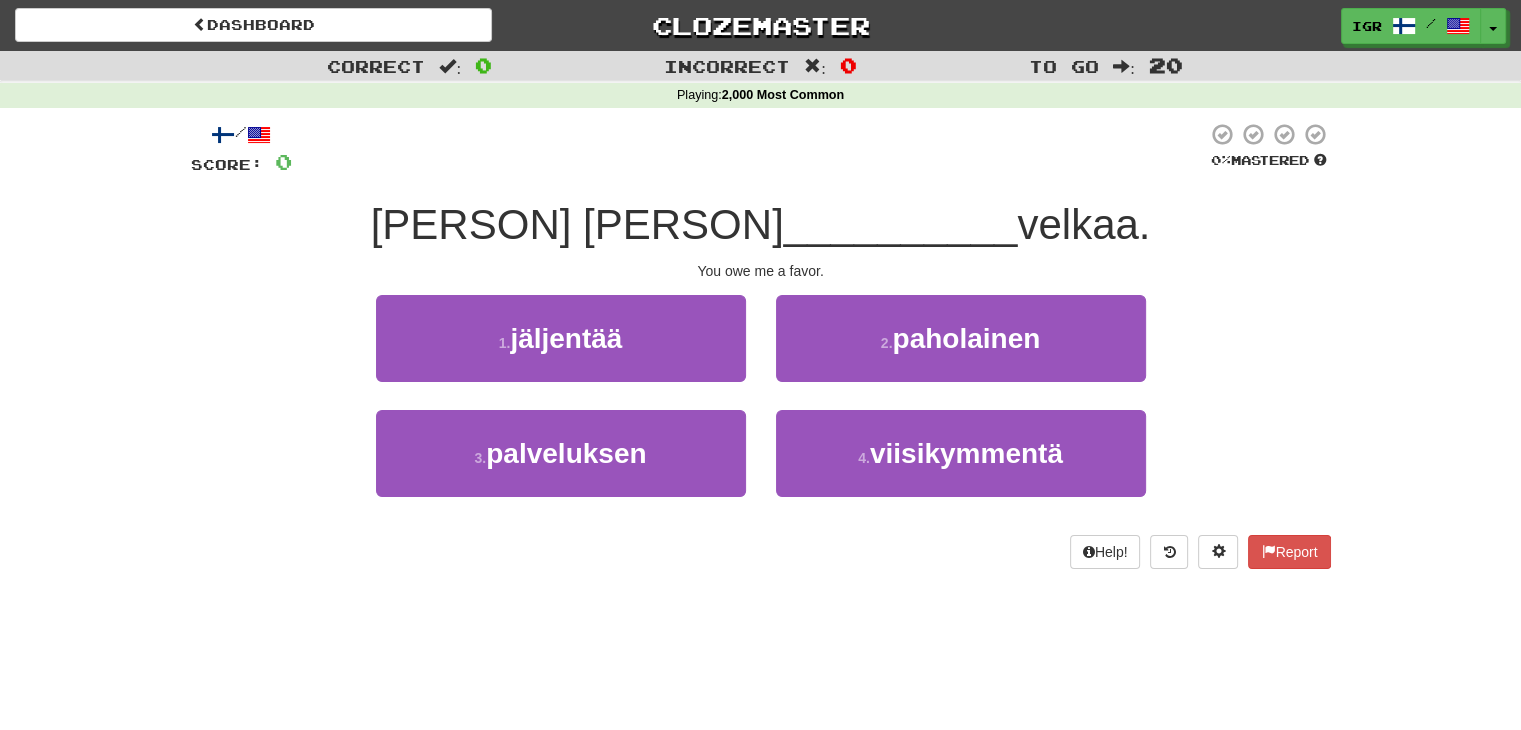 click on "/  Score:   0 0 %  Mastered Olet minulle  __________  velkaa. You owe me a favor. 1 .  jäljentää 2 .  paholainen 3 .  palveluksen 4 .  viisikymmentä  Help!  Report" at bounding box center [761, 345] 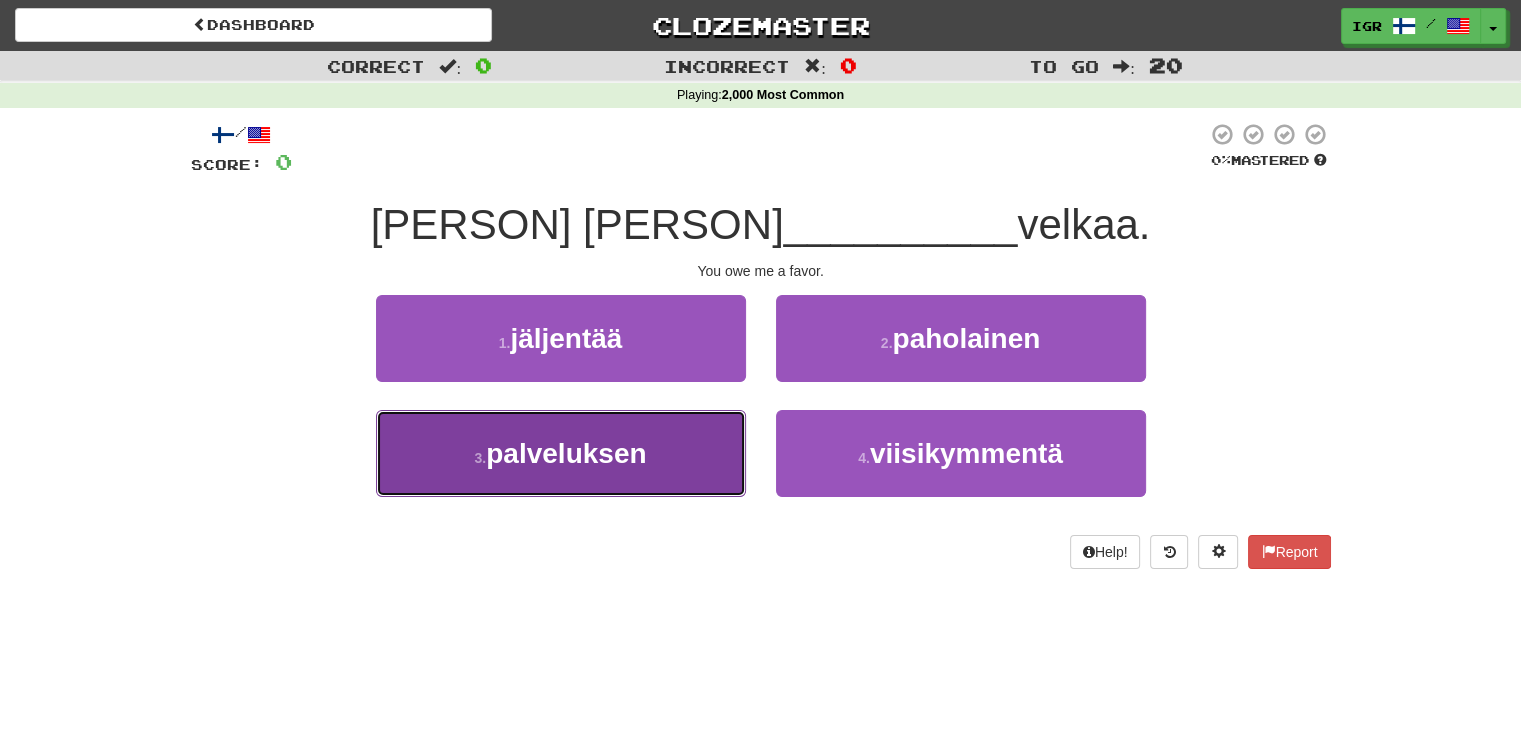 click on "3 .  palveluksen" at bounding box center (561, 453) 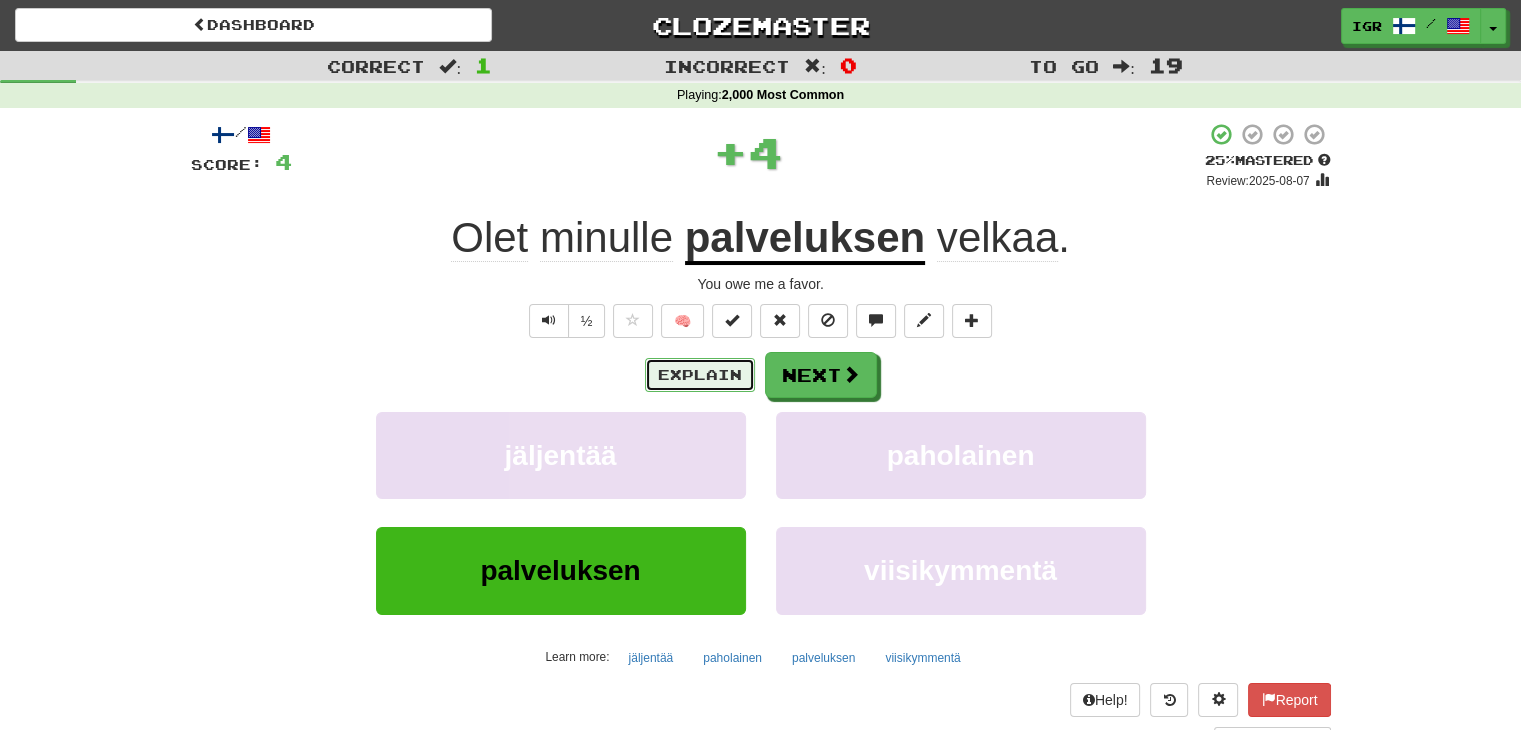 click on "Explain" at bounding box center [700, 375] 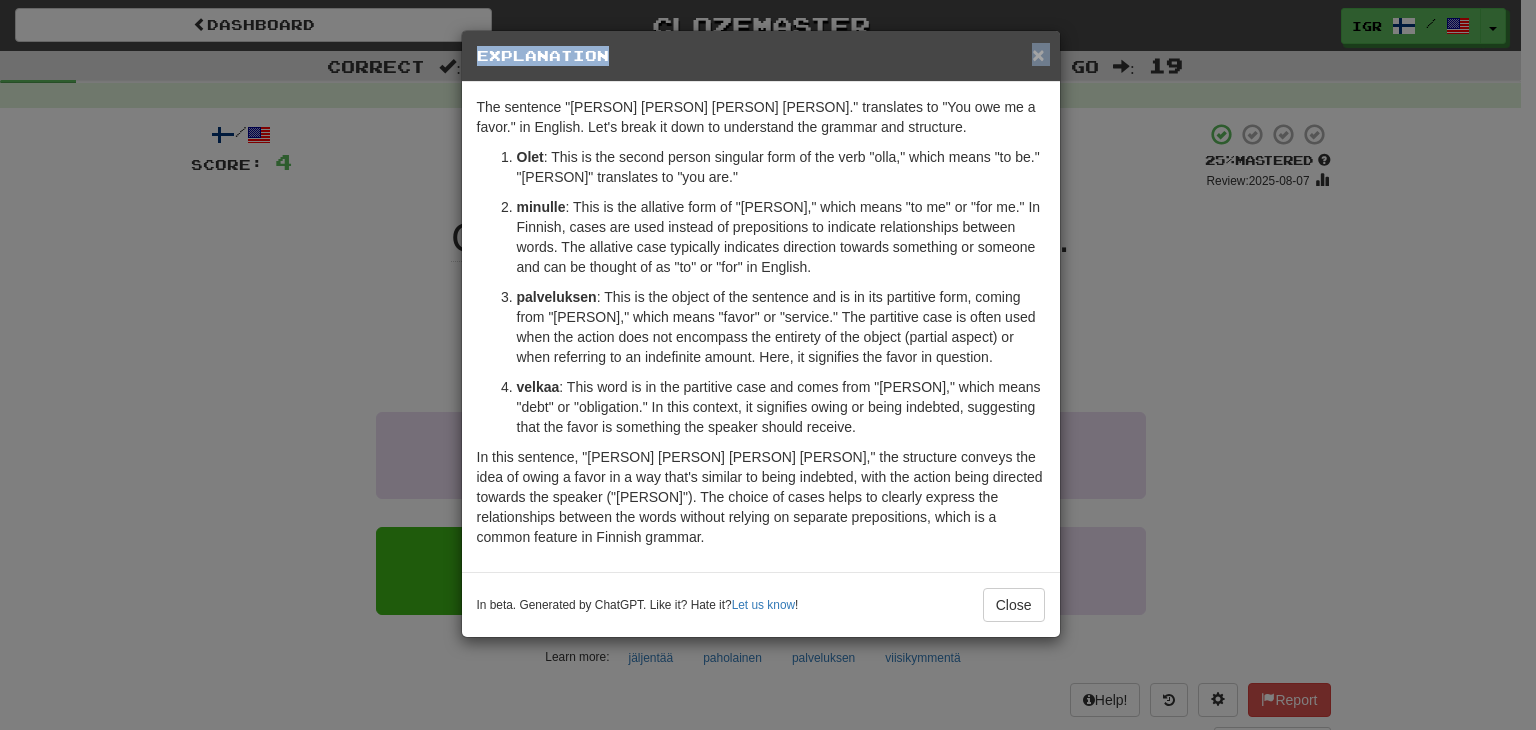 click on "× Explanation" at bounding box center [761, 56] 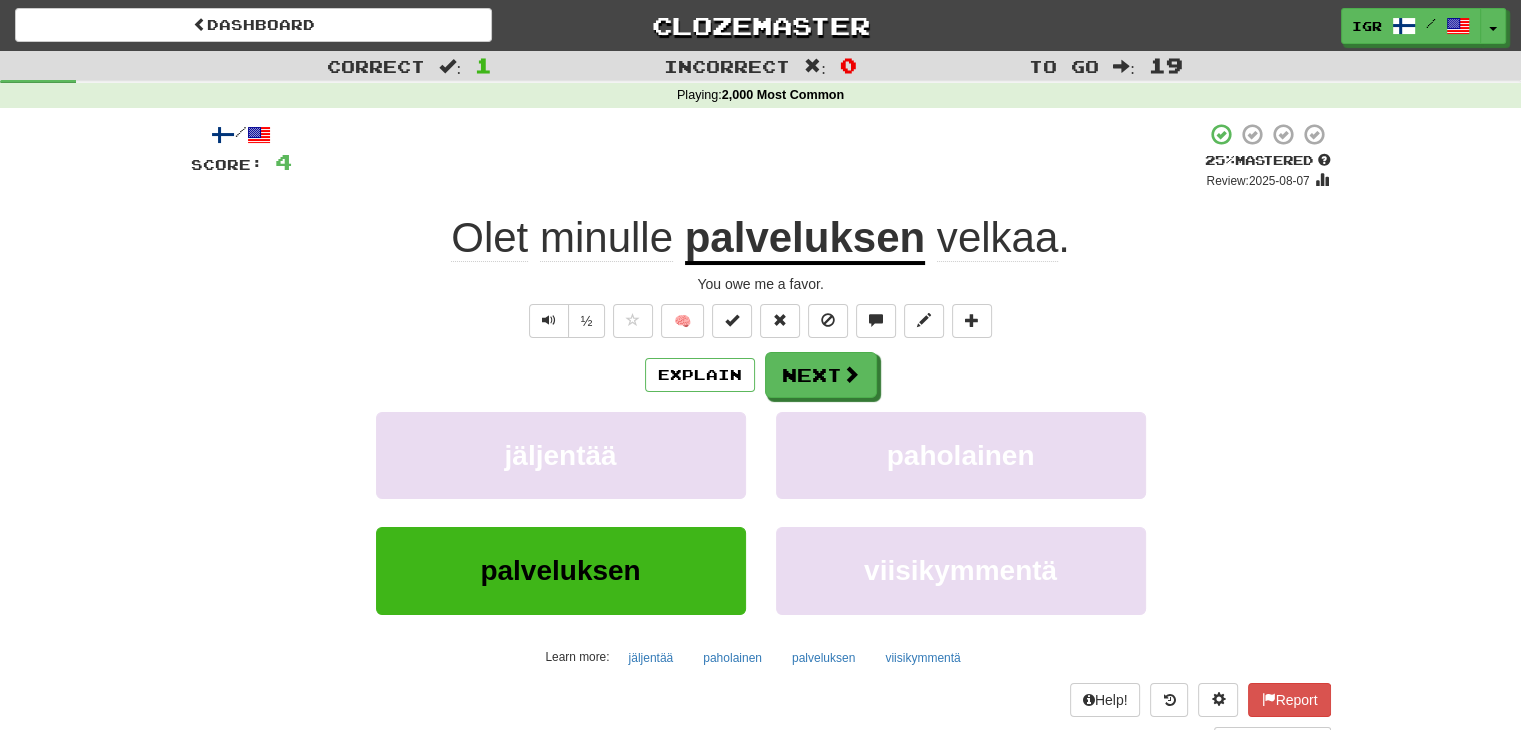 click on "Explain Next jäljentää paholainen palveluksen viisikymmentä Learn more: jäljentää paholainen palveluksen viisikymmentä" at bounding box center (761, 512) 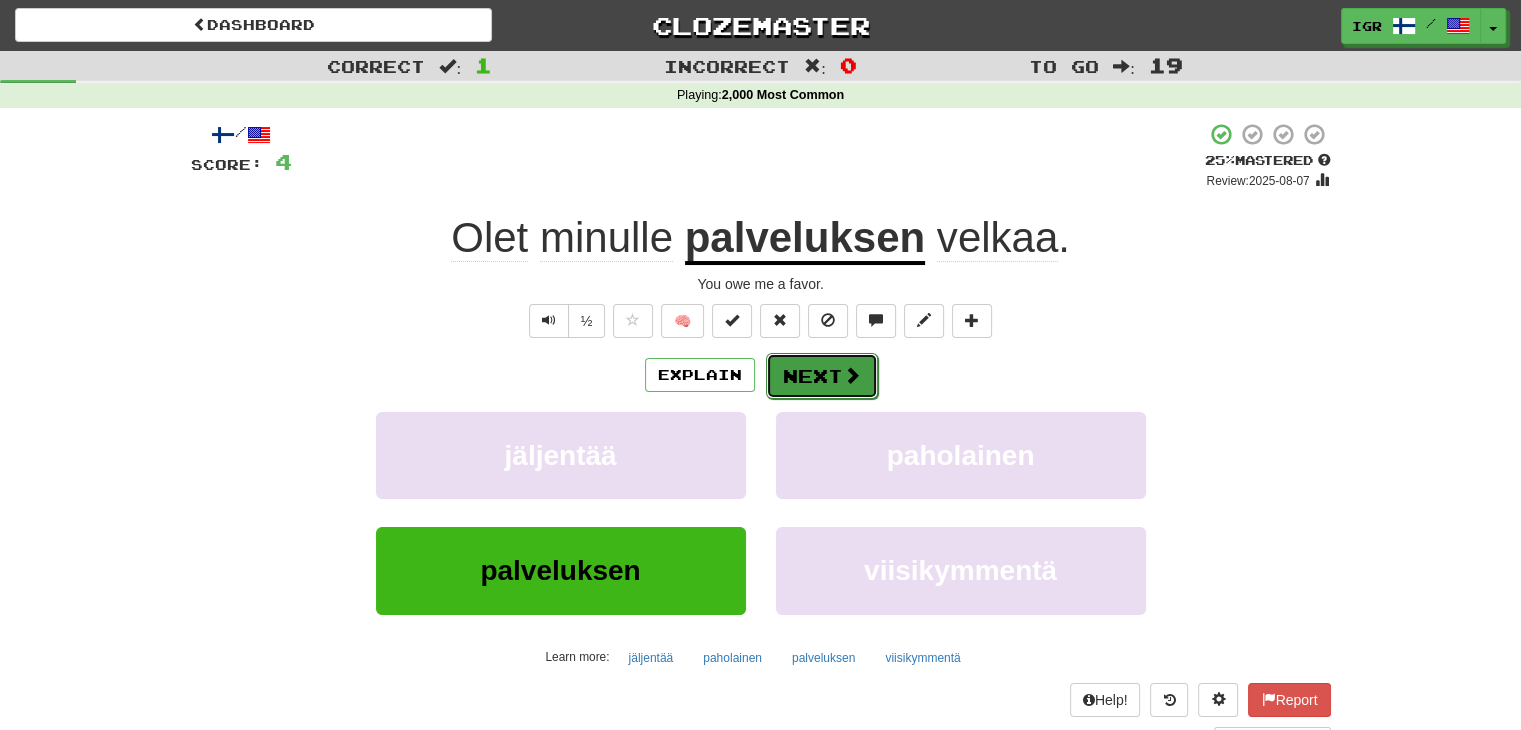 click on "Next" at bounding box center [822, 376] 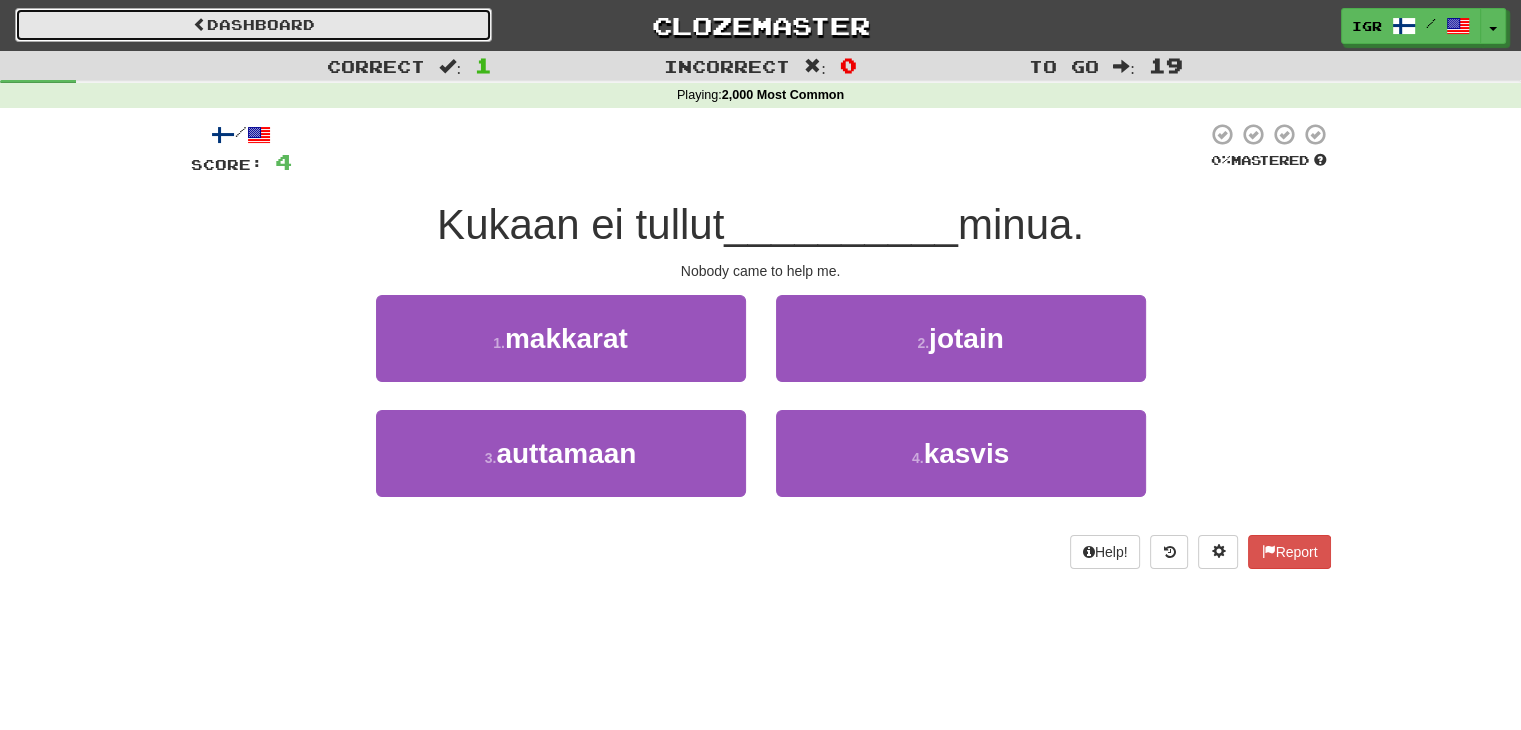 click on "Dashboard" at bounding box center [253, 25] 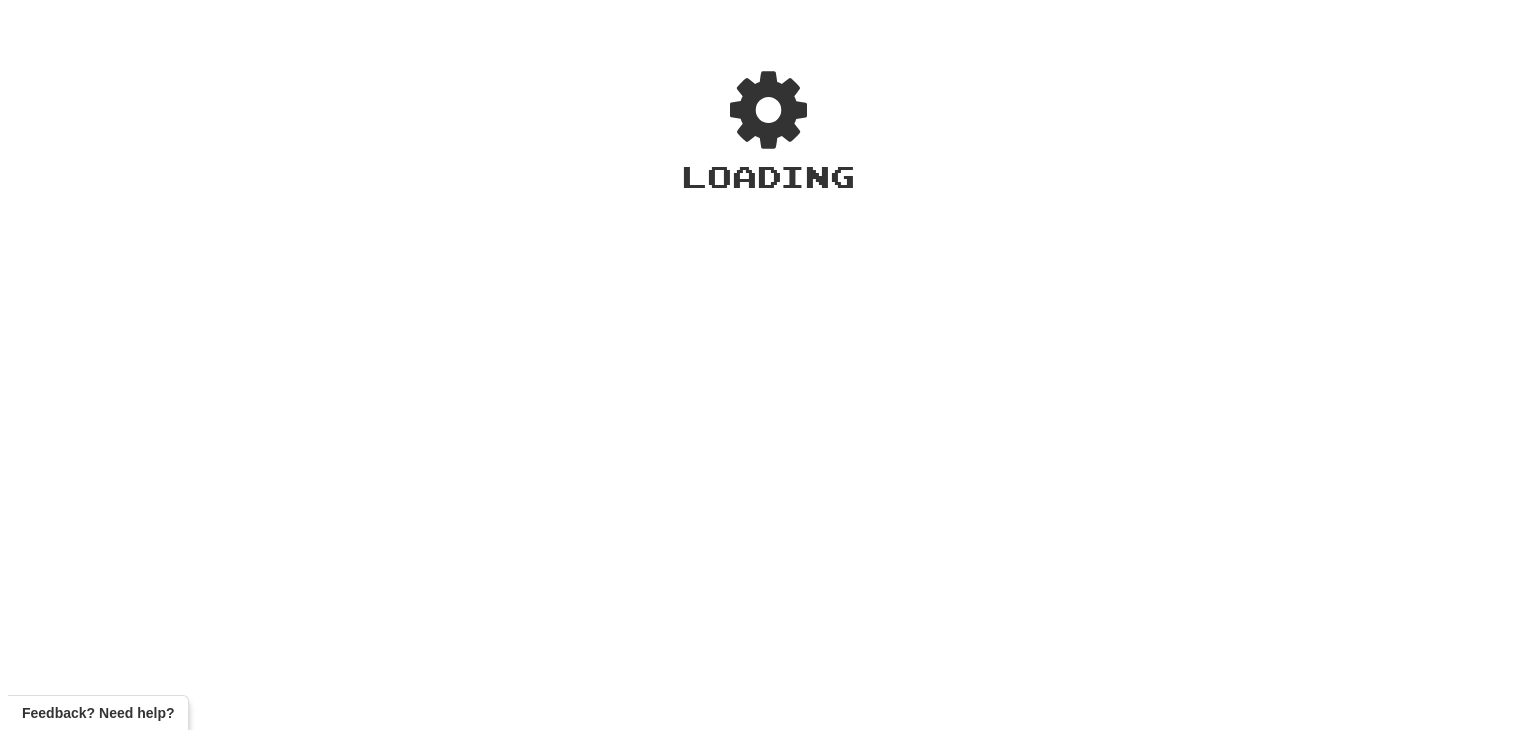 scroll, scrollTop: 0, scrollLeft: 0, axis: both 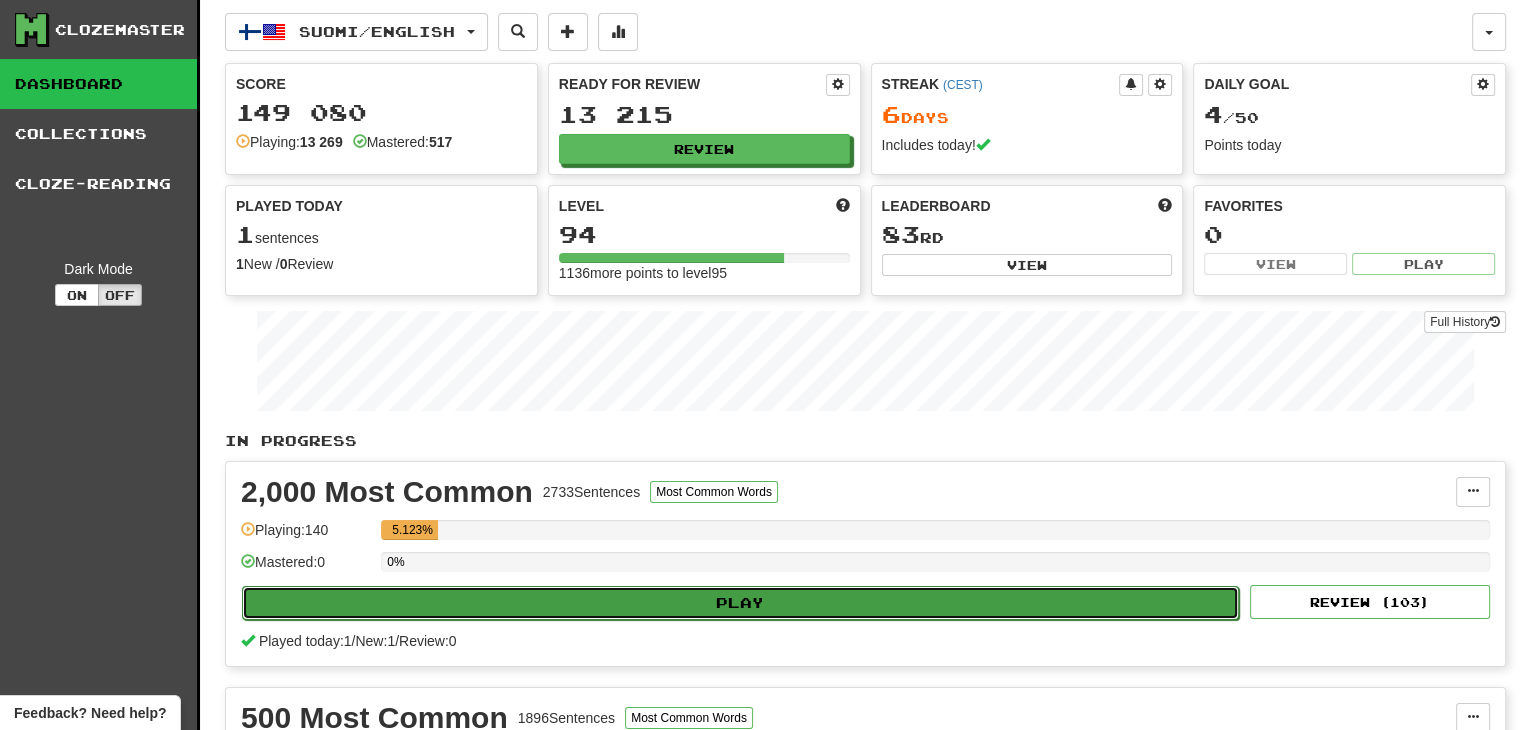 click on "Play" at bounding box center [740, 603] 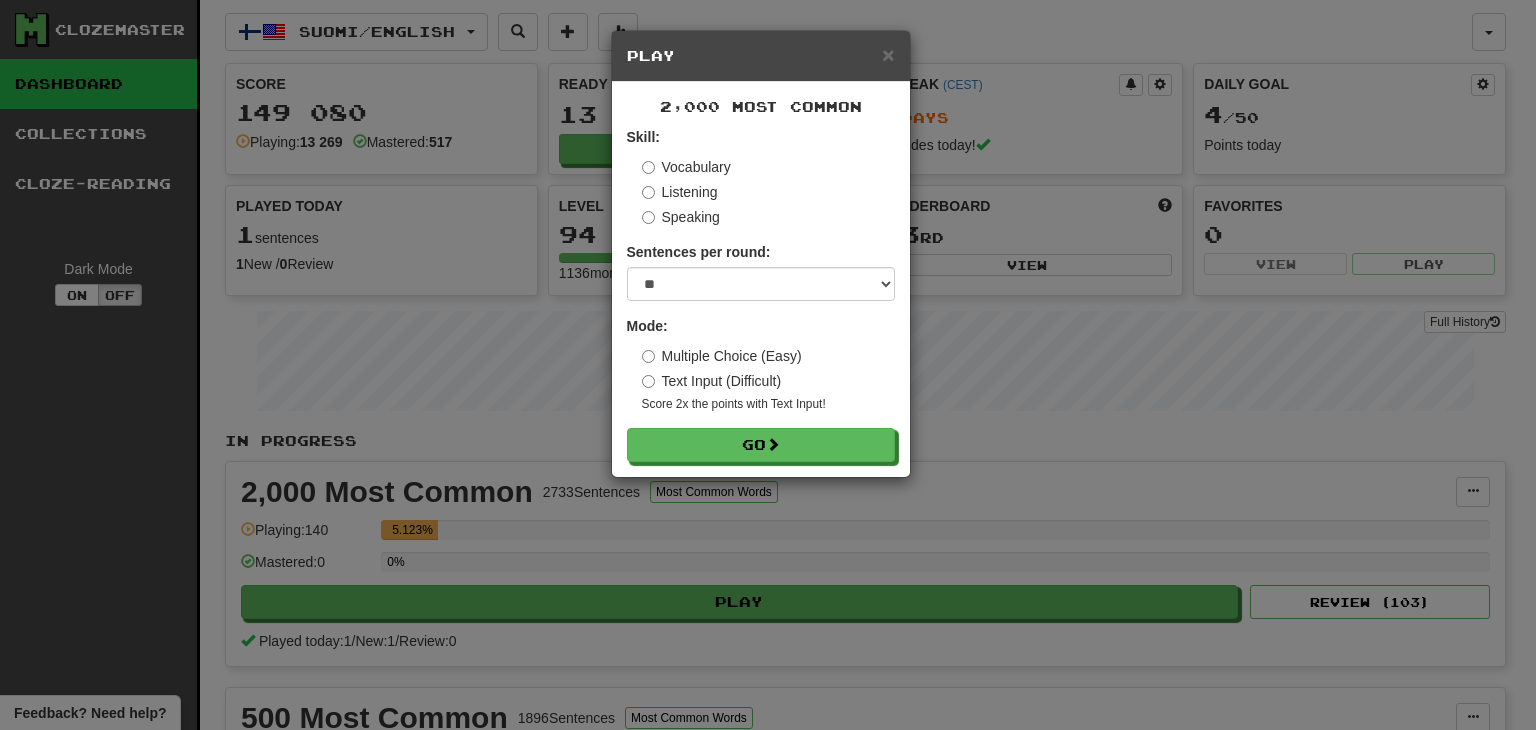 click on "Skill: Vocabulary Listening Speaking Sentences per round: * ** ** ** ** ** *** ******** Mode: Multiple Choice (Easy) Text Input (Difficult) Score 2x the points with Text Input ! Go" at bounding box center (761, 294) 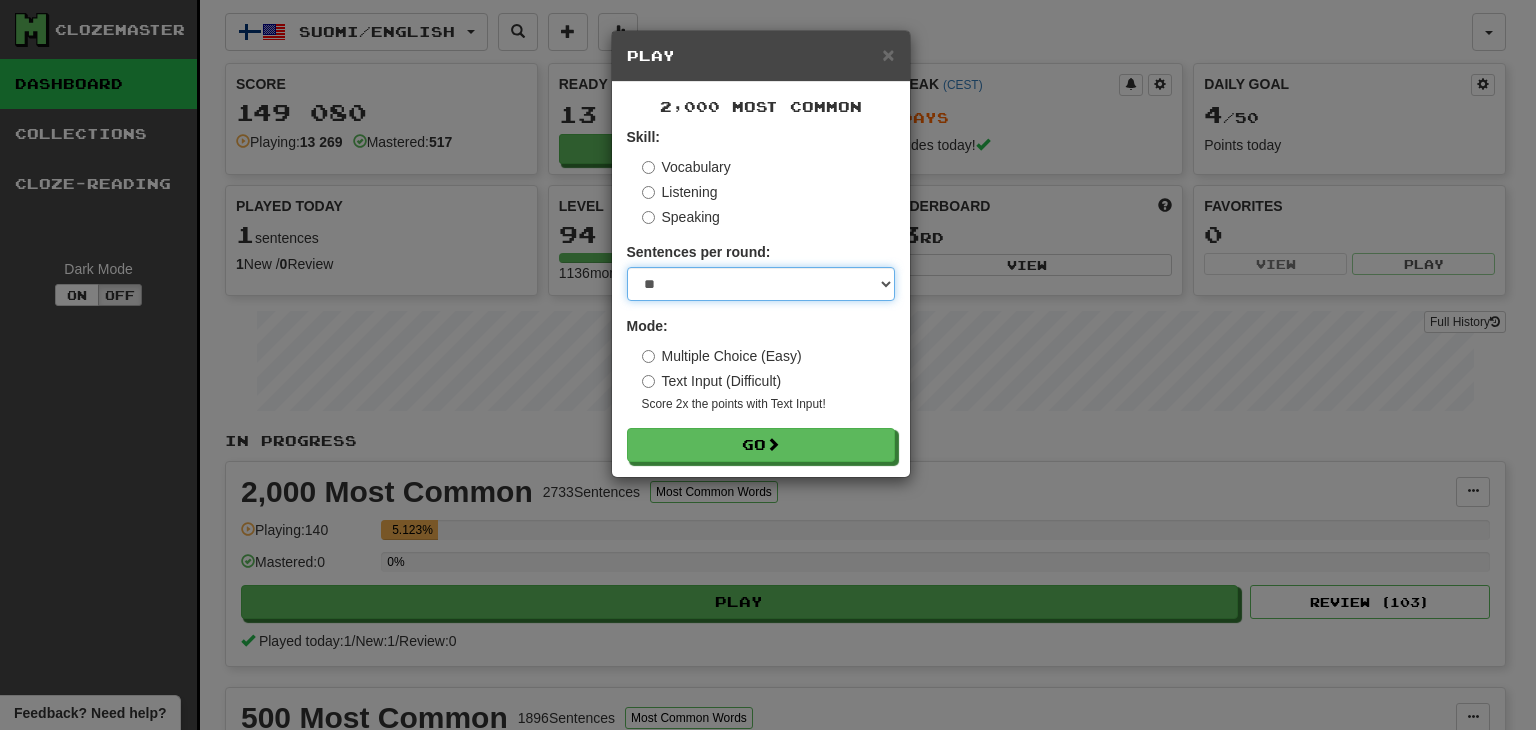 click on "* ** ** ** ** ** *** ********" at bounding box center [761, 284] 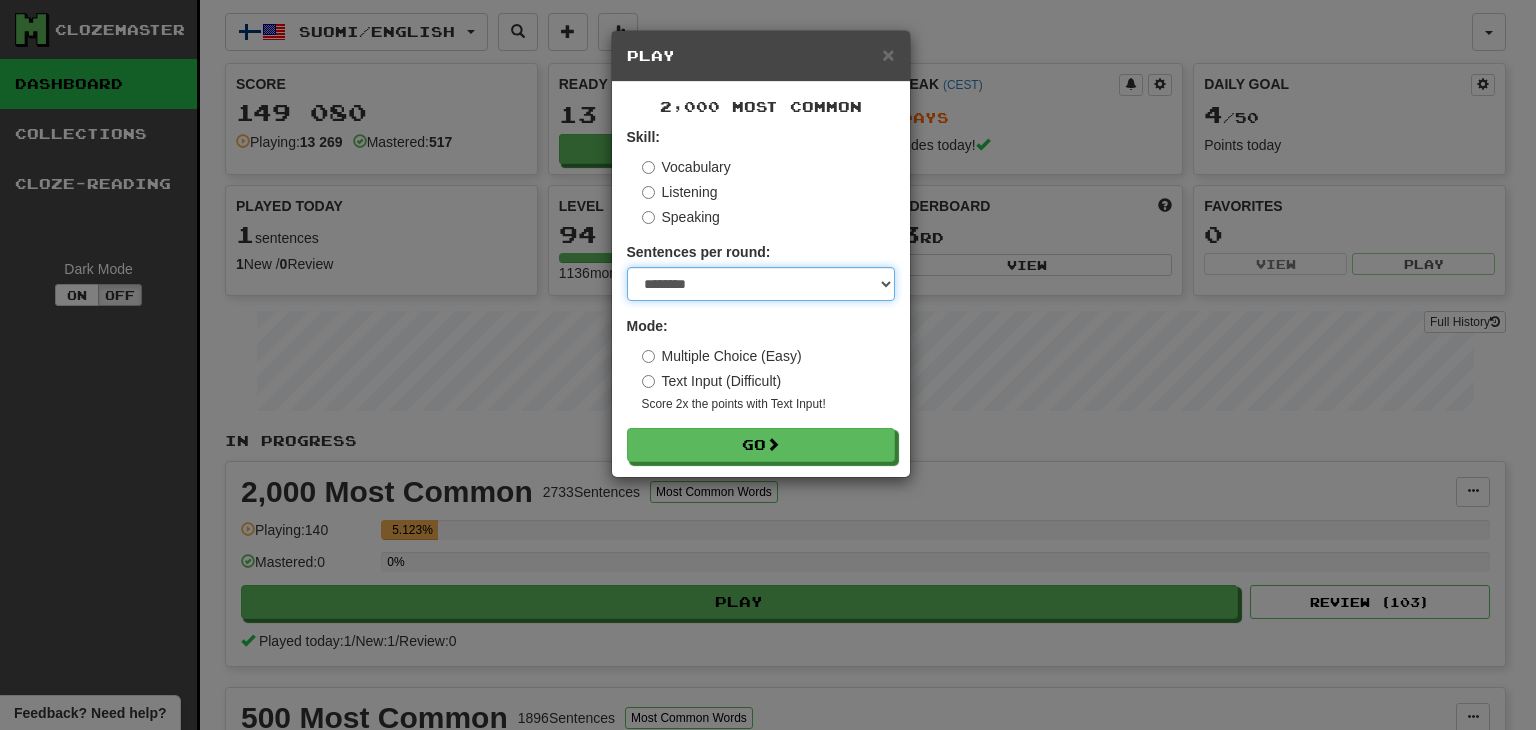 click on "* ** ** ** ** ** *** ********" at bounding box center (761, 284) 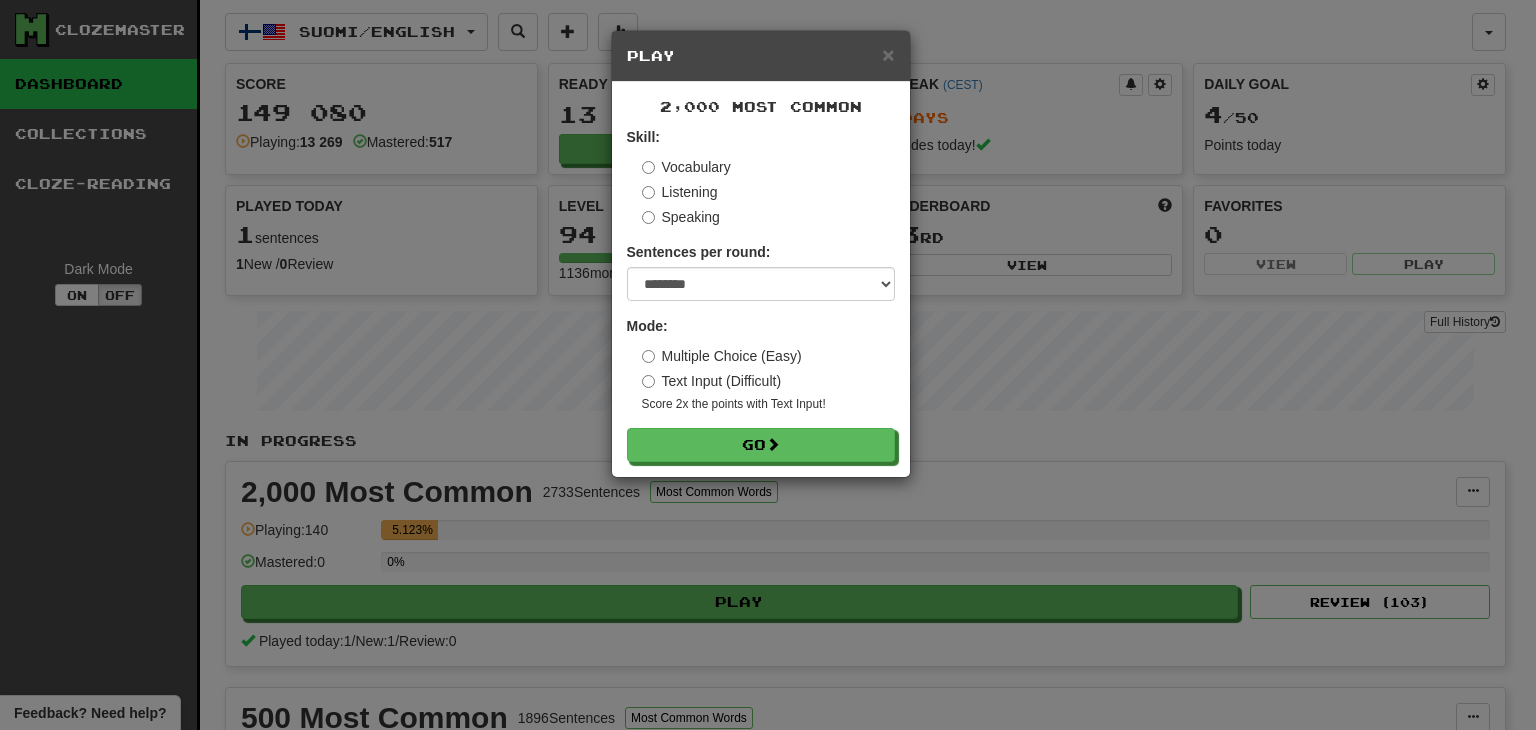 click on "Skill: Vocabulary Listening Speaking Sentences per round: * ** ** ** ** ** *** ******** Mode: Multiple Choice (Easy) Text Input (Difficult) Score 2x the points with Text Input ! Go" at bounding box center [761, 294] 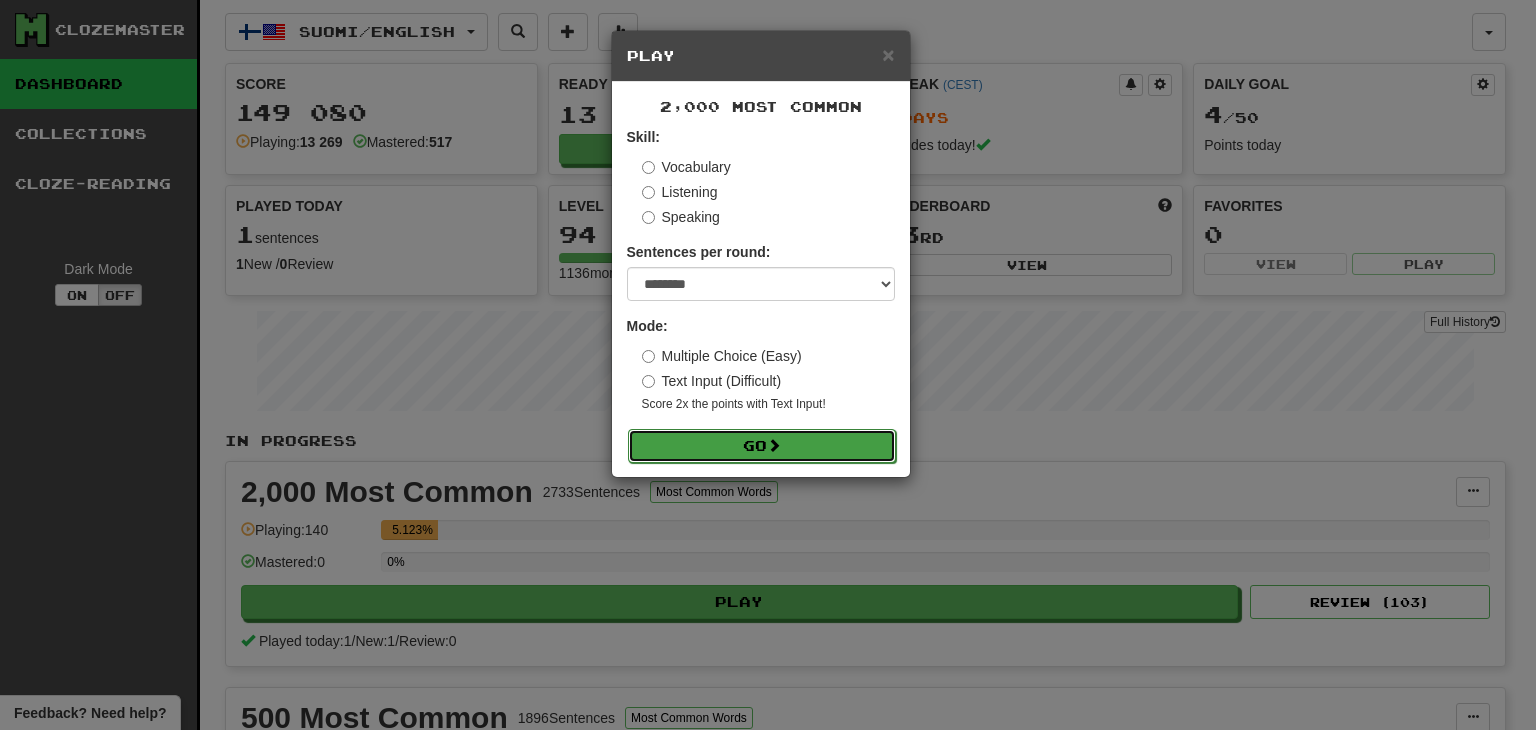 click on "Go" at bounding box center [762, 446] 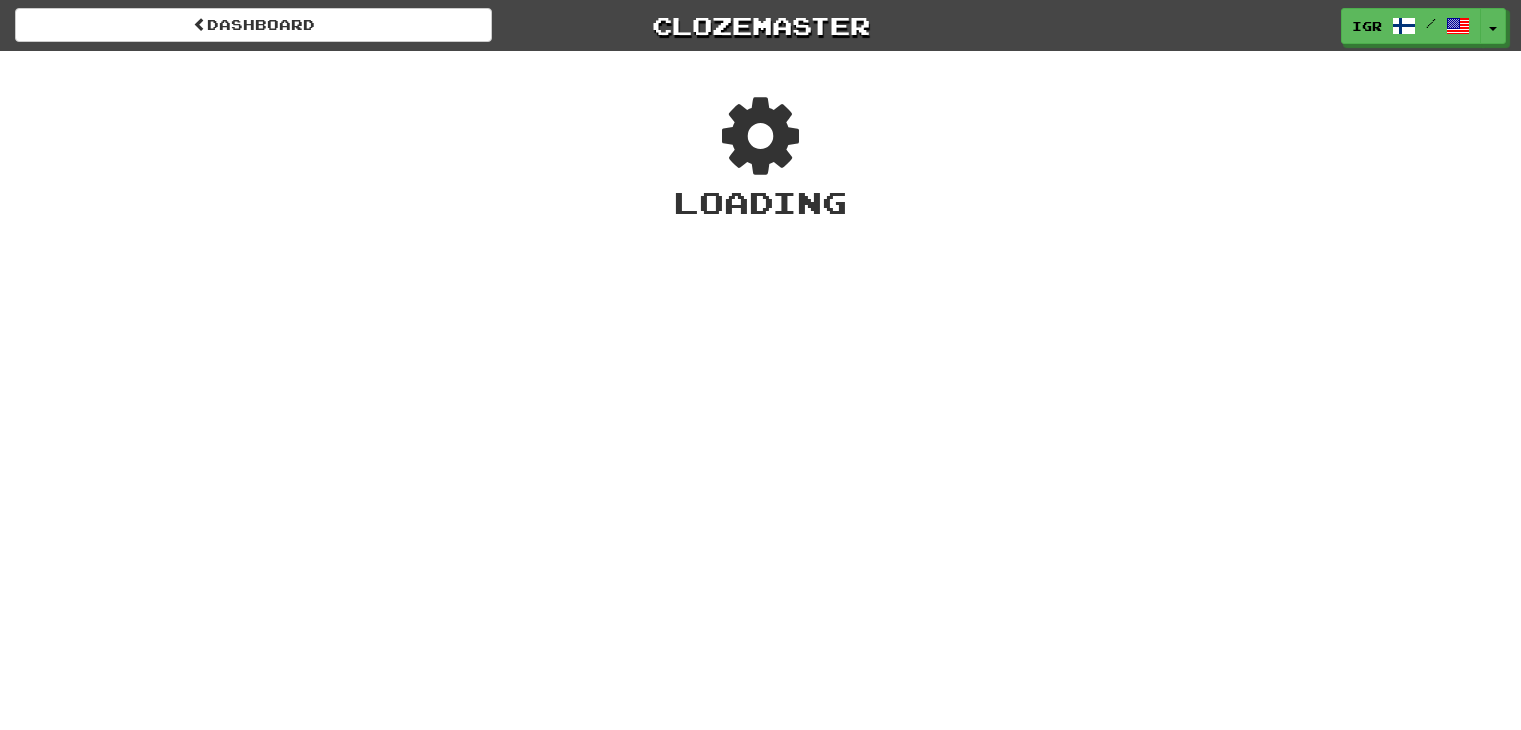 scroll, scrollTop: 0, scrollLeft: 0, axis: both 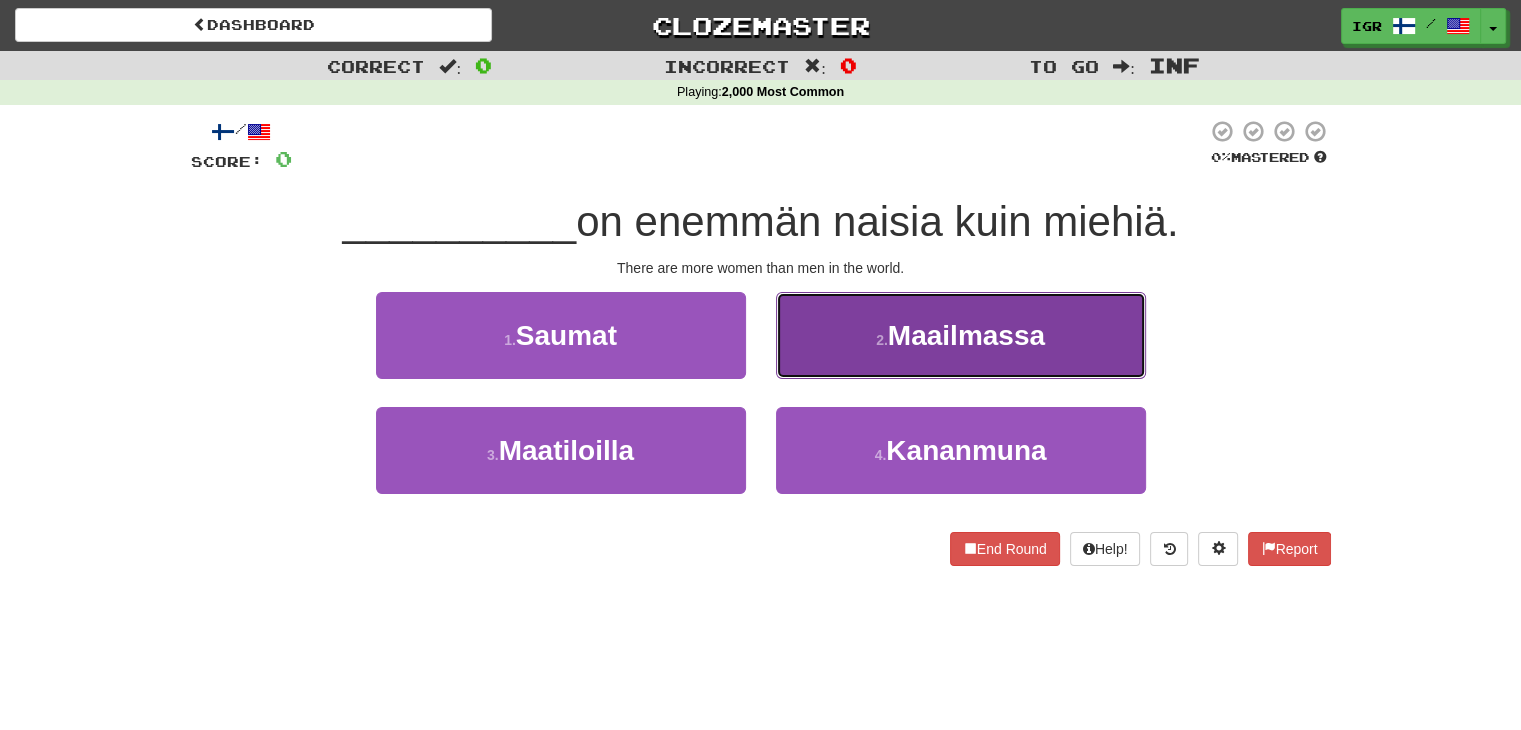 click on "Maailmassa" at bounding box center (966, 335) 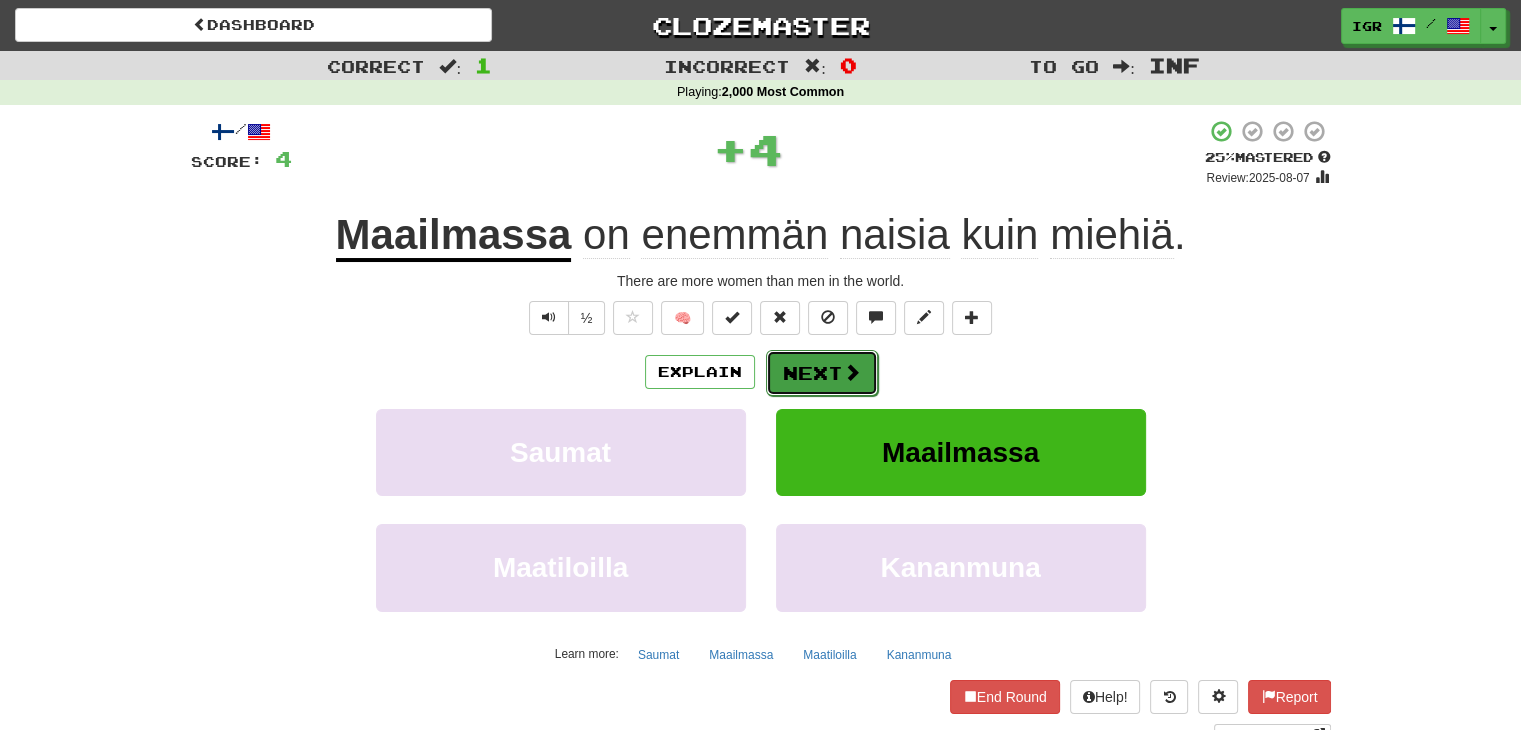 click on "Next" at bounding box center [822, 373] 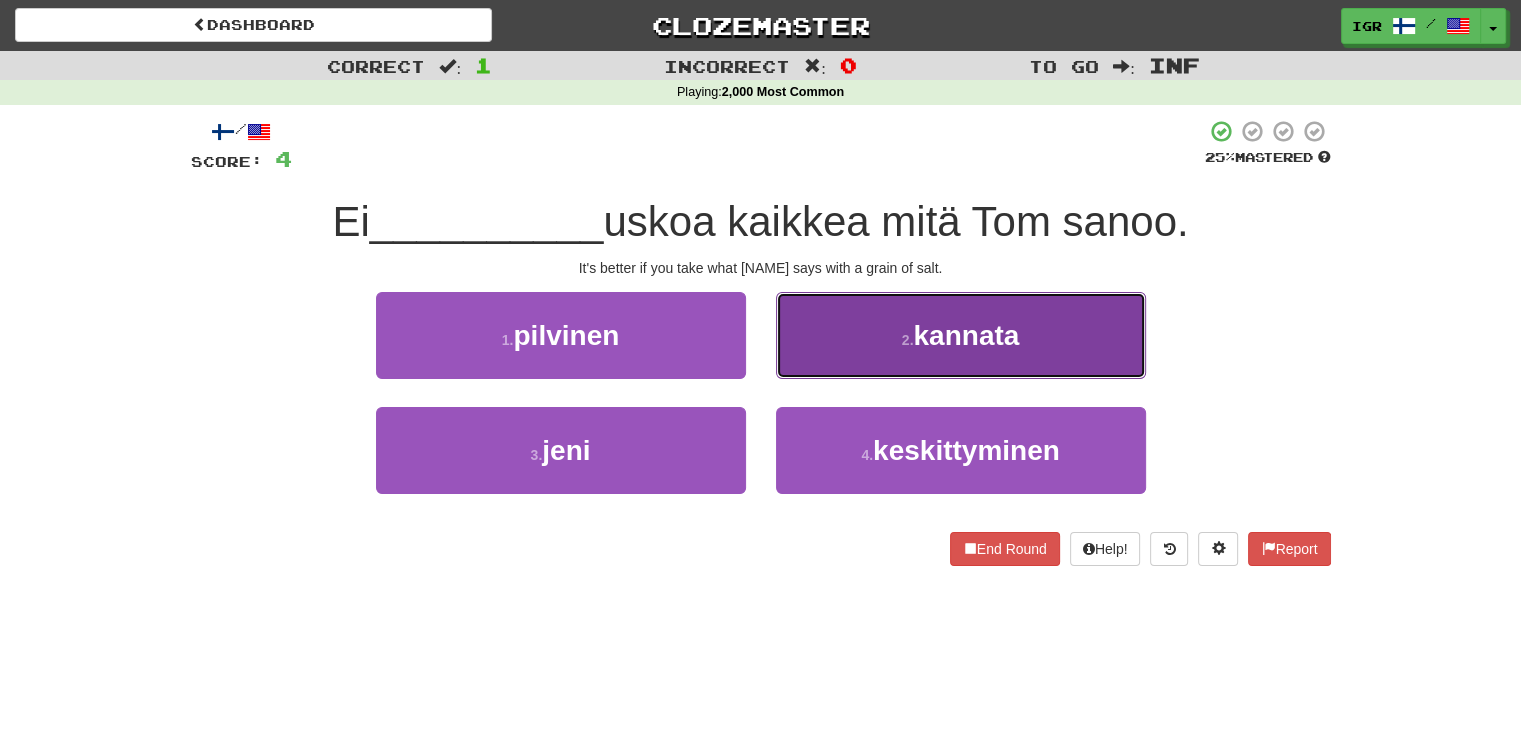 click on "2 .  kannata" at bounding box center (961, 335) 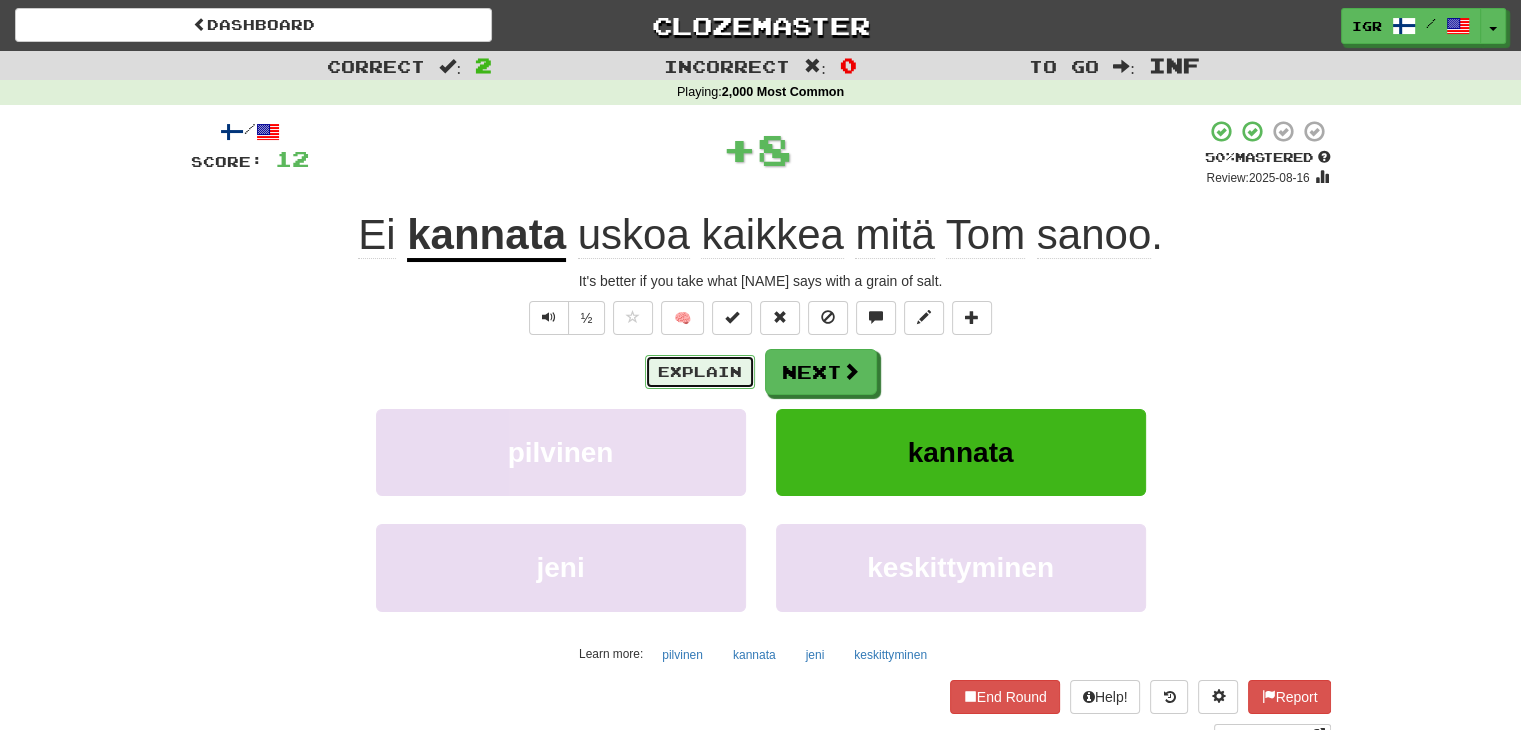 click on "Explain" at bounding box center [700, 372] 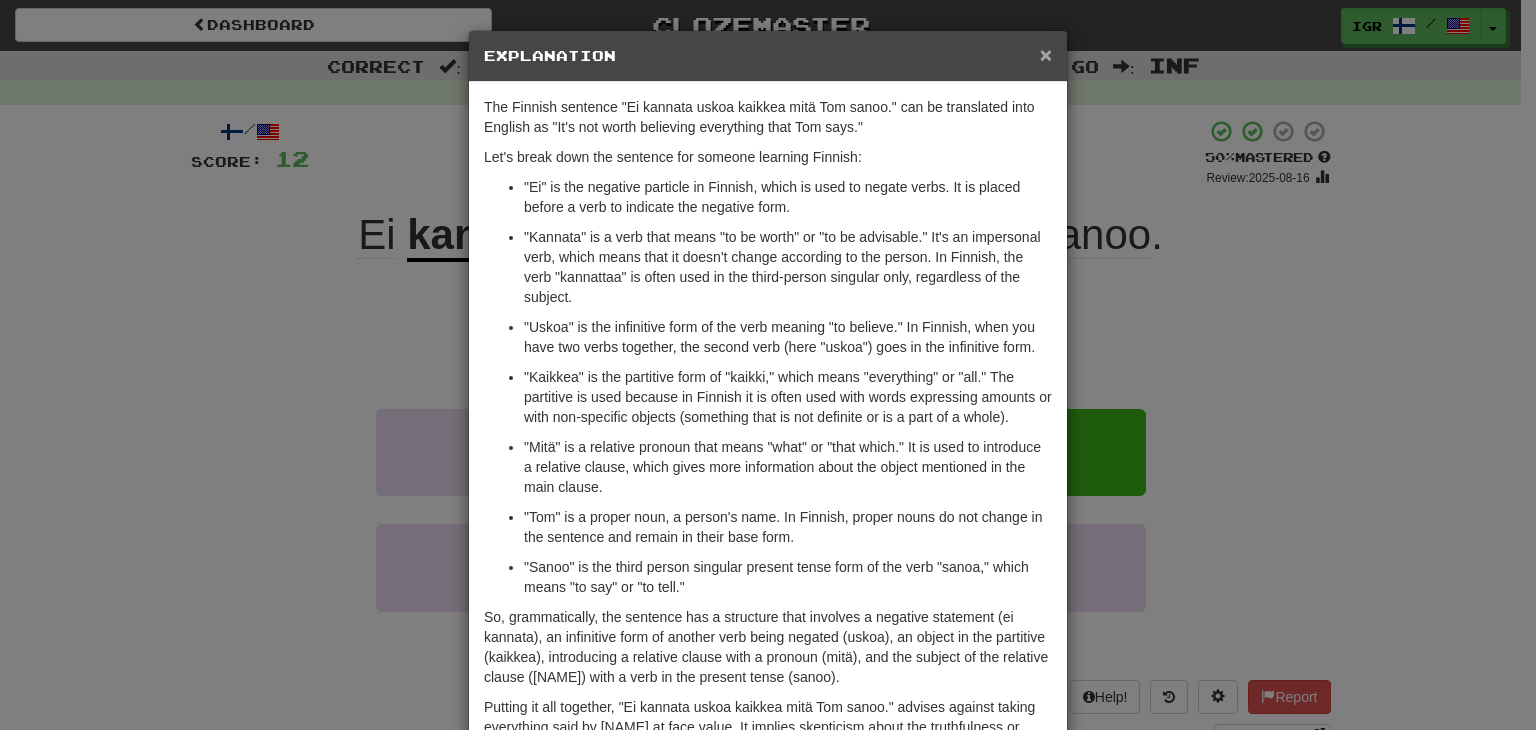 click on "×" at bounding box center (1046, 54) 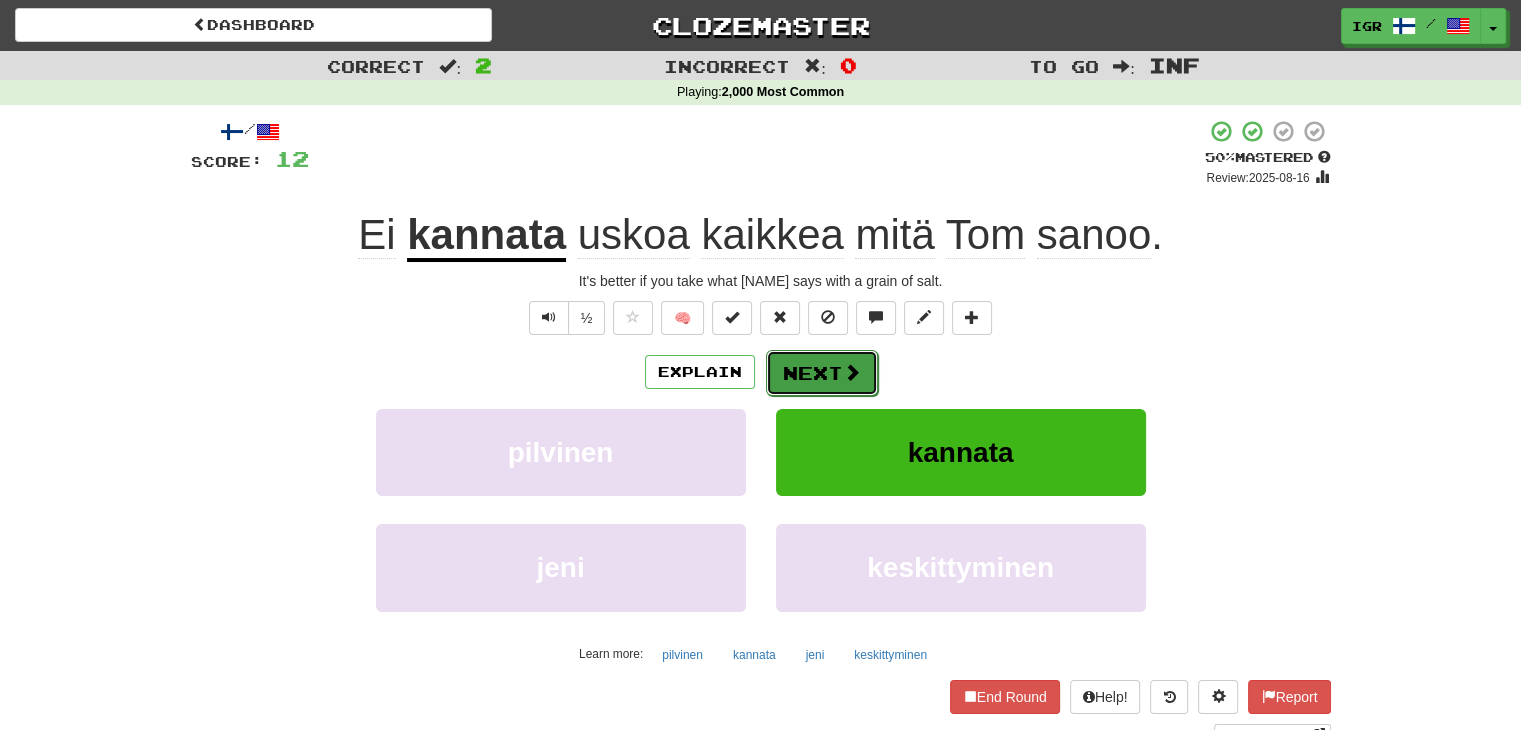 click on "Next" at bounding box center [822, 373] 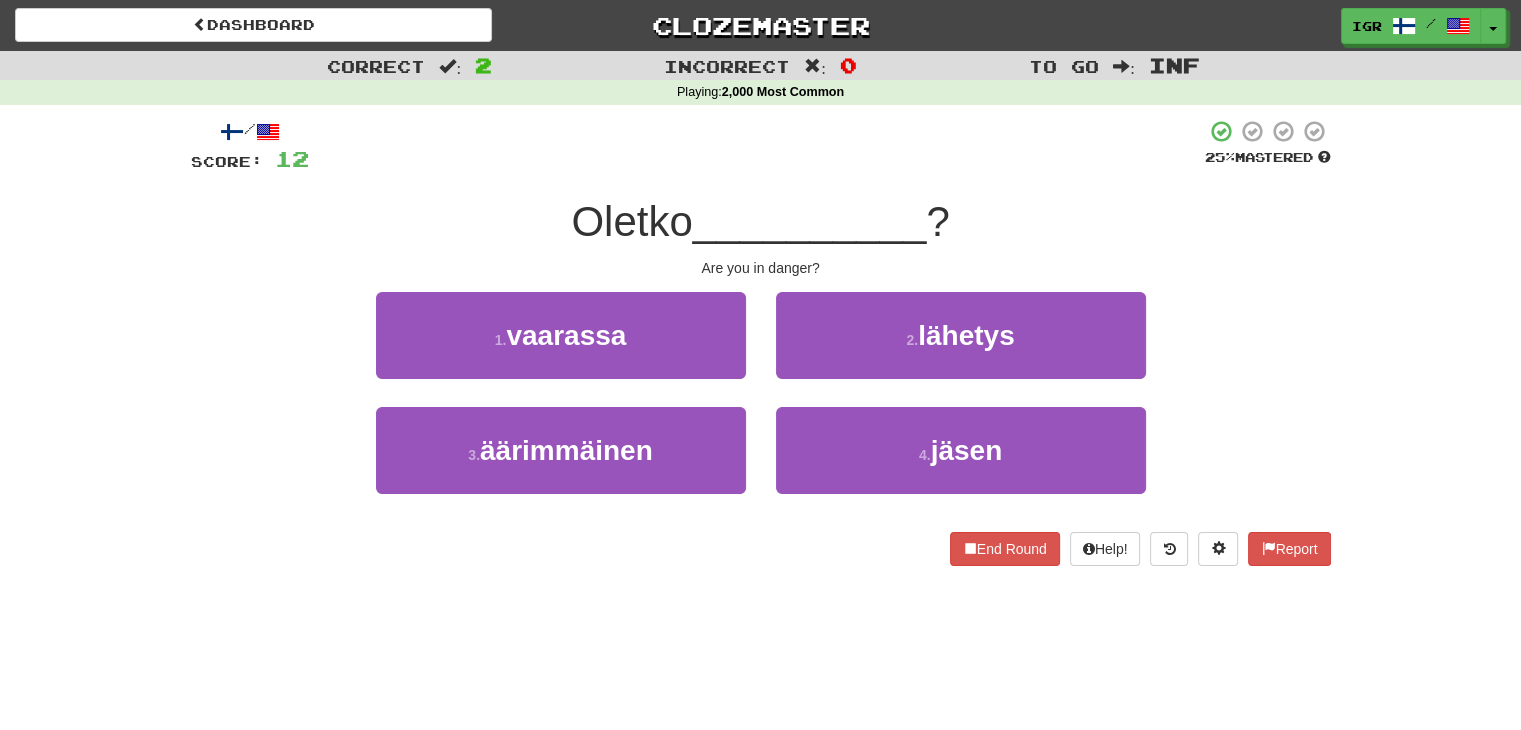 click on "1 .  vaarassa" at bounding box center (561, 349) 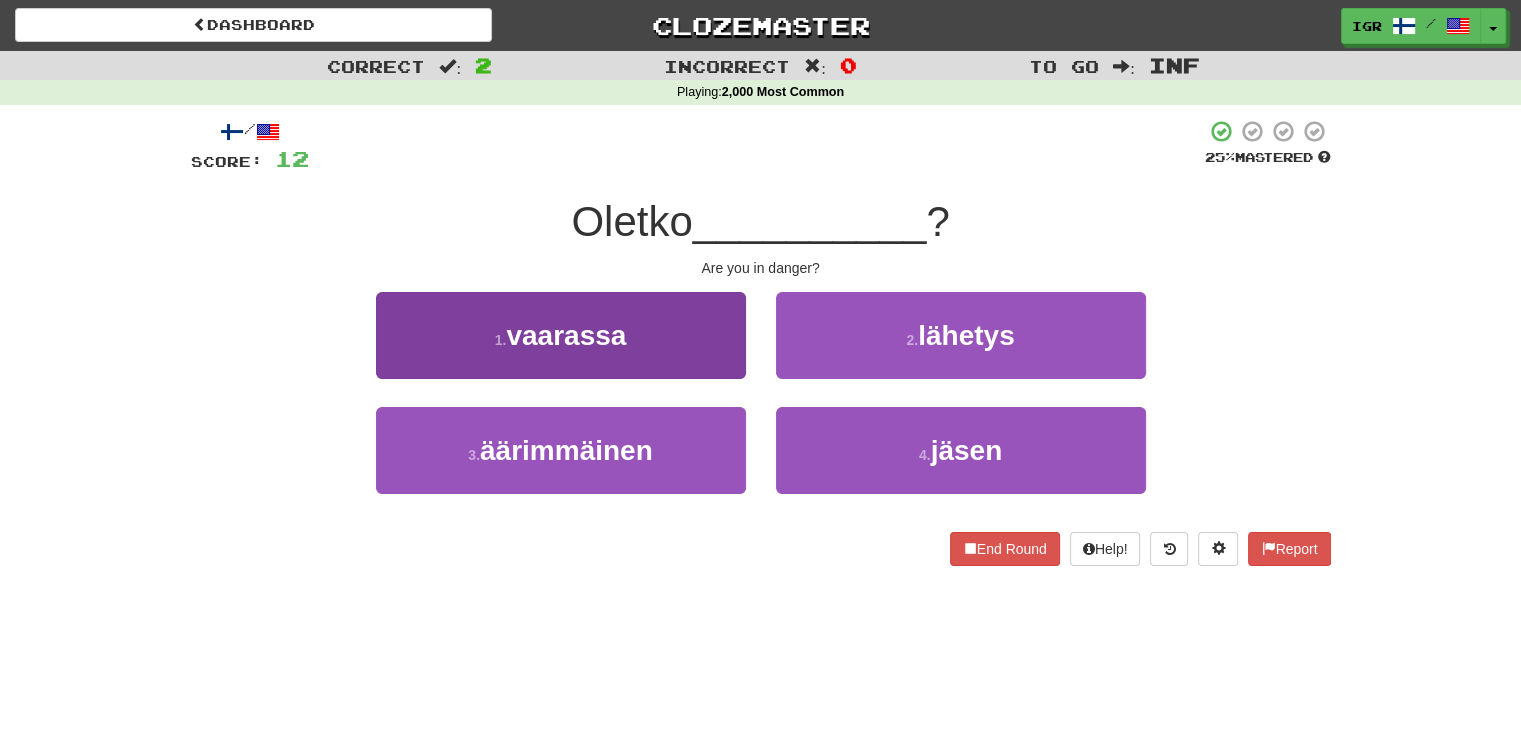 drag, startPoint x: 546, startPoint y: 380, endPoint x: 540, endPoint y: 364, distance: 17.088007 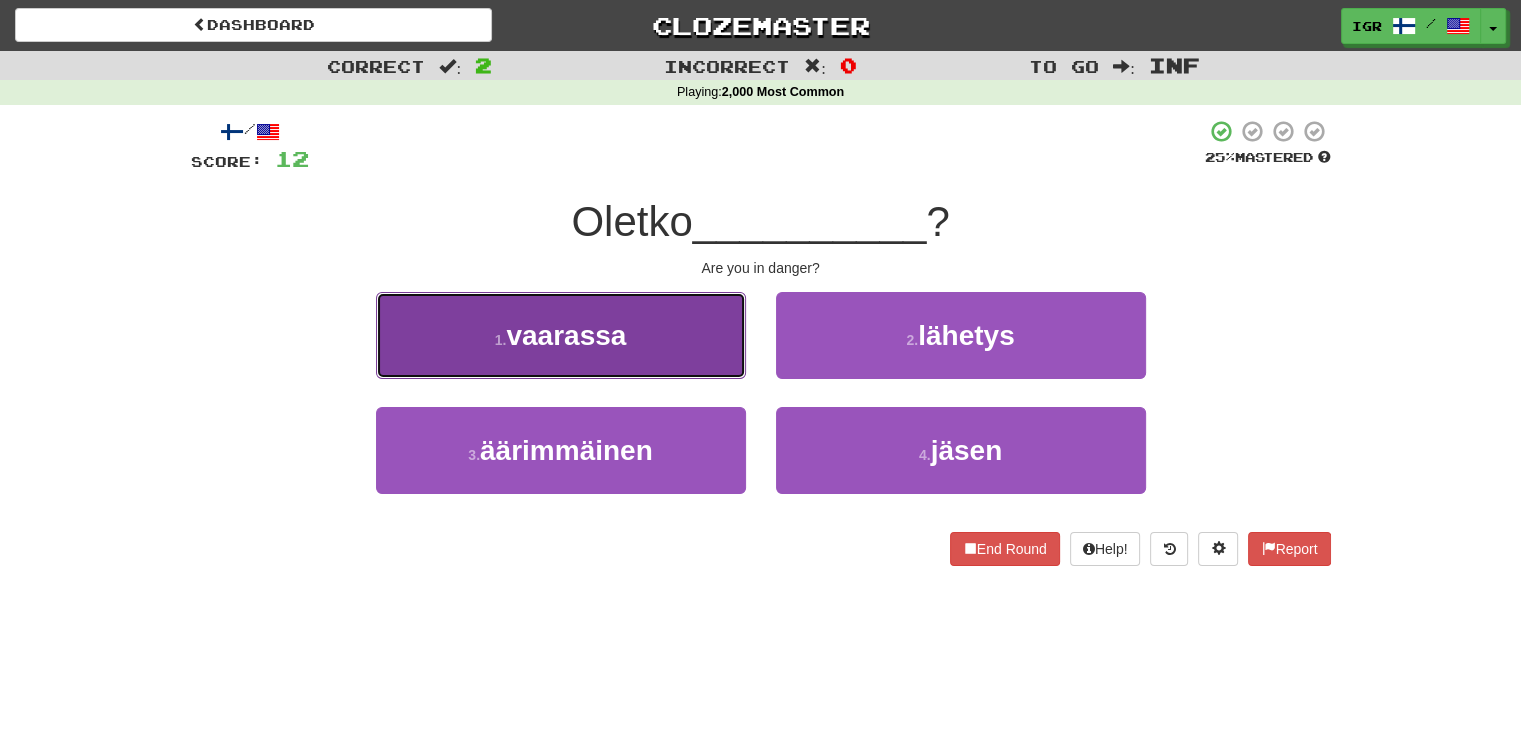 click on "1 .  vaarassa" at bounding box center [561, 335] 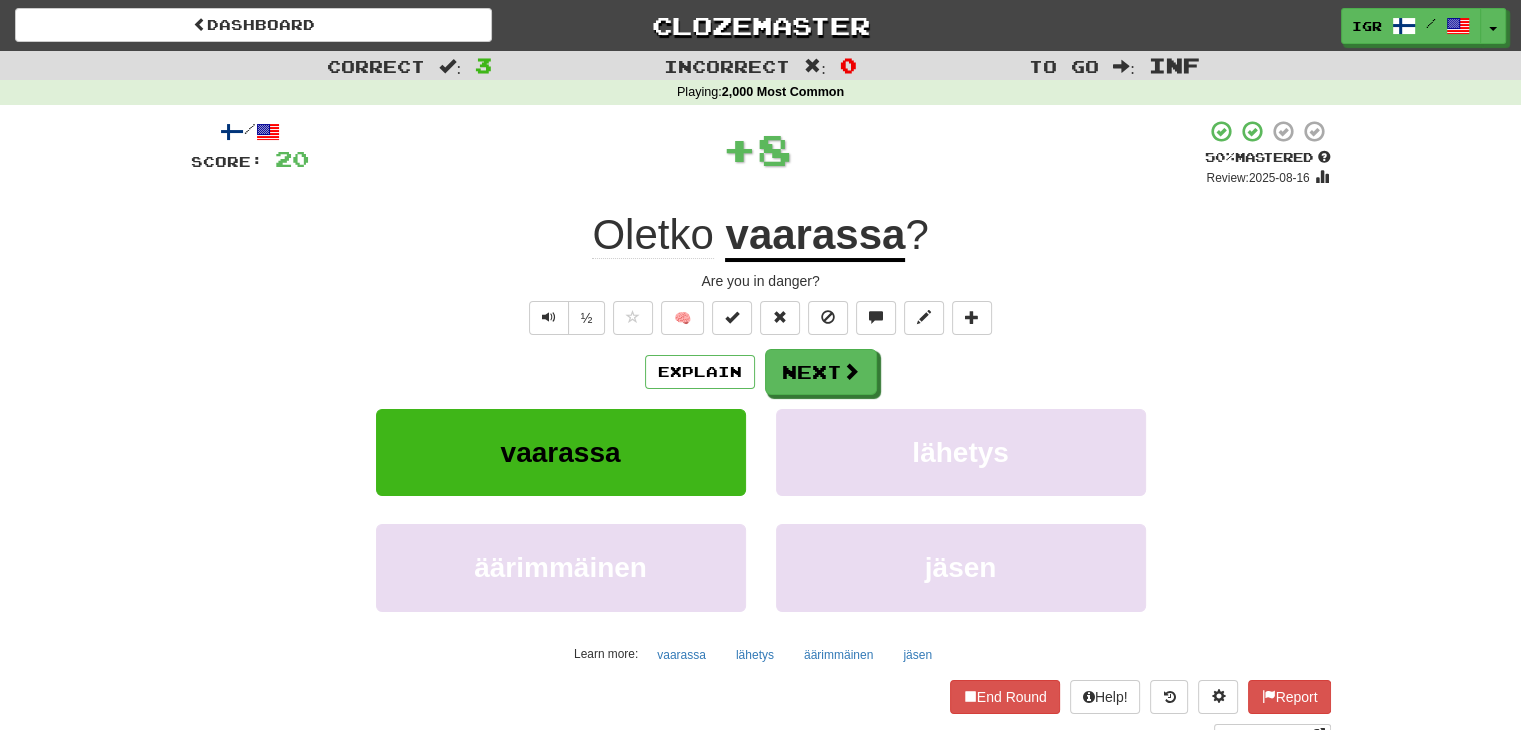 click on "Explain Next" at bounding box center (761, 372) 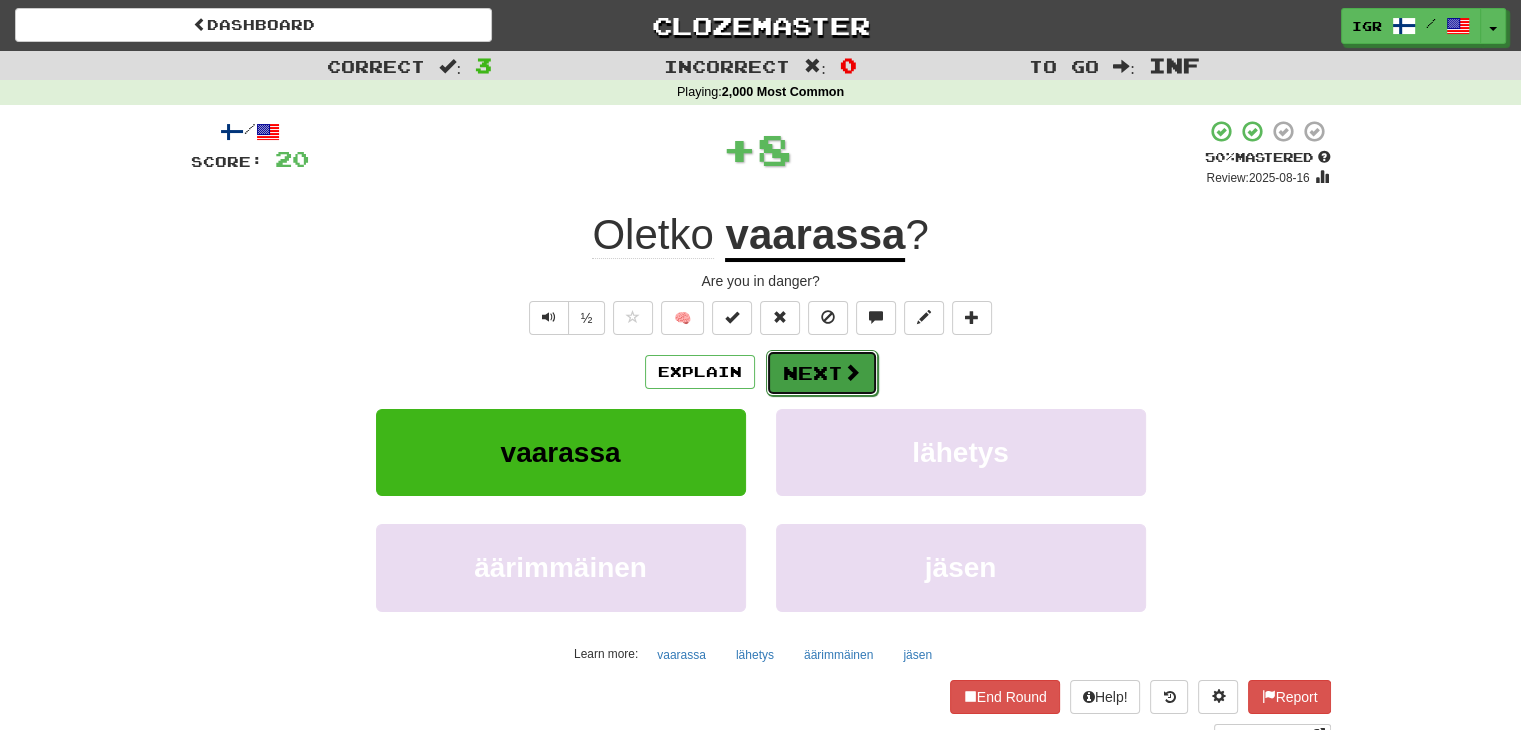 click on "Next" at bounding box center (822, 373) 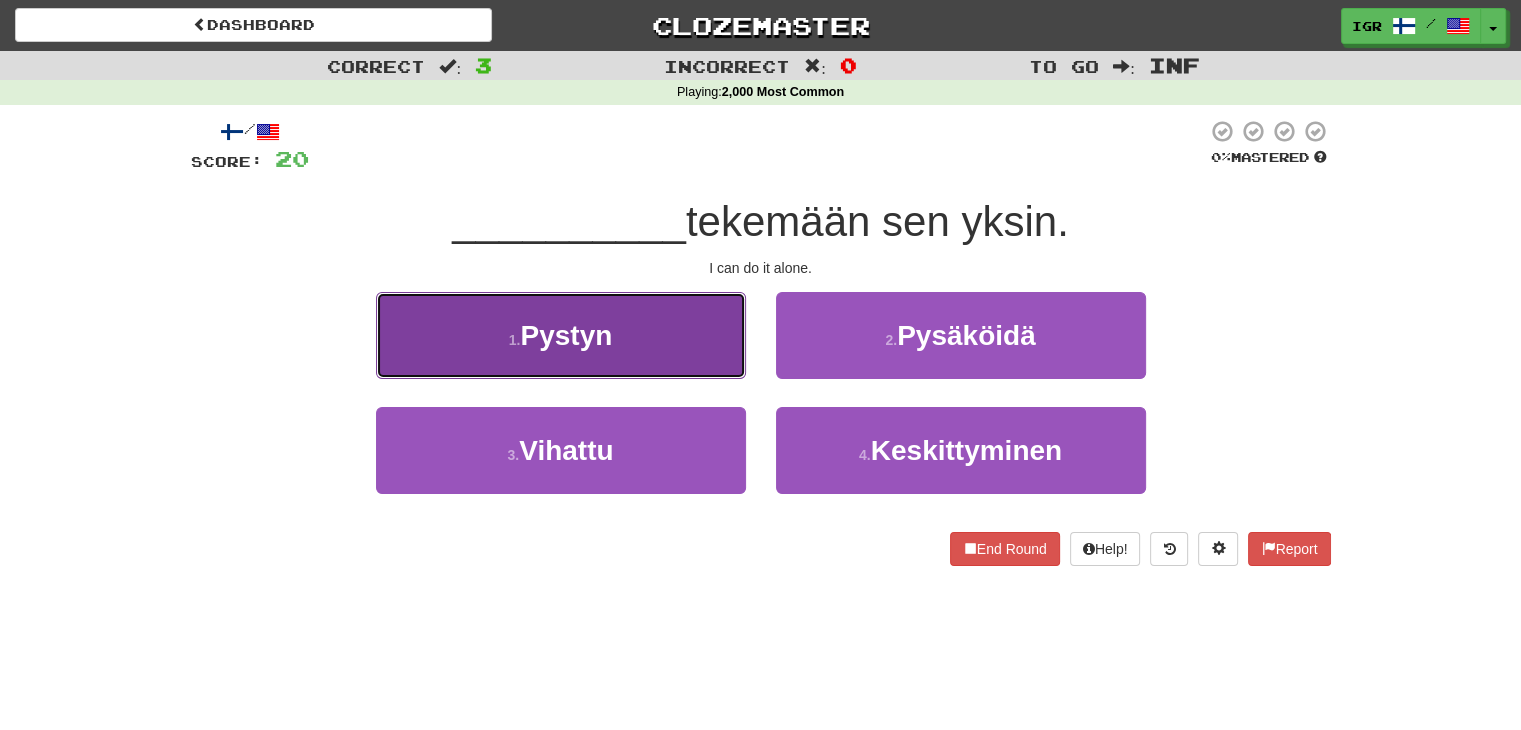 click on "1 .  Pystyn" at bounding box center (561, 335) 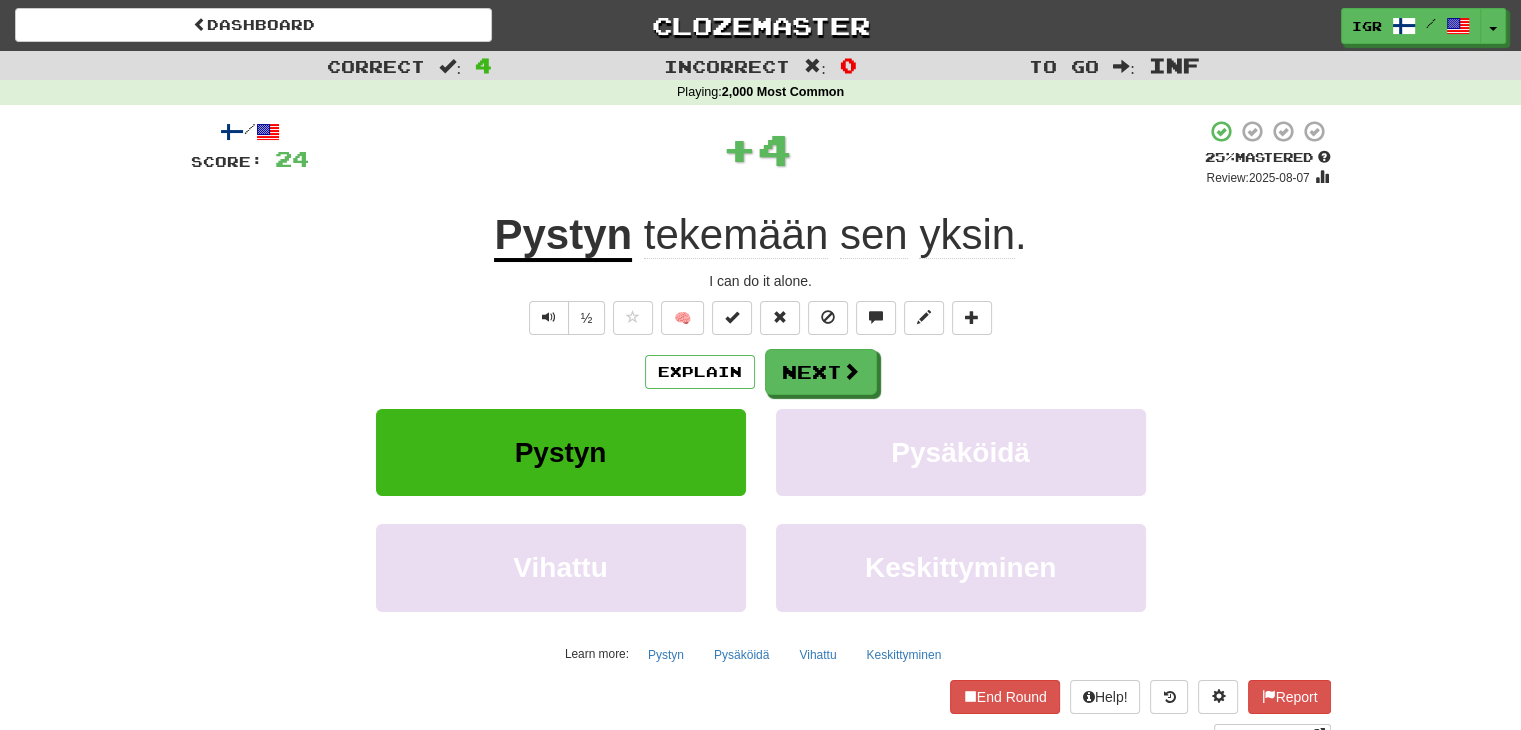 click on "Explain Next Pystyn Pysäköidä Vihattu Keskittyminen Learn more: Pystyn Pysäköidä Vihattu Keskittyminen" at bounding box center (761, 509) 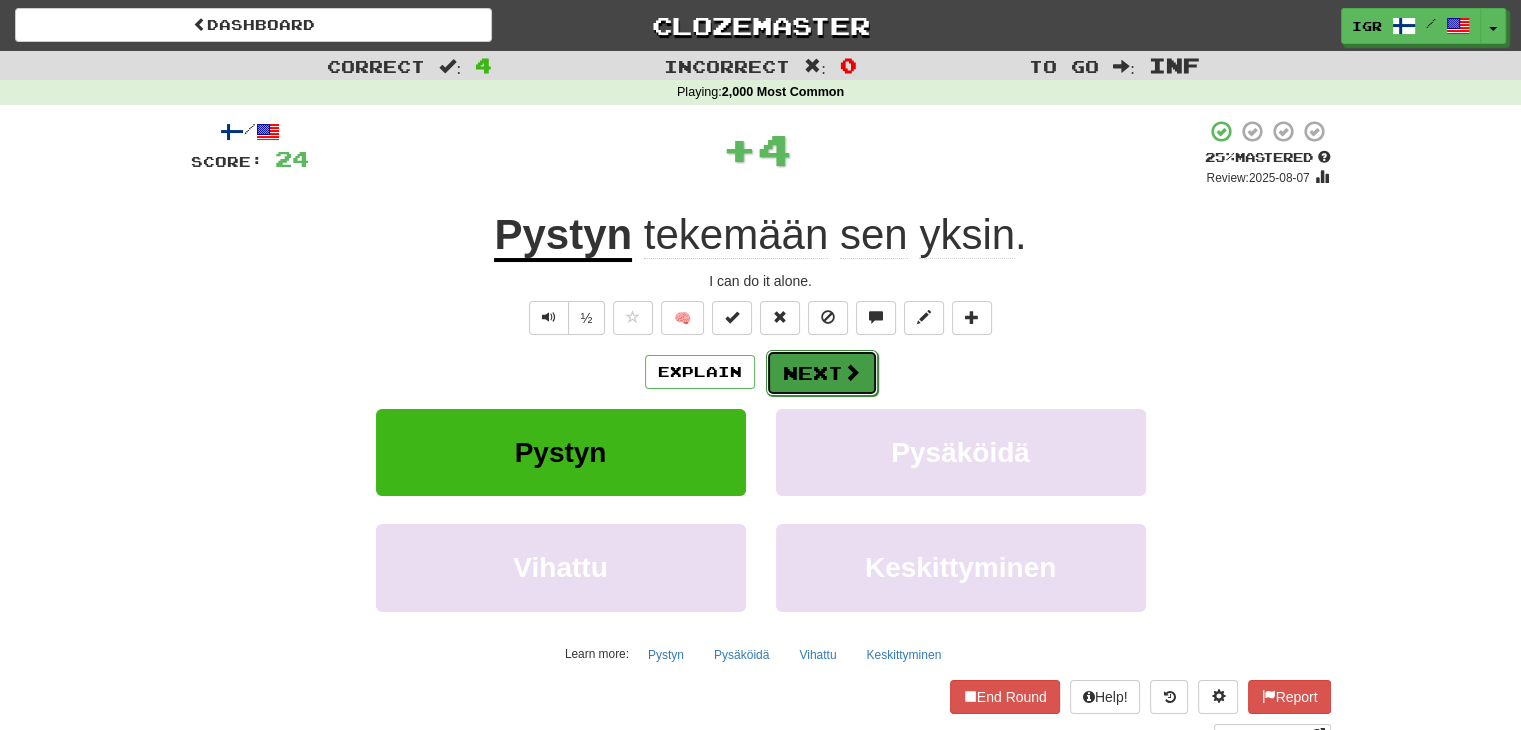 click on "Next" at bounding box center [822, 373] 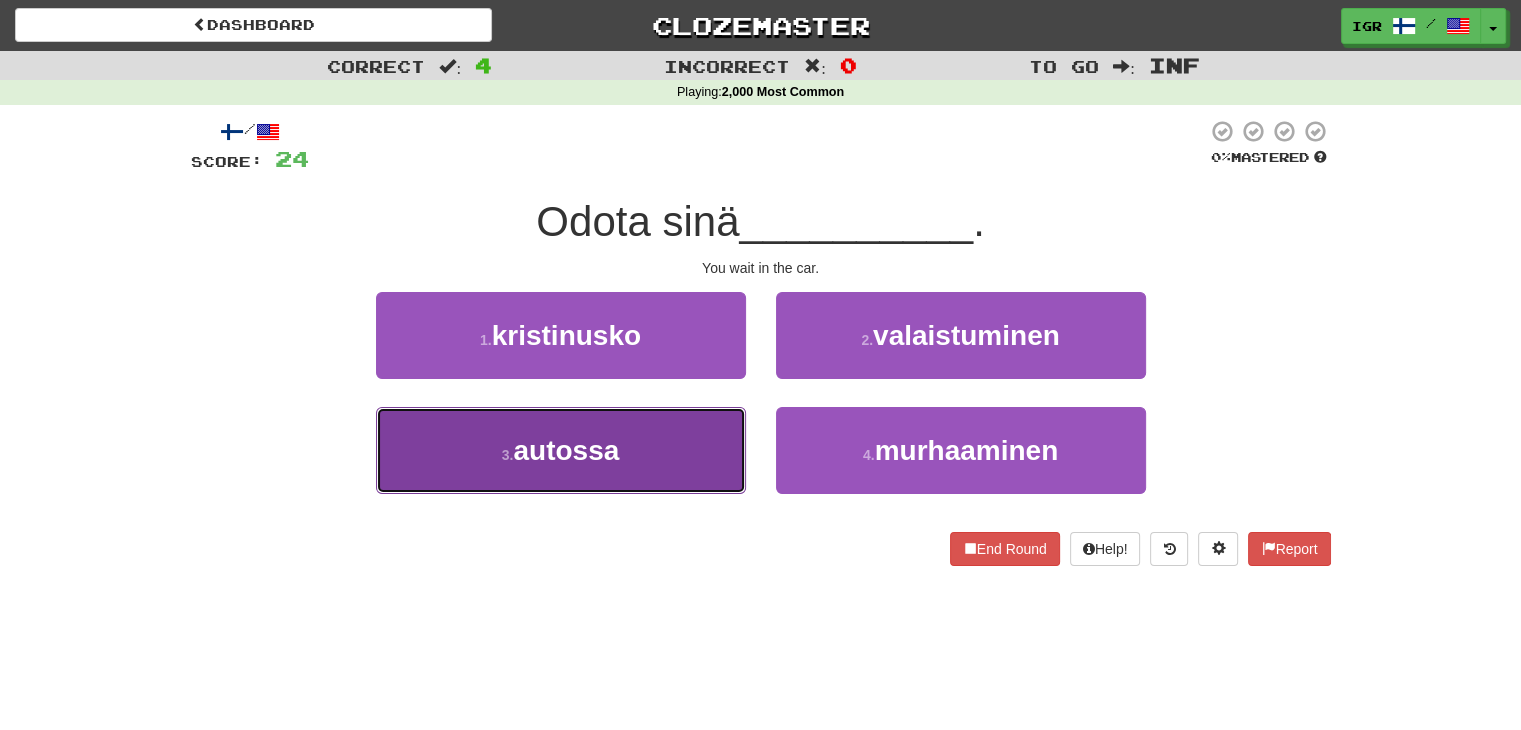 click on "3 .  autossa" at bounding box center [561, 450] 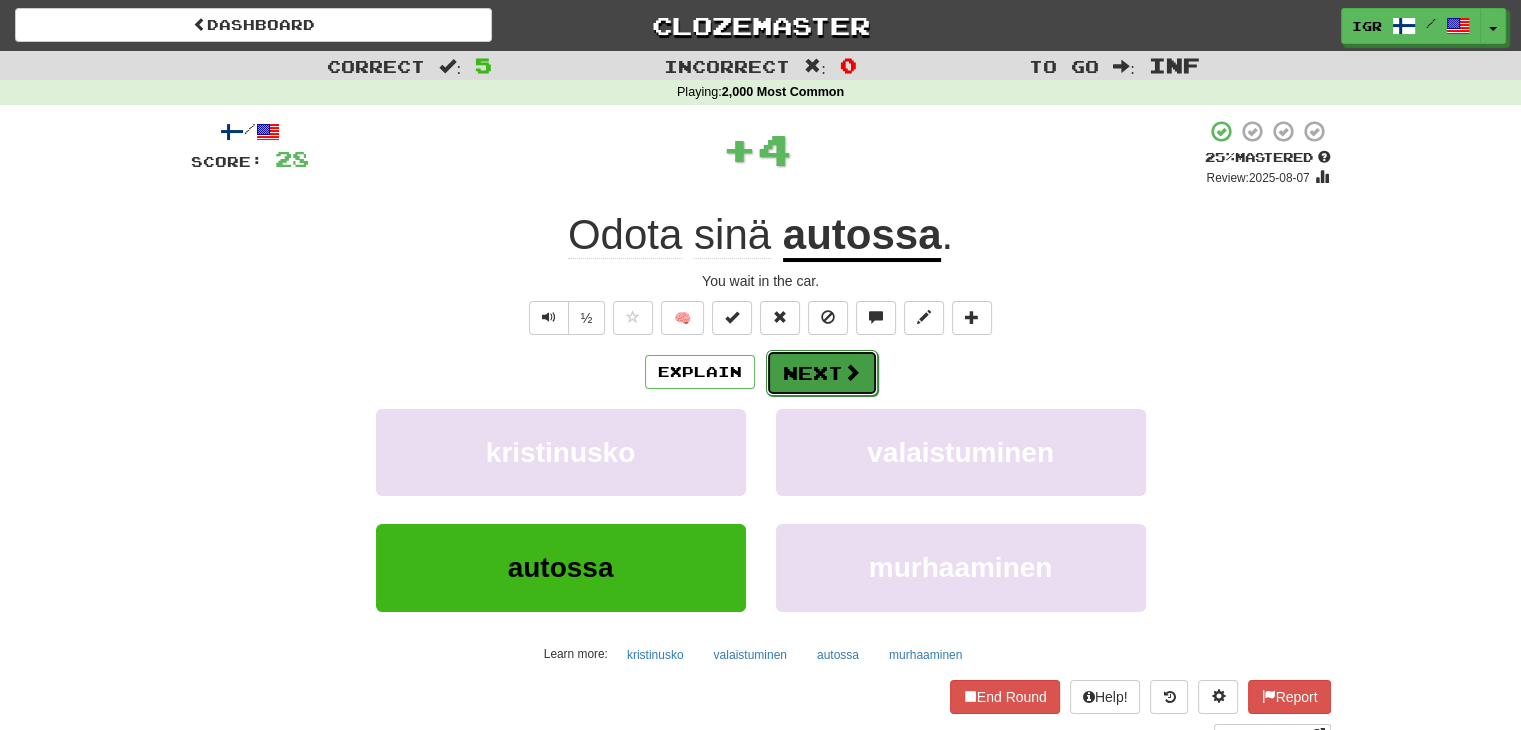 click on "Next" at bounding box center (822, 373) 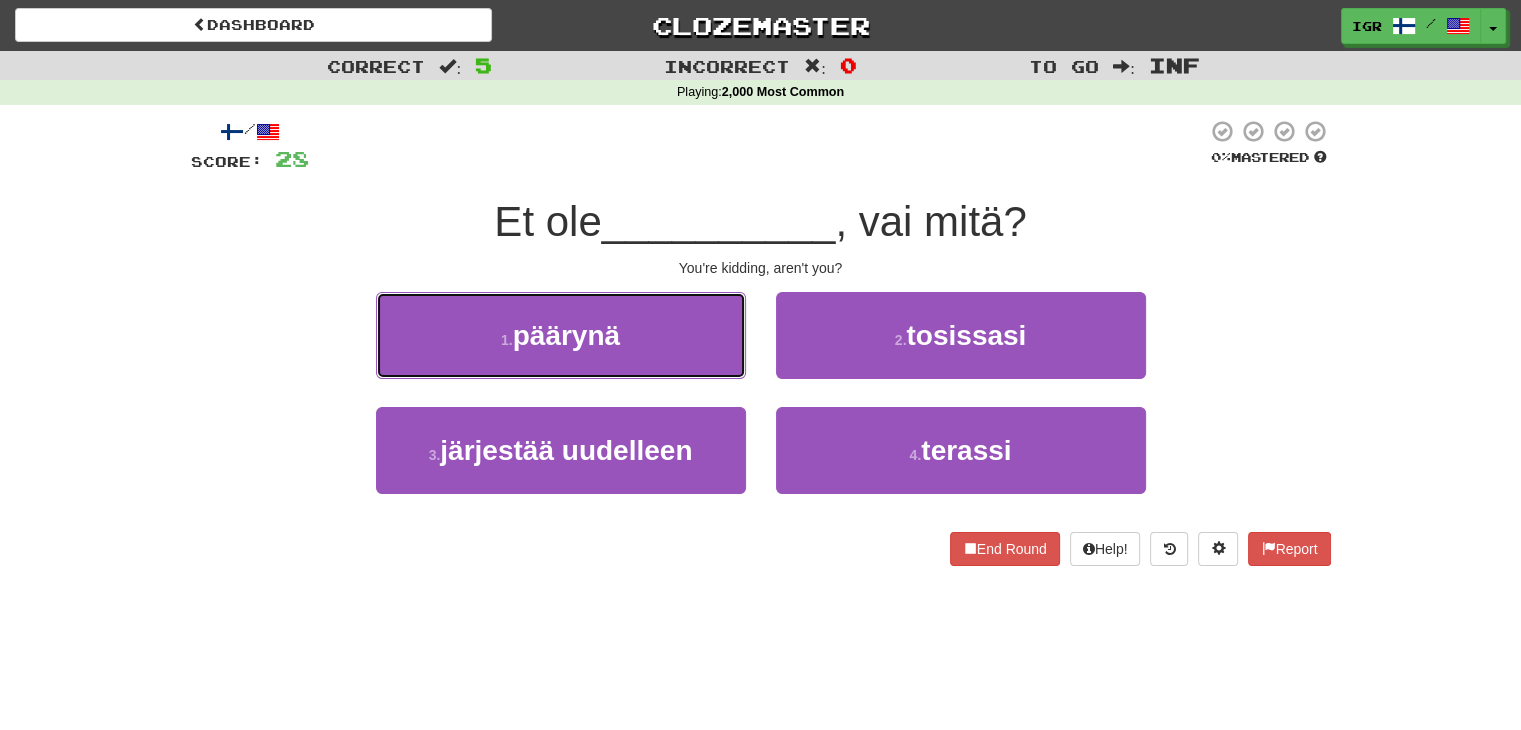 click on "1 .  päärynä" at bounding box center (561, 335) 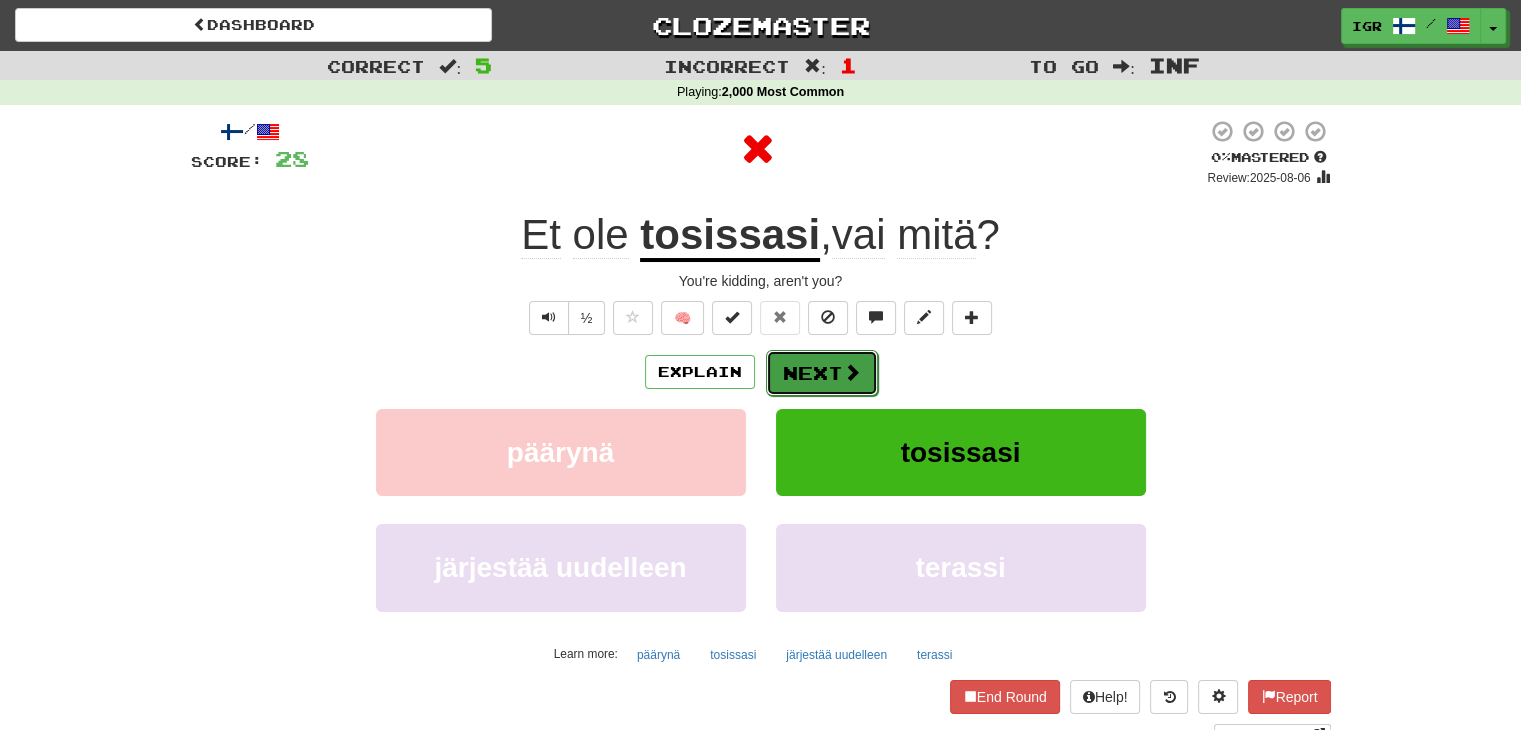 click on "Next" at bounding box center (822, 373) 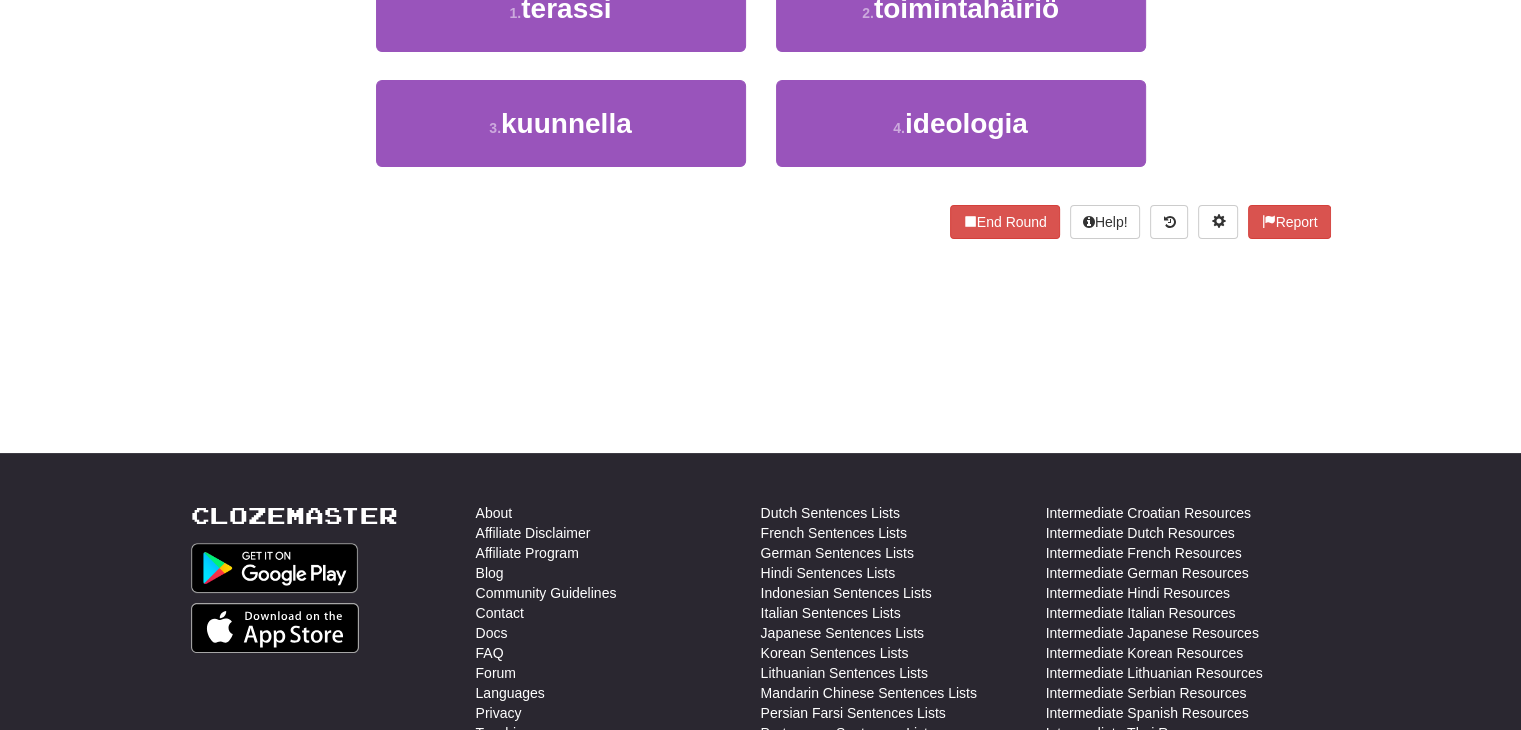 scroll, scrollTop: 0, scrollLeft: 0, axis: both 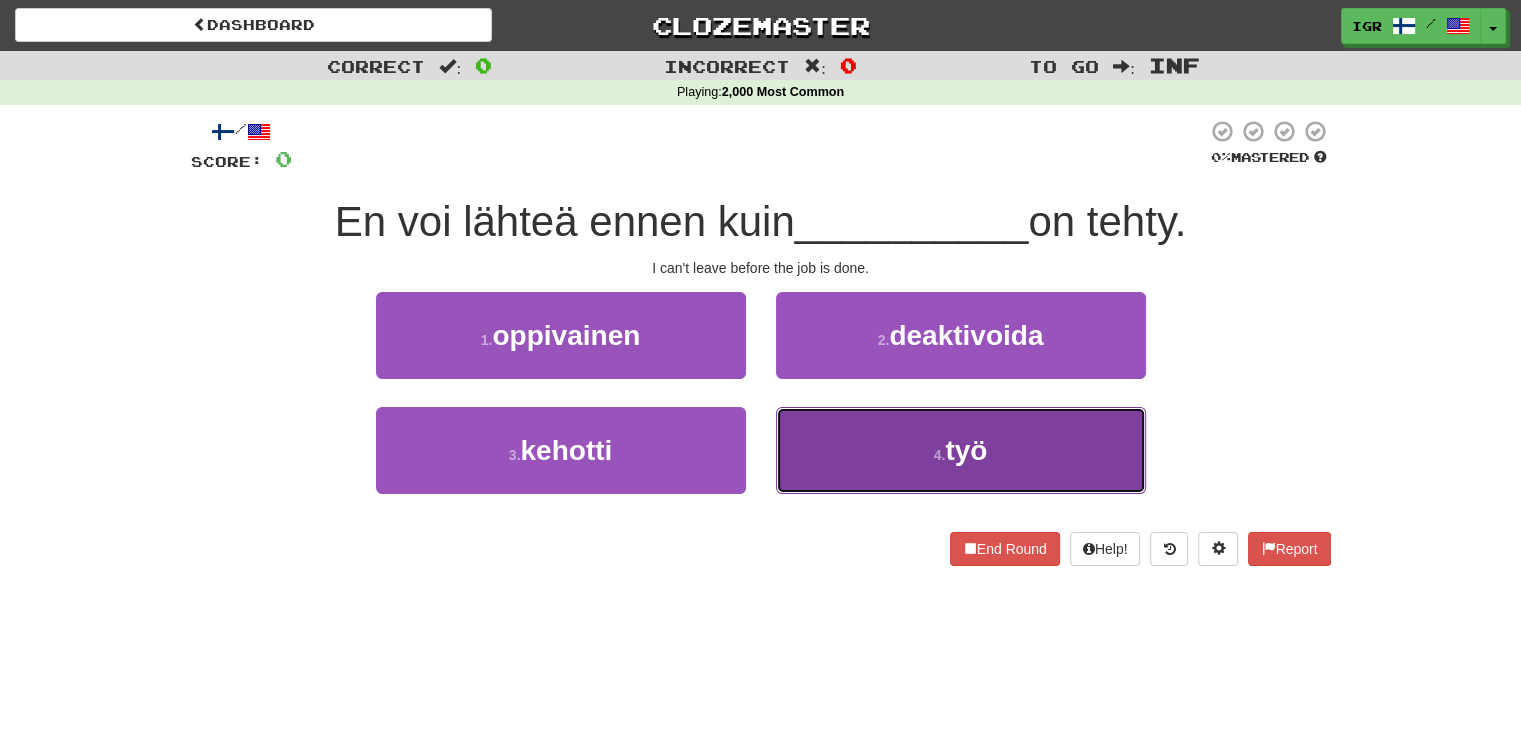 click on "4 . työ" at bounding box center (961, 450) 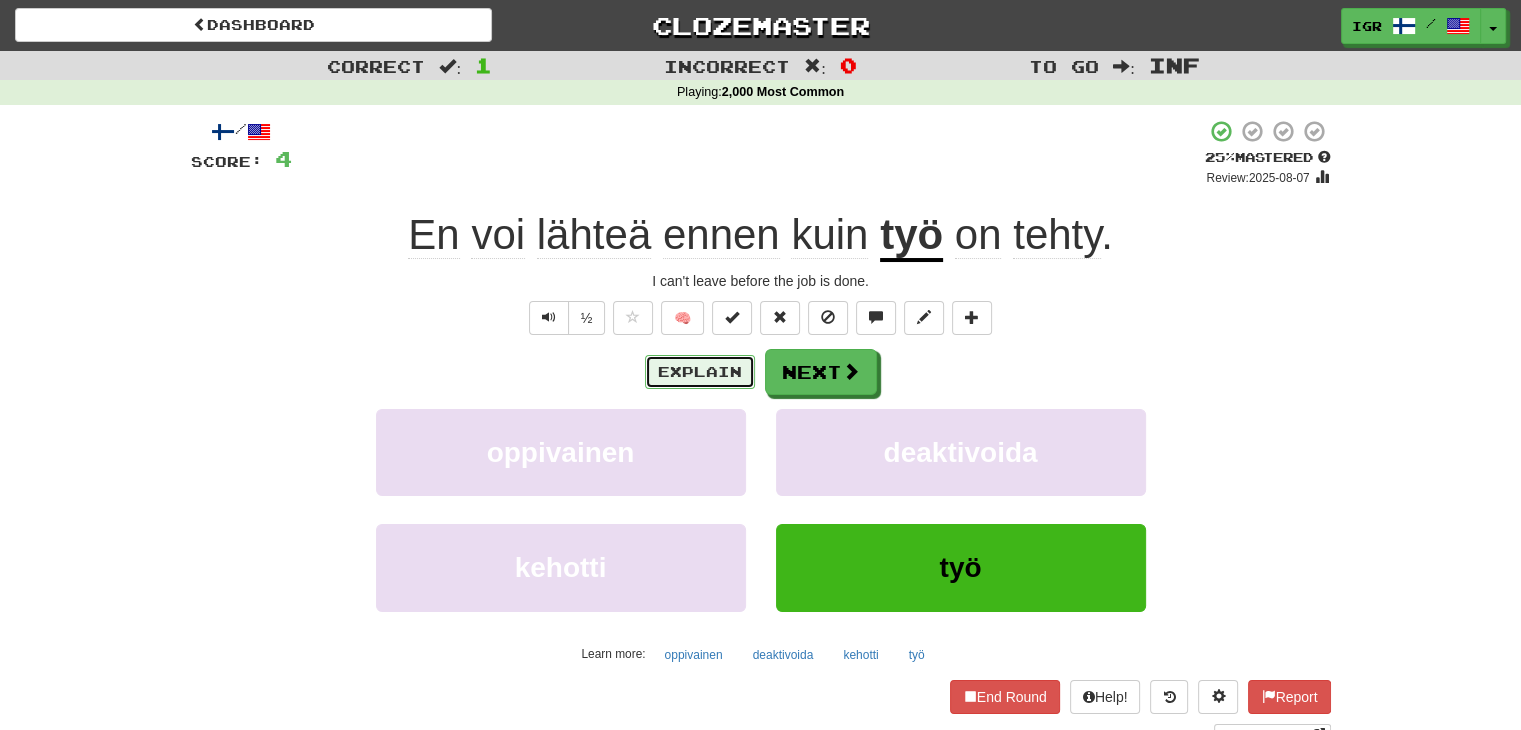 click on "Explain" at bounding box center (700, 372) 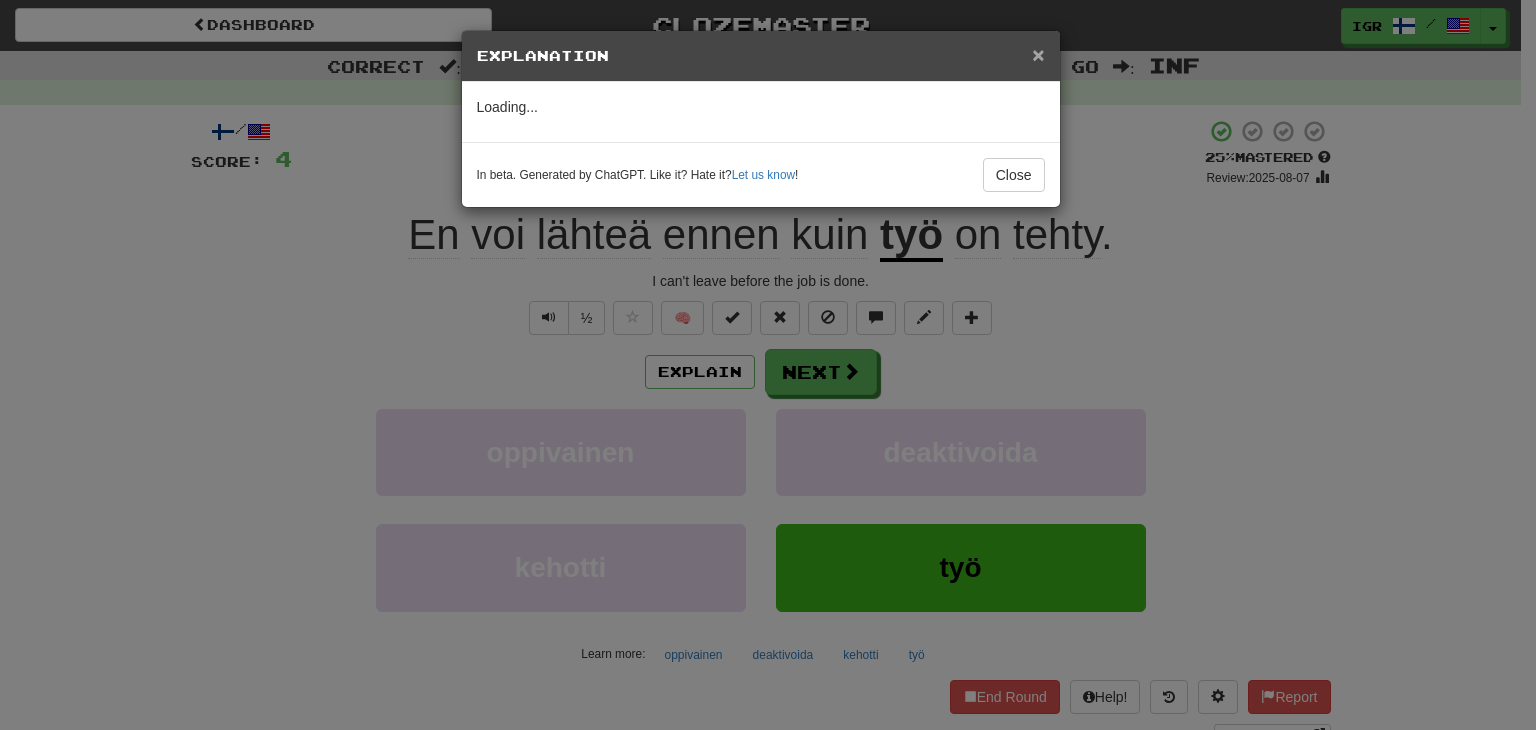 click on "×" at bounding box center (1038, 54) 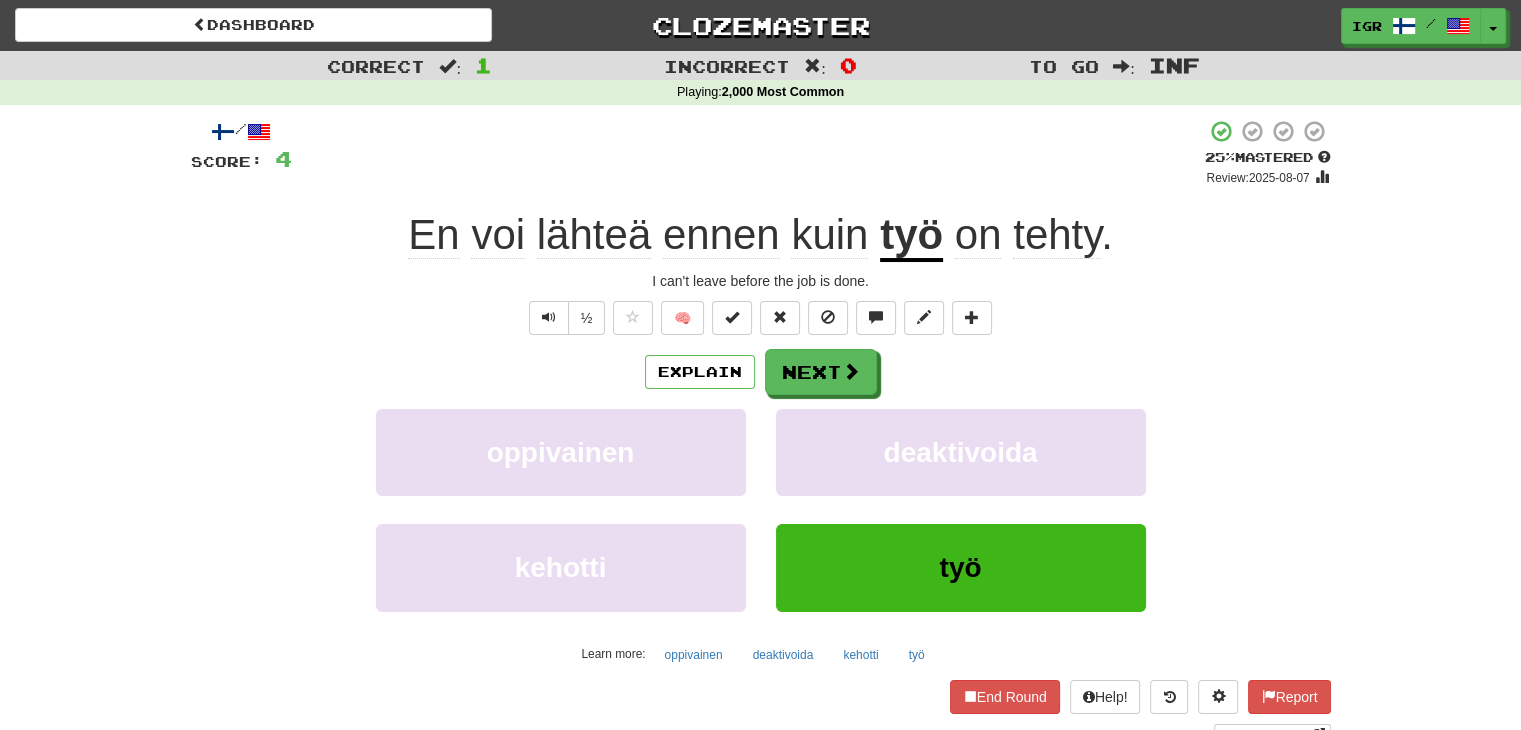 click on "Explain Next oppivainen deaktivoida kehotti työ Learn more: oppivainen deaktivoida kehotti työ" at bounding box center [761, 509] 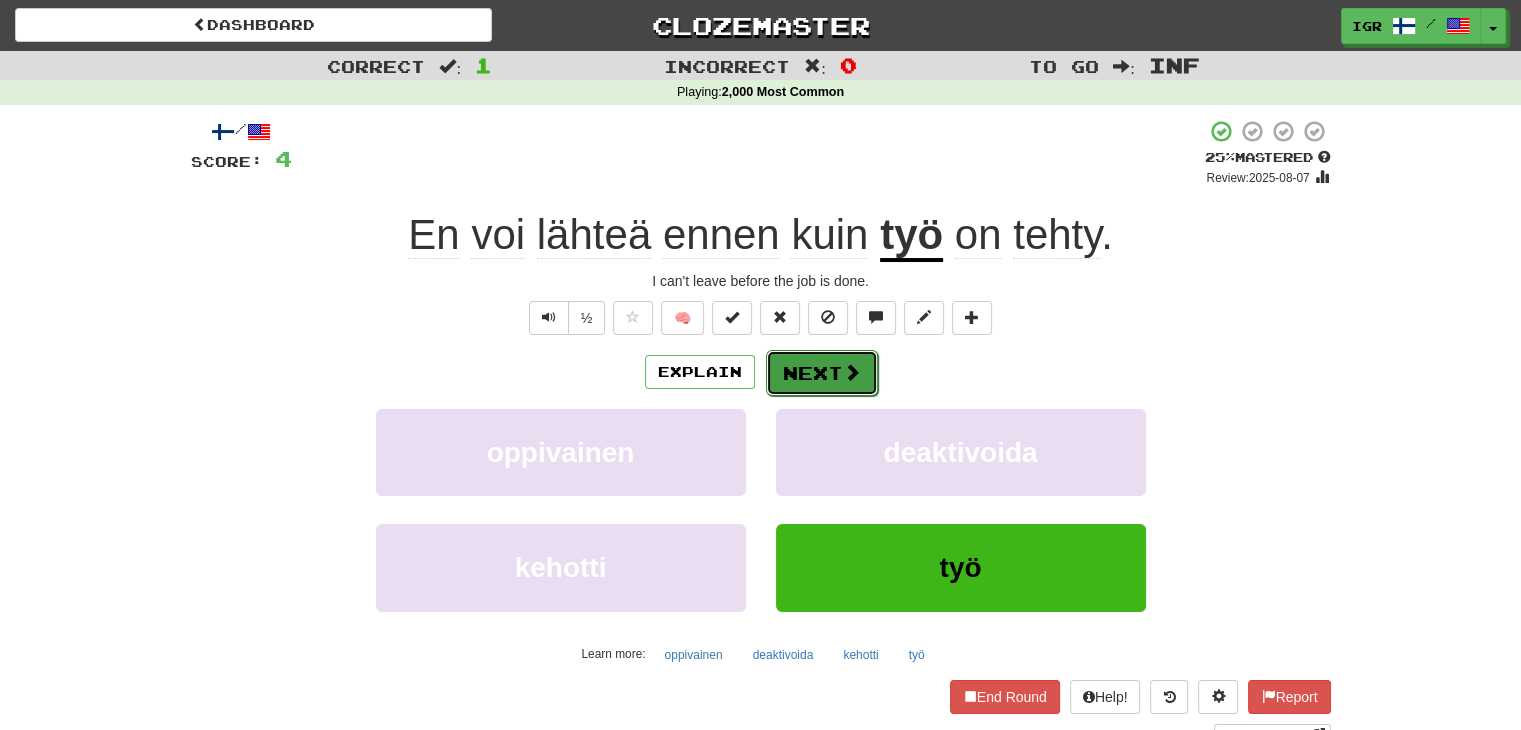 click on "Next" at bounding box center [822, 373] 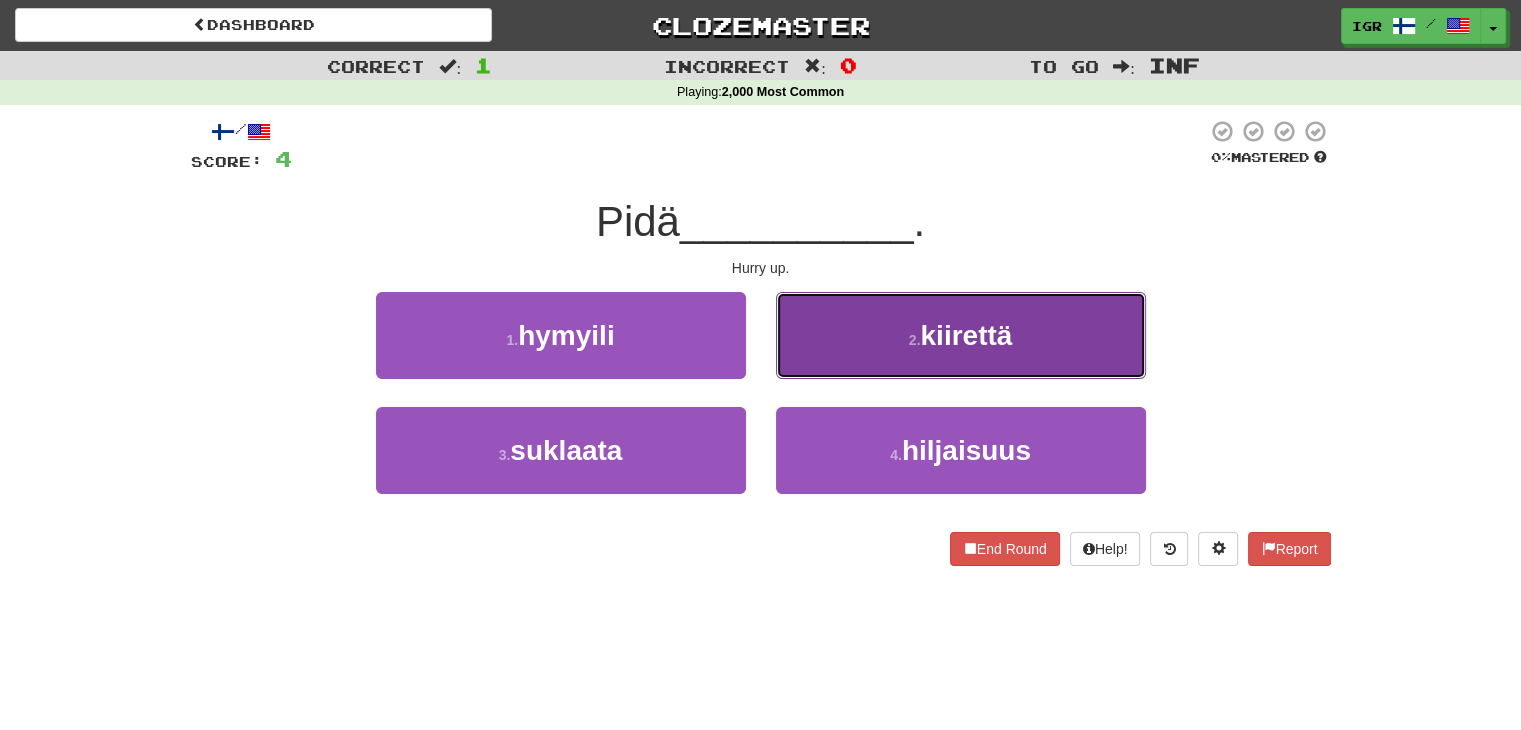 click on "2 .  kiirettä" at bounding box center (961, 335) 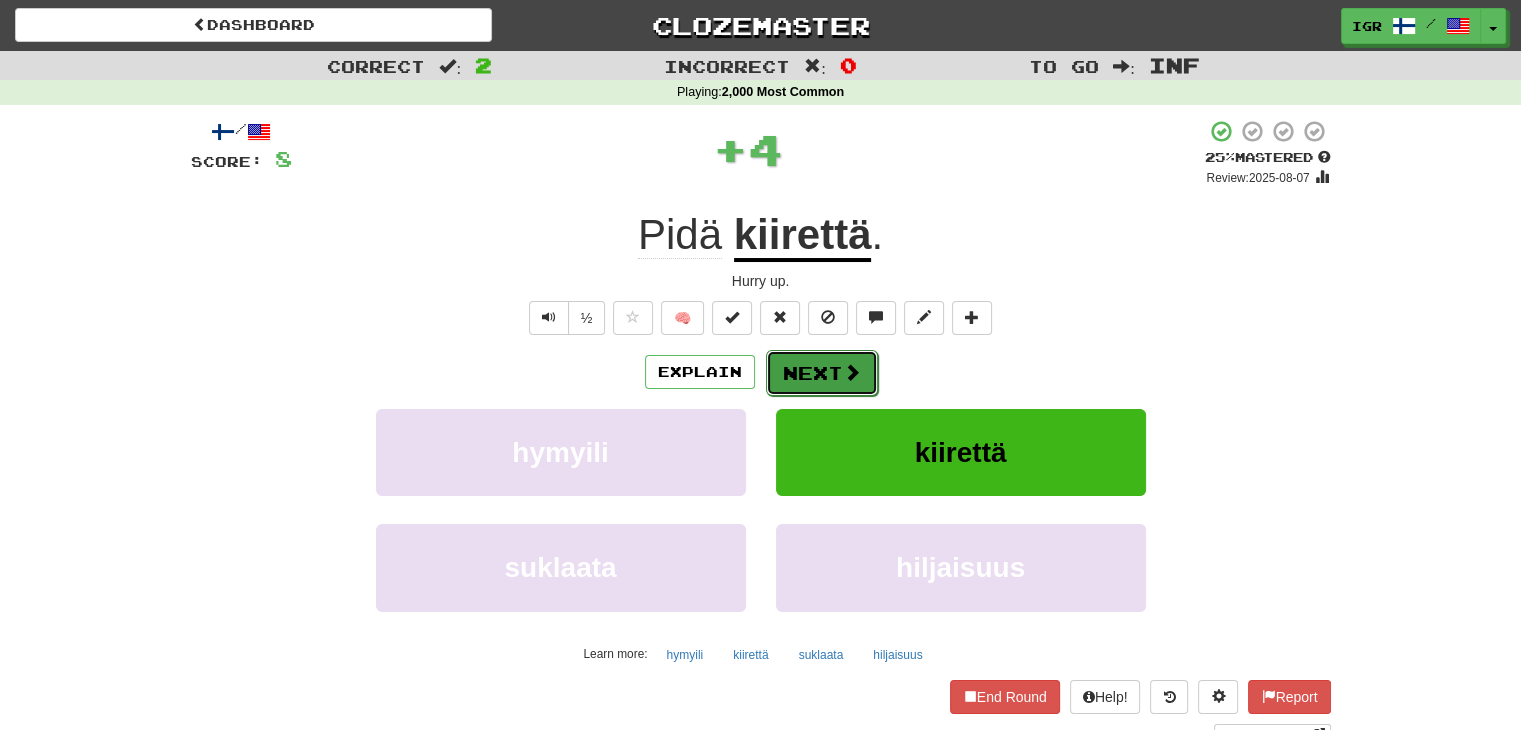 click on "Next" at bounding box center [822, 373] 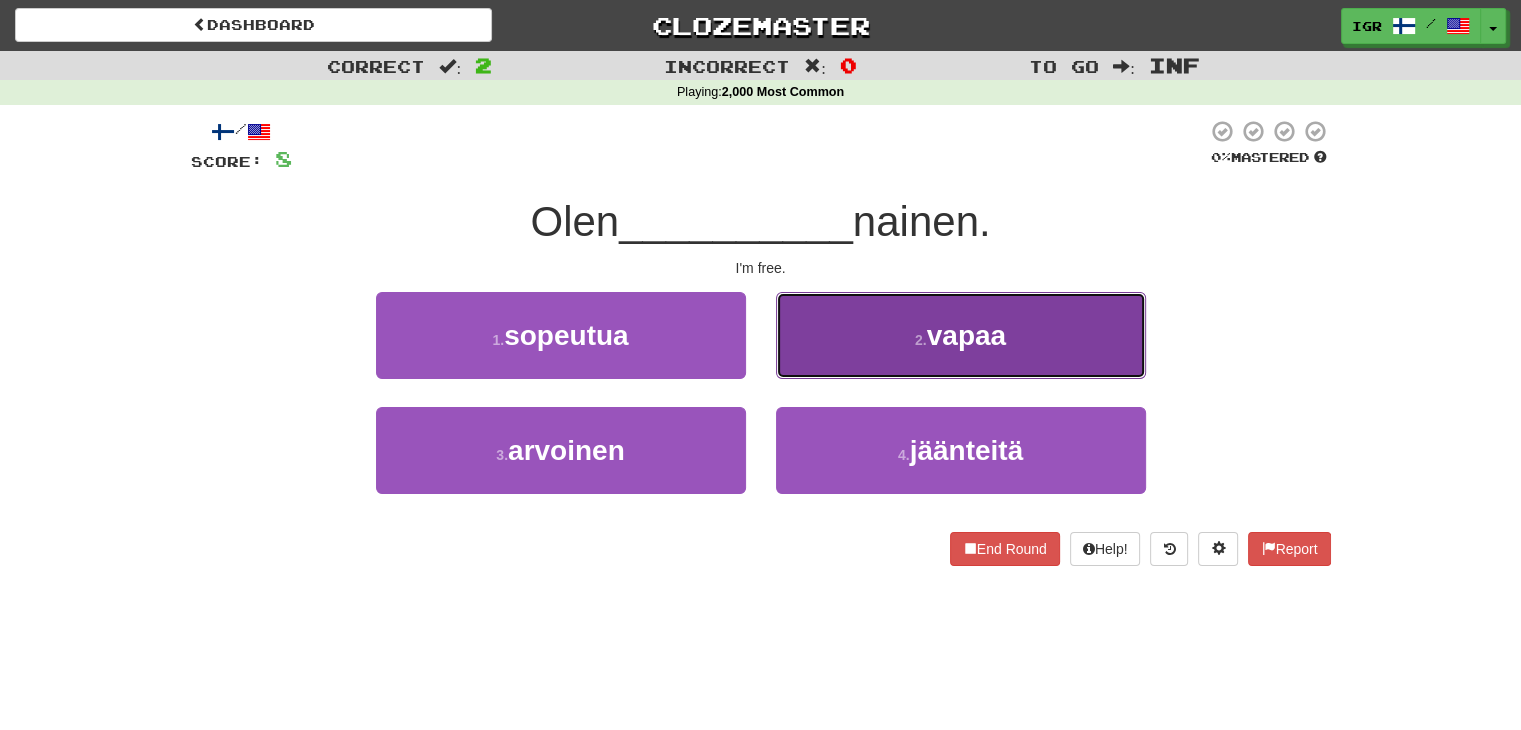 click on "2 .  vapaa" at bounding box center [961, 335] 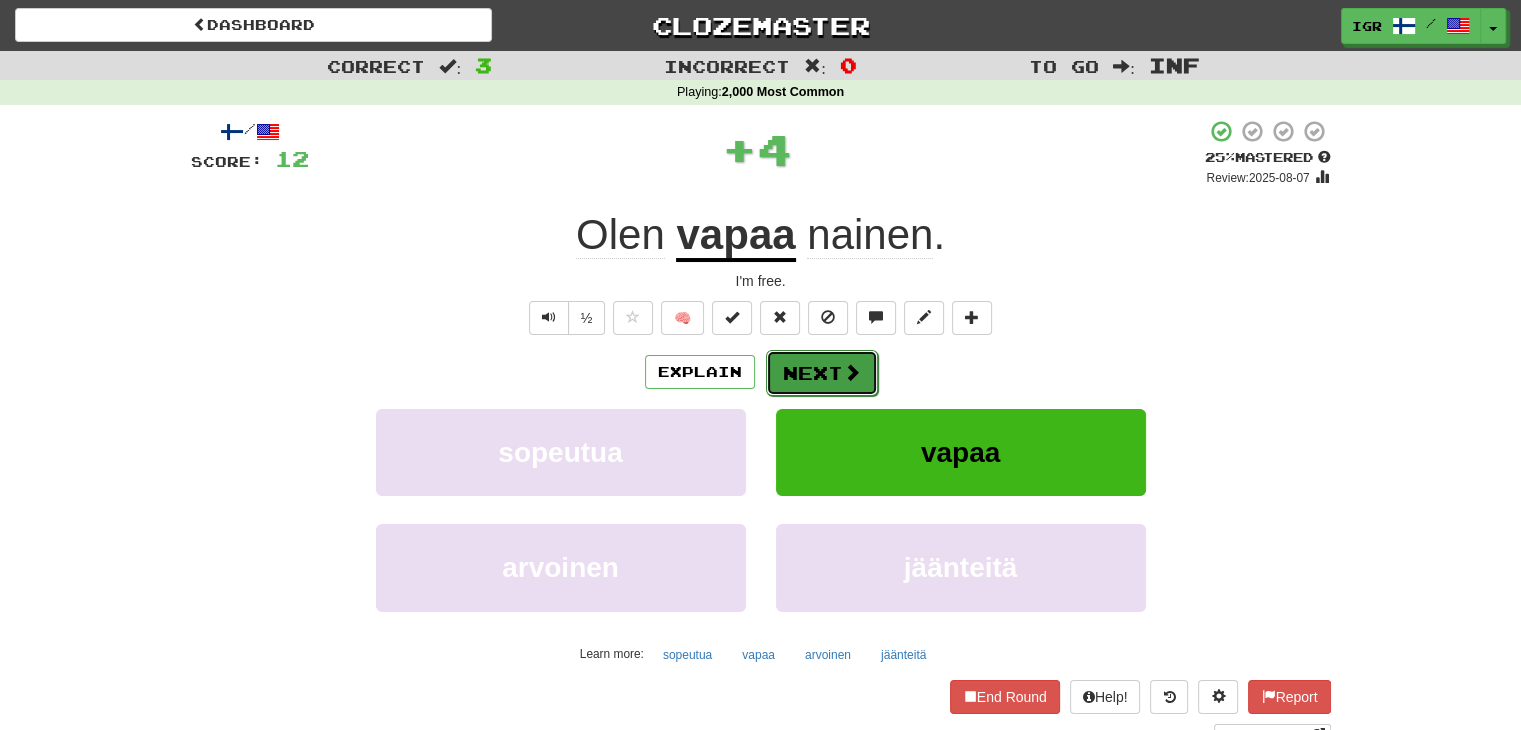 click on "Next" at bounding box center (822, 373) 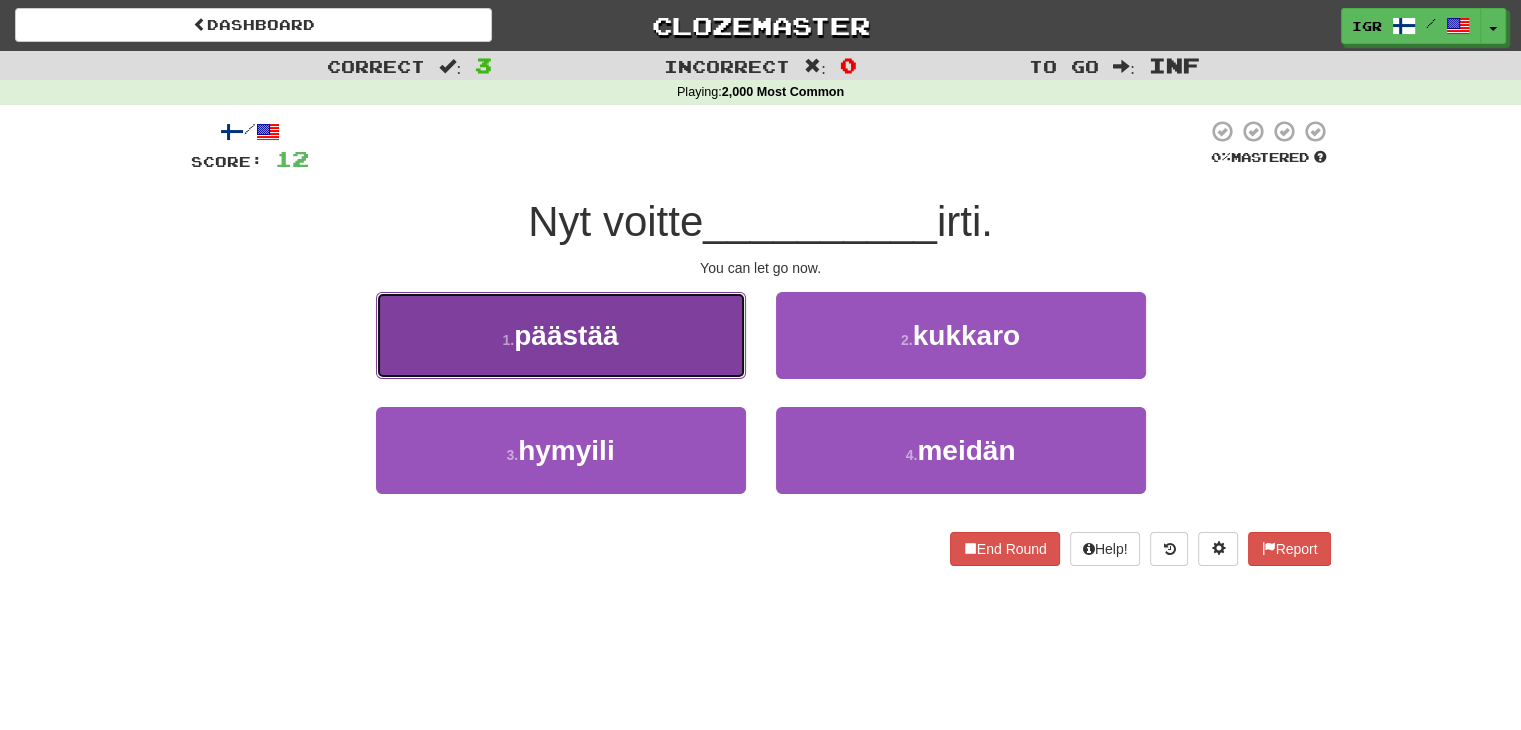 click on "päästää" at bounding box center [566, 335] 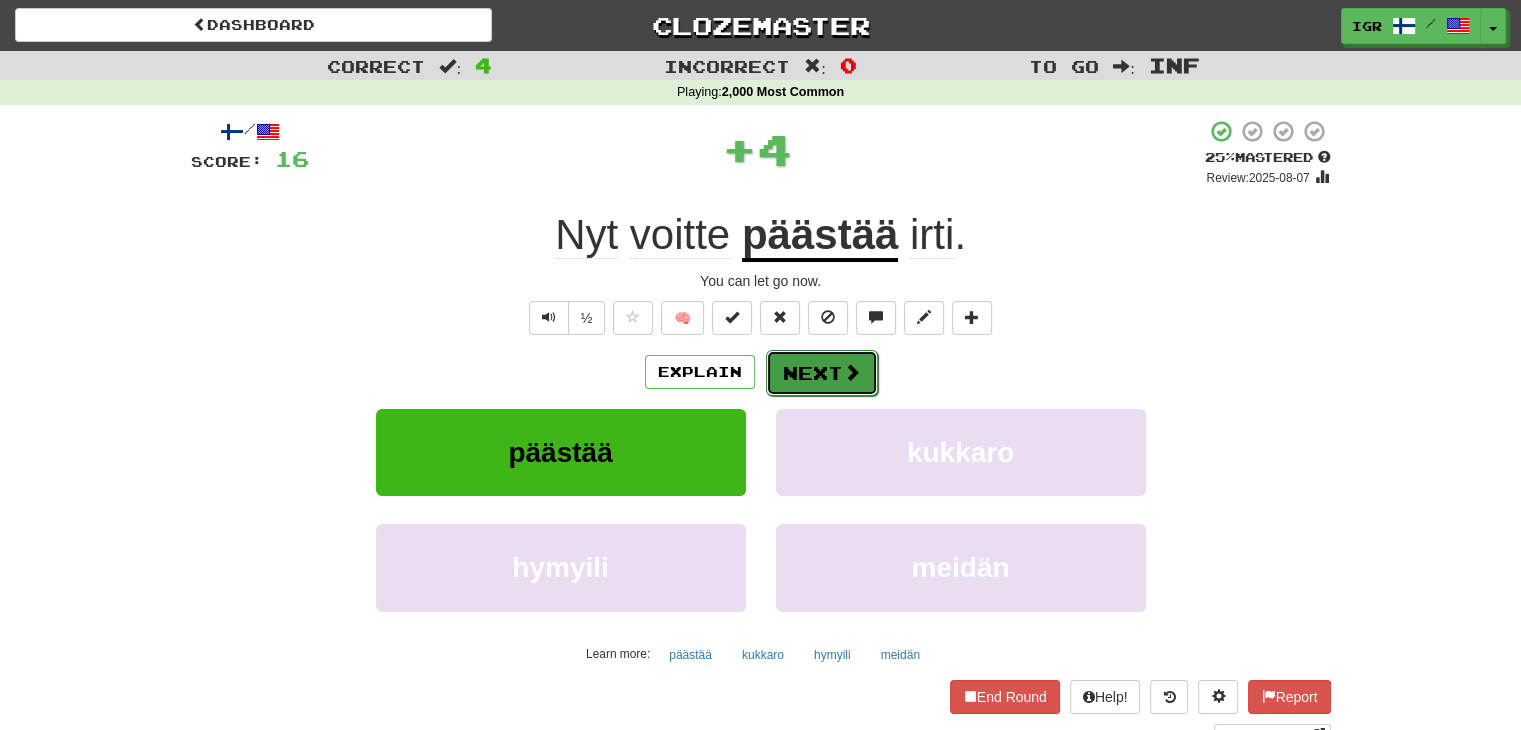 click on "Next" at bounding box center (822, 373) 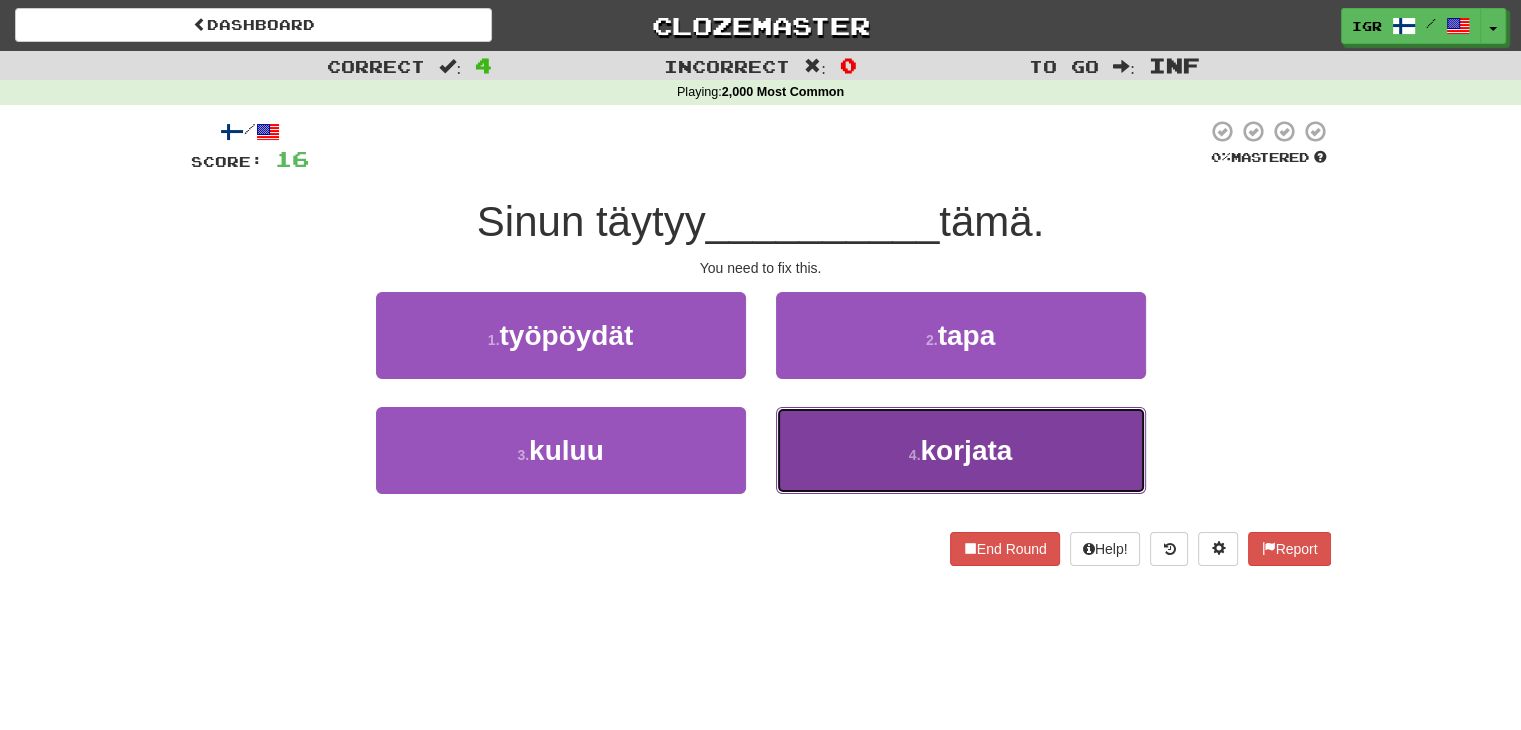 click on "4 .  korjata" at bounding box center [961, 450] 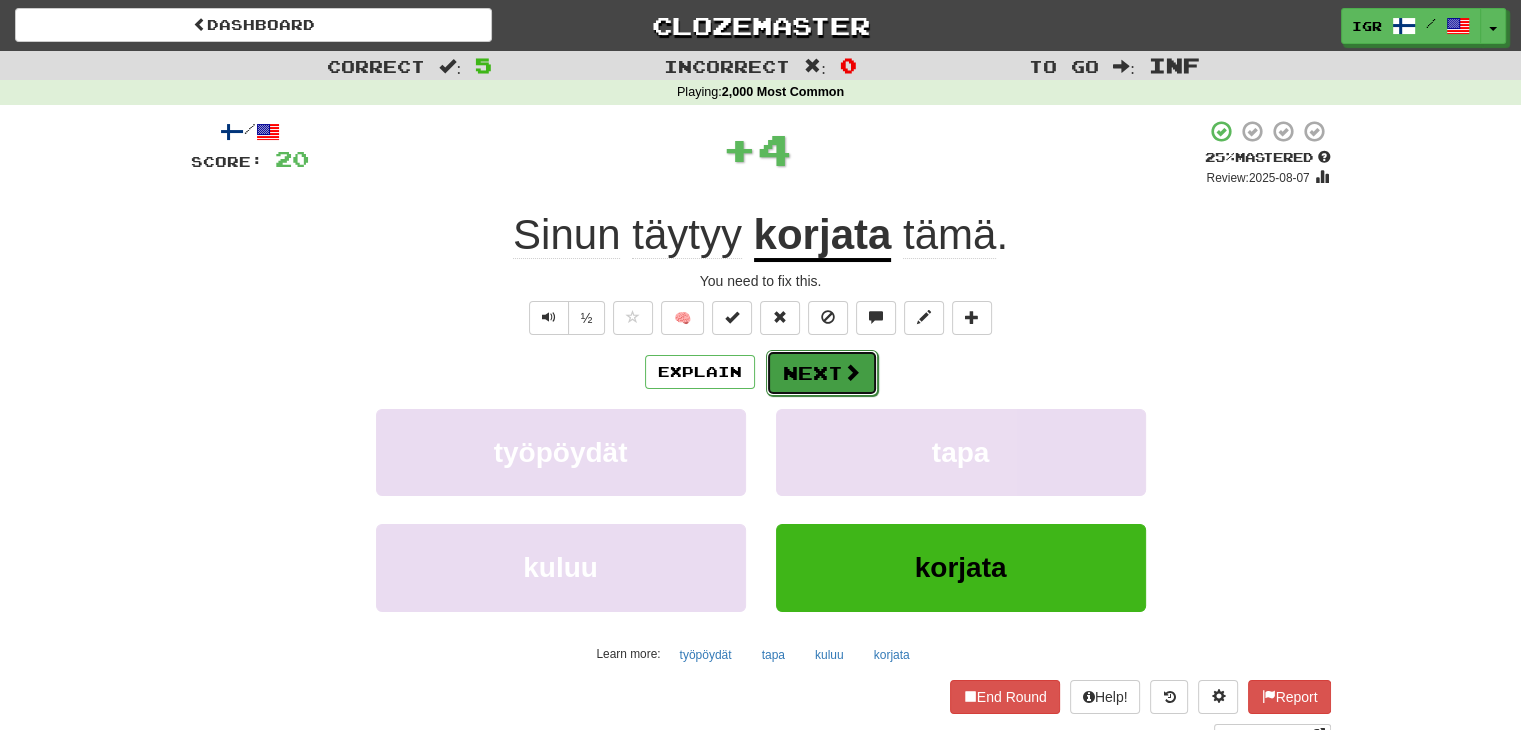 click on "Next" at bounding box center [822, 373] 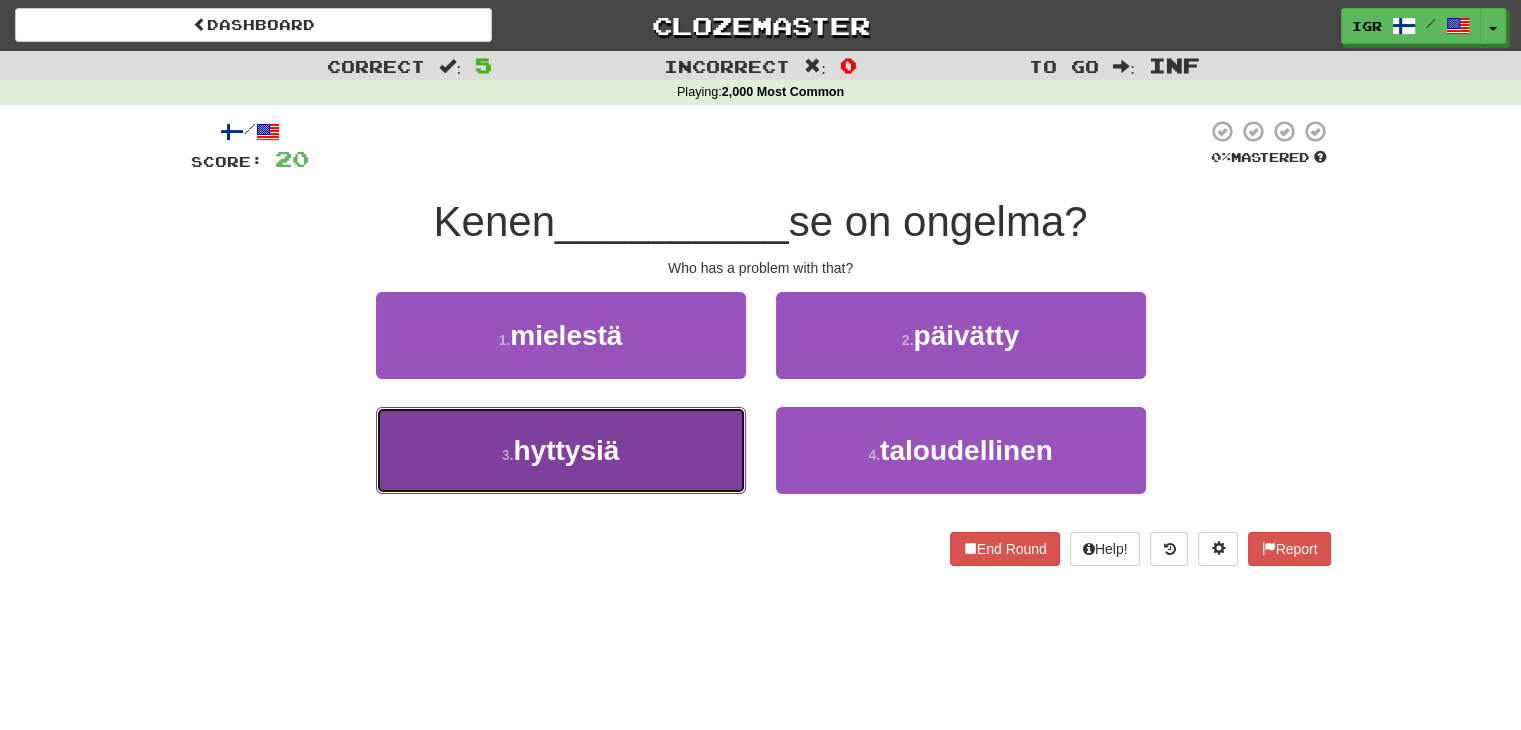 drag, startPoint x: 606, startPoint y: 453, endPoint x: 690, endPoint y: 417, distance: 91.389275 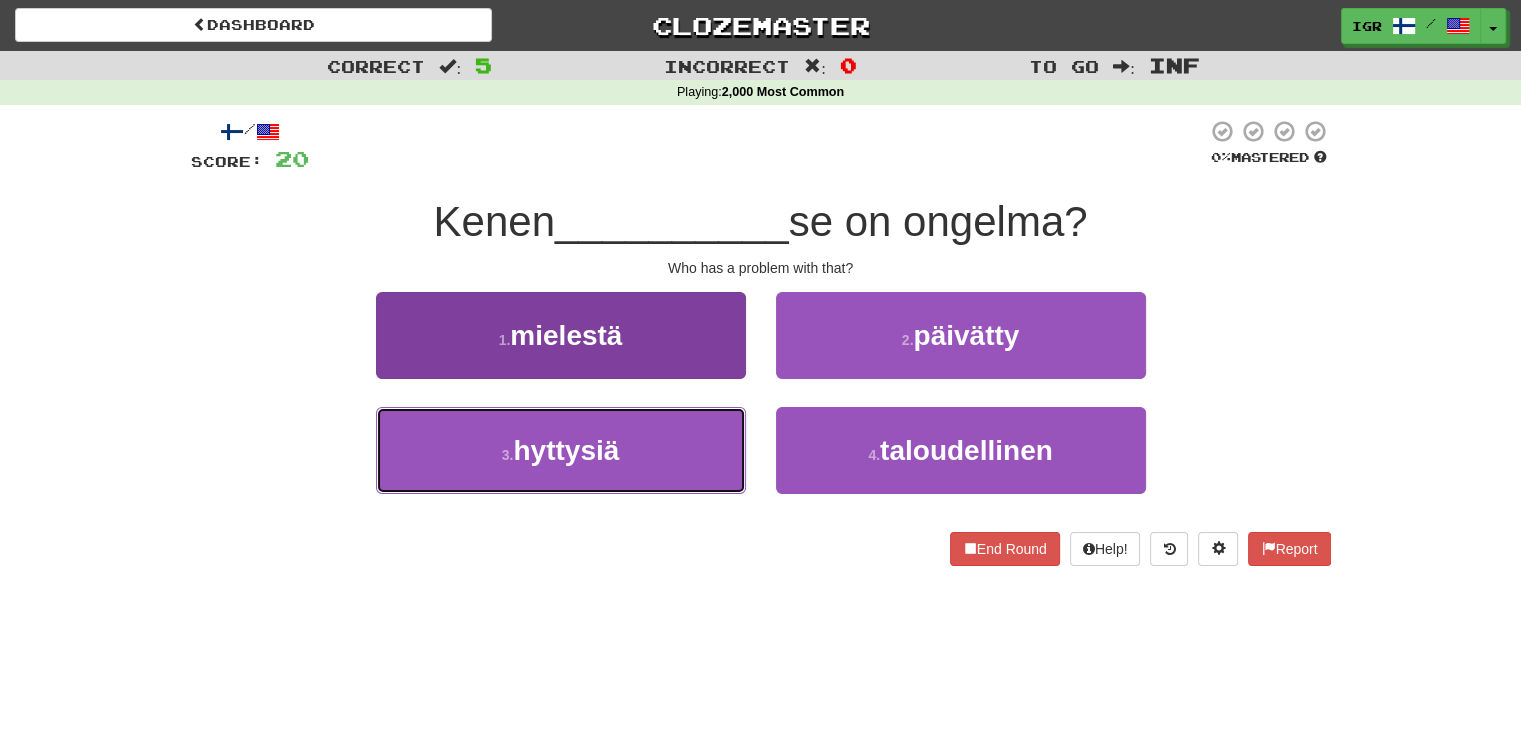 click on "hyttysiä" at bounding box center (566, 450) 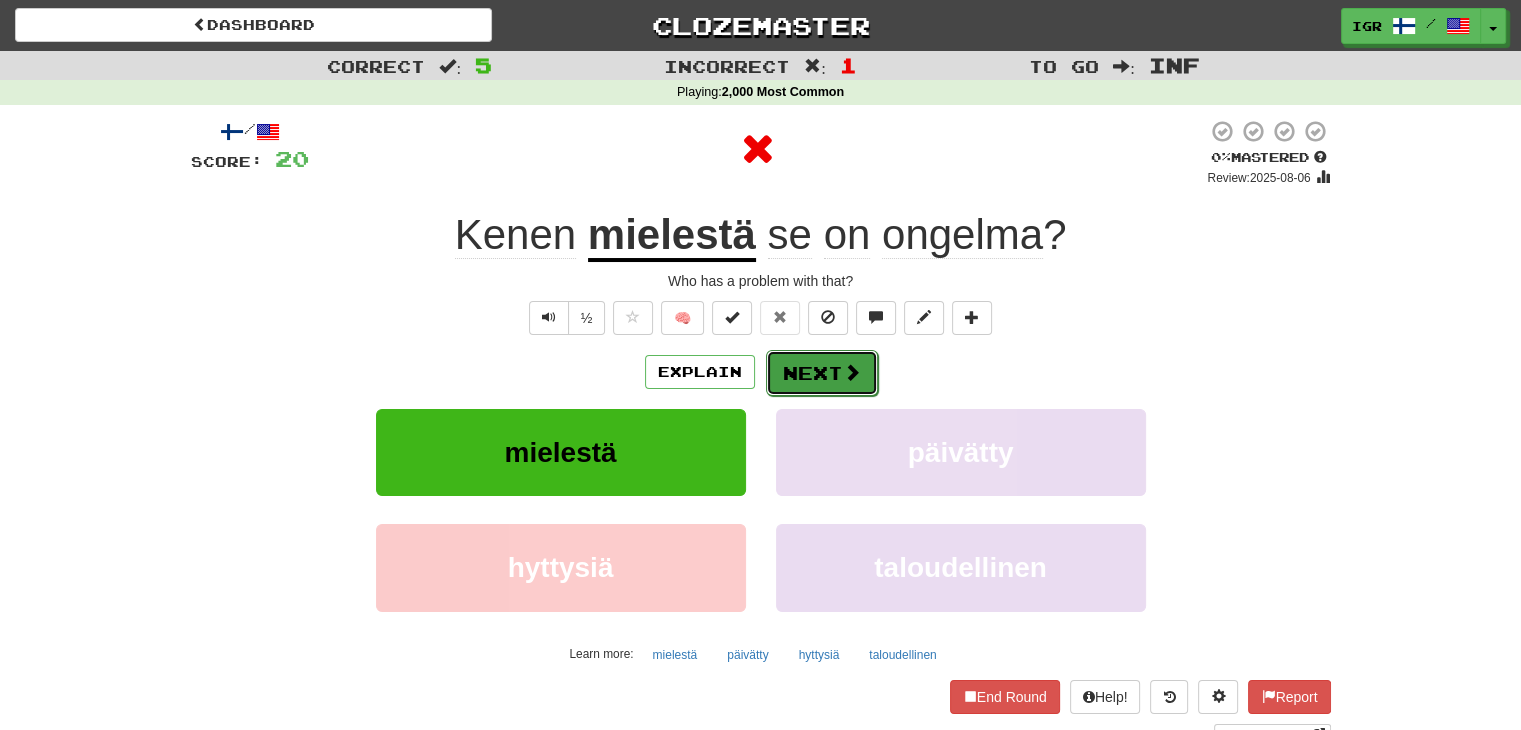 click on "Next" at bounding box center (822, 373) 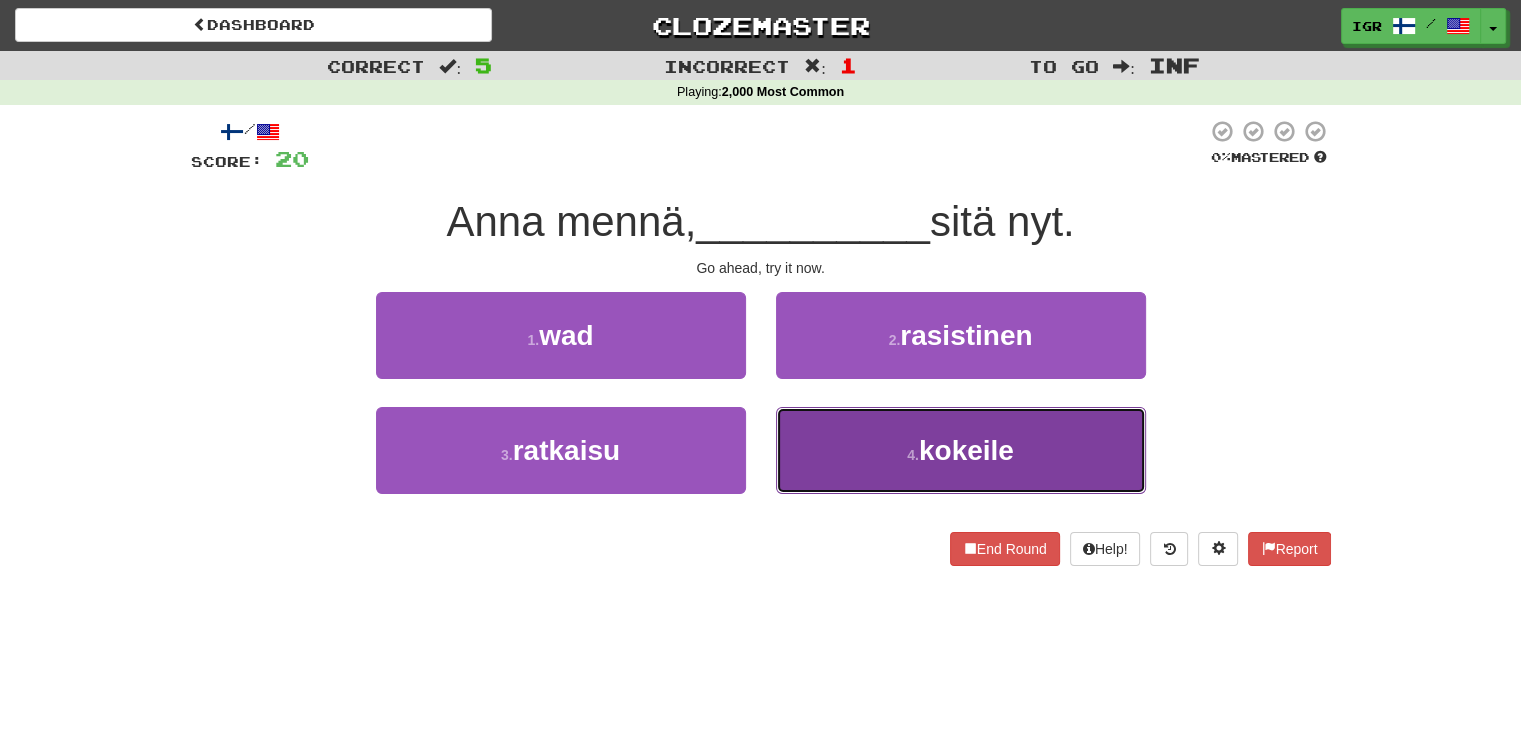 click on "4 .  kokeile" at bounding box center [961, 450] 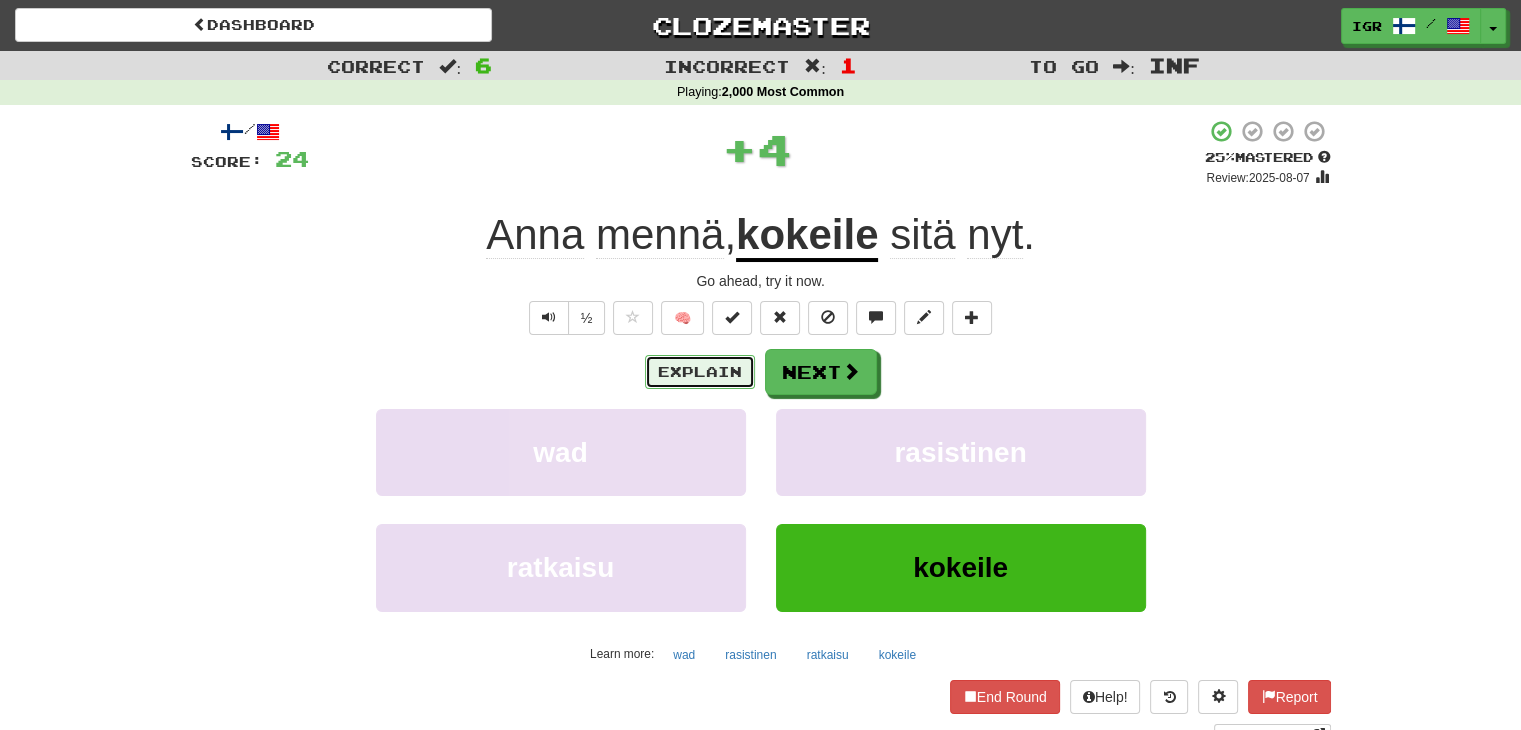 click on "Explain" at bounding box center (700, 372) 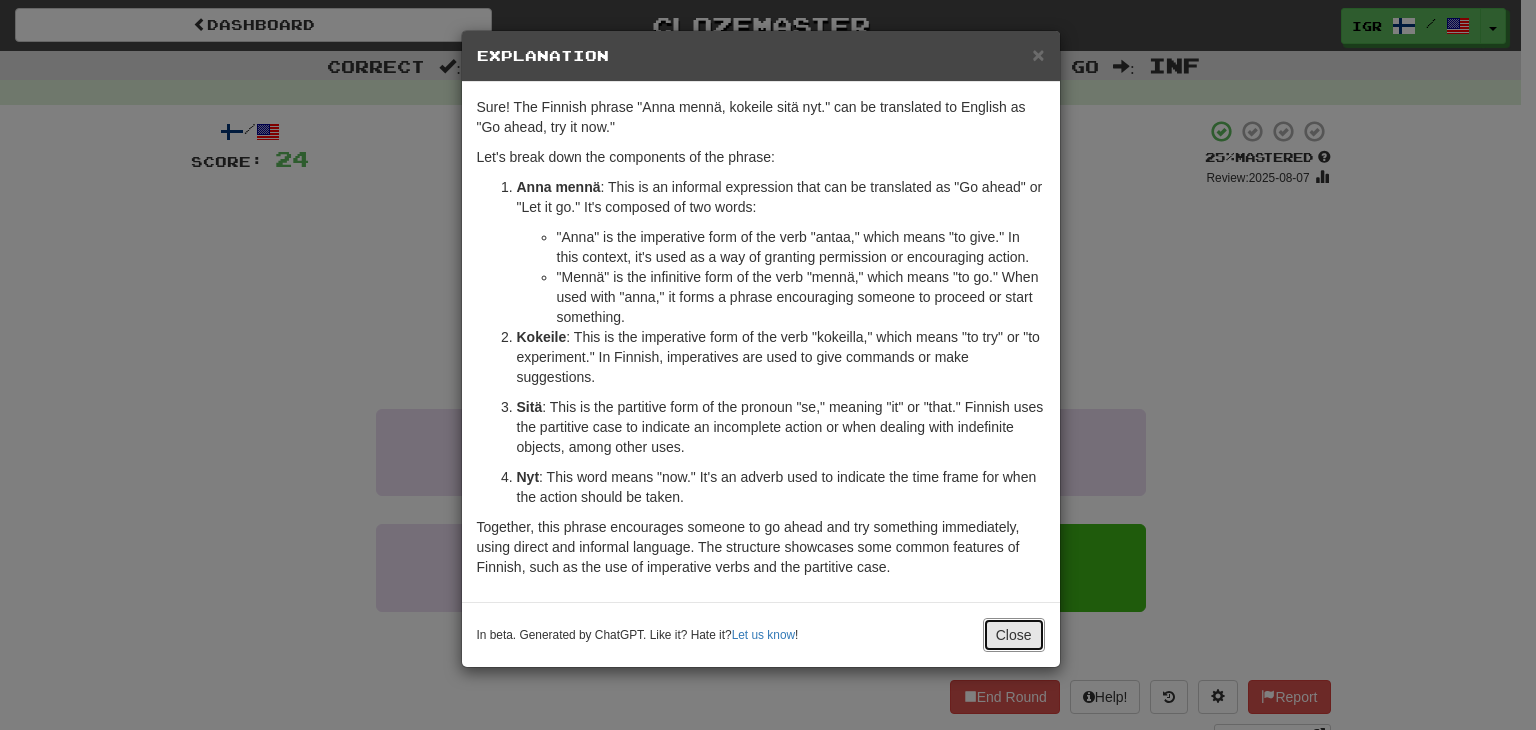 drag, startPoint x: 1000, startPoint y: 633, endPoint x: 490, endPoint y: 411, distance: 556.22296 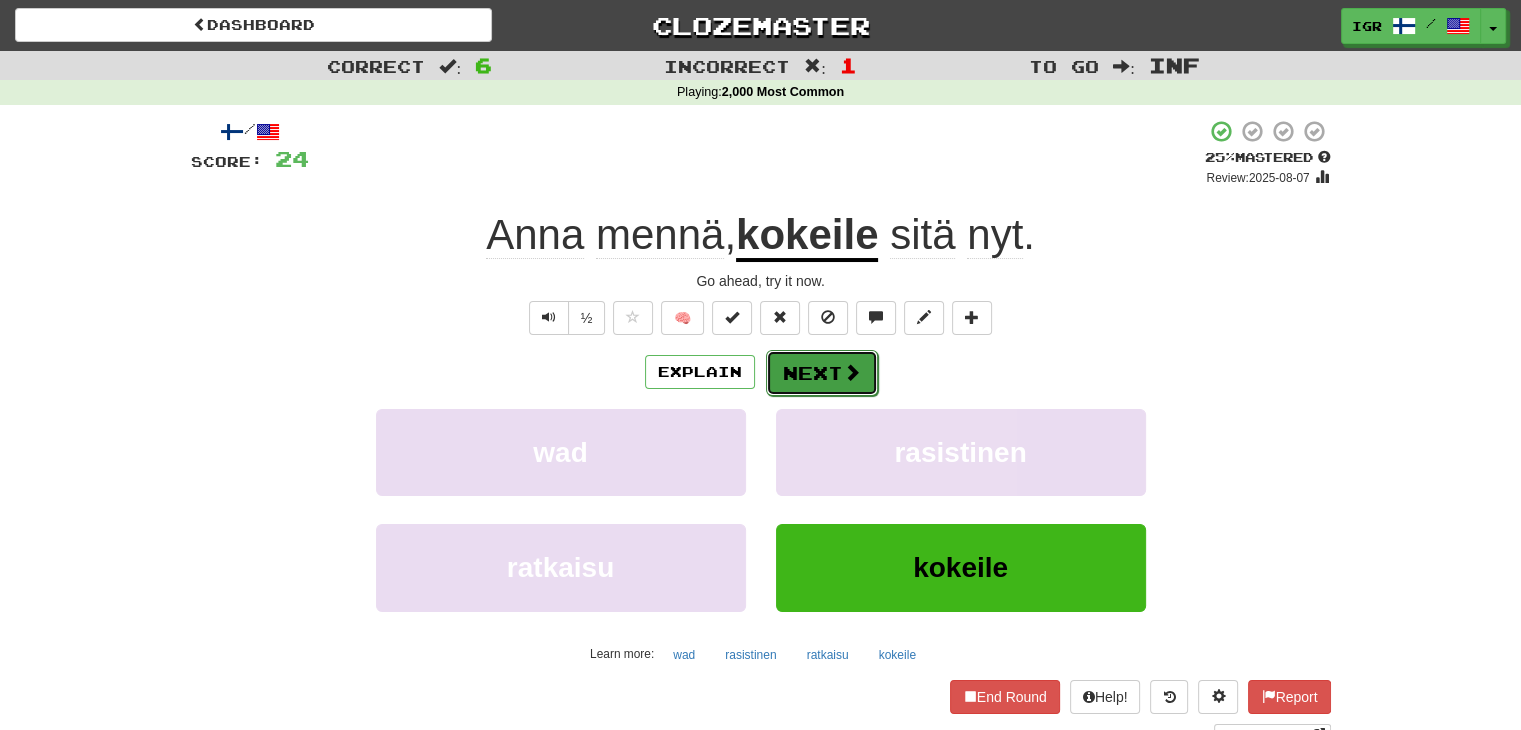 click at bounding box center (852, 372) 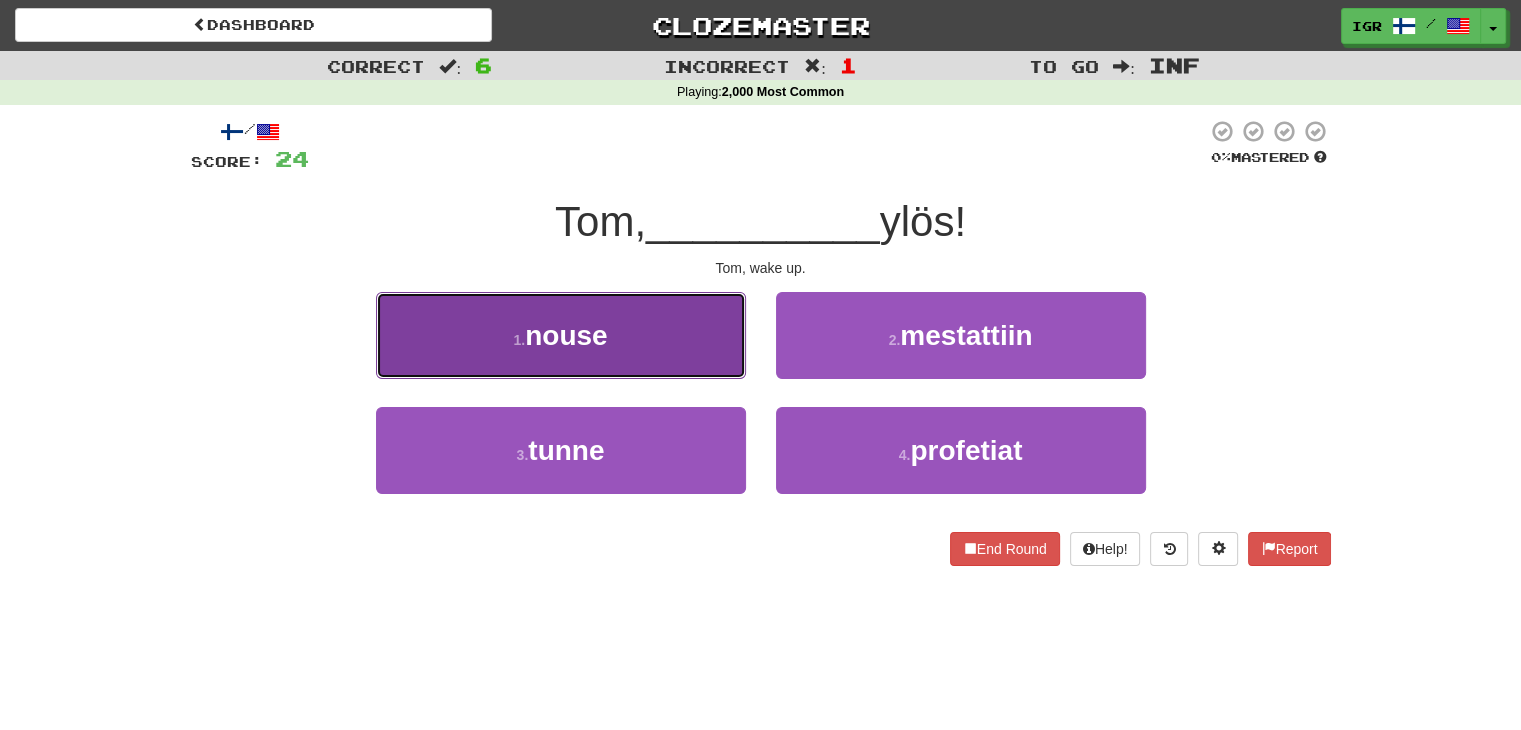 click on "1 .  nouse" at bounding box center [561, 335] 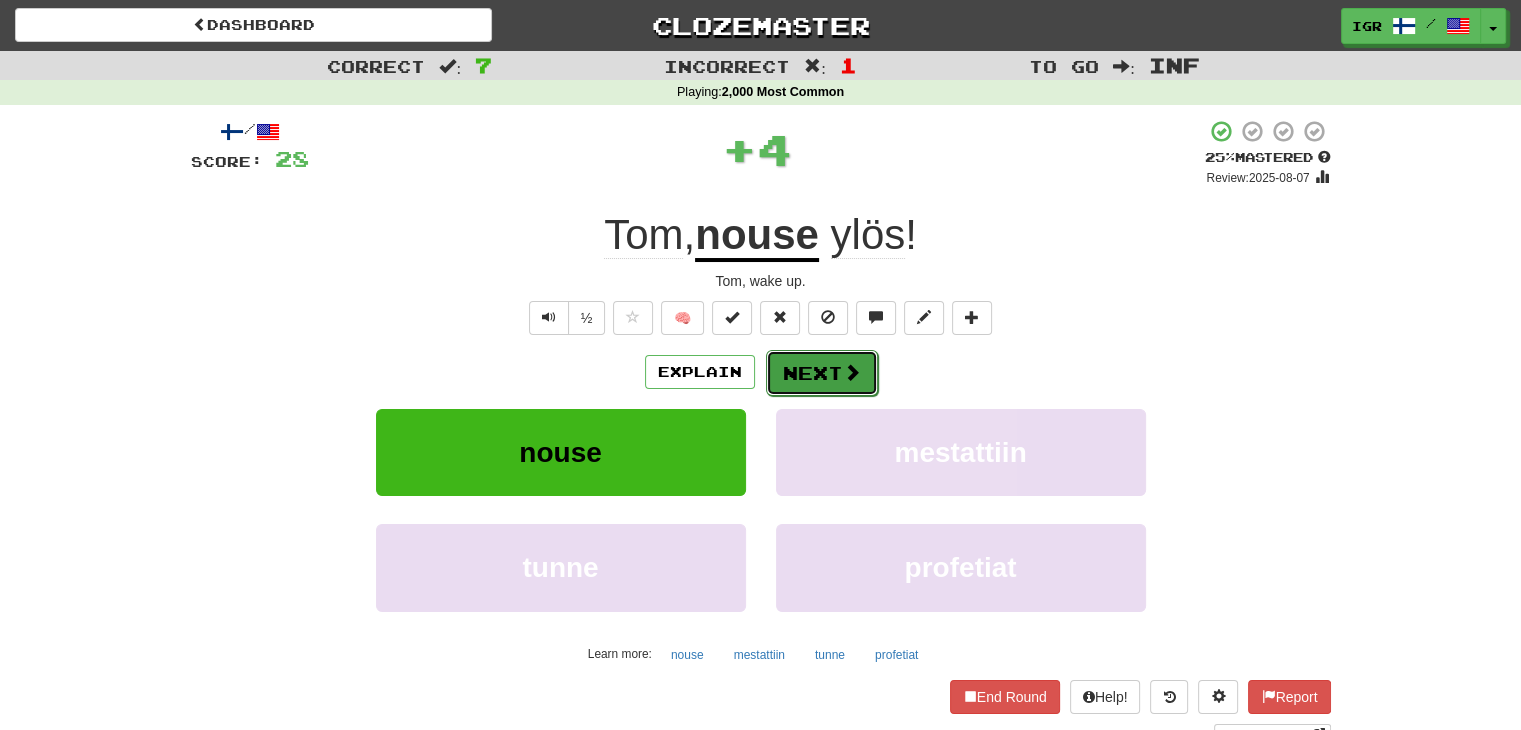 click on "Next" at bounding box center [822, 373] 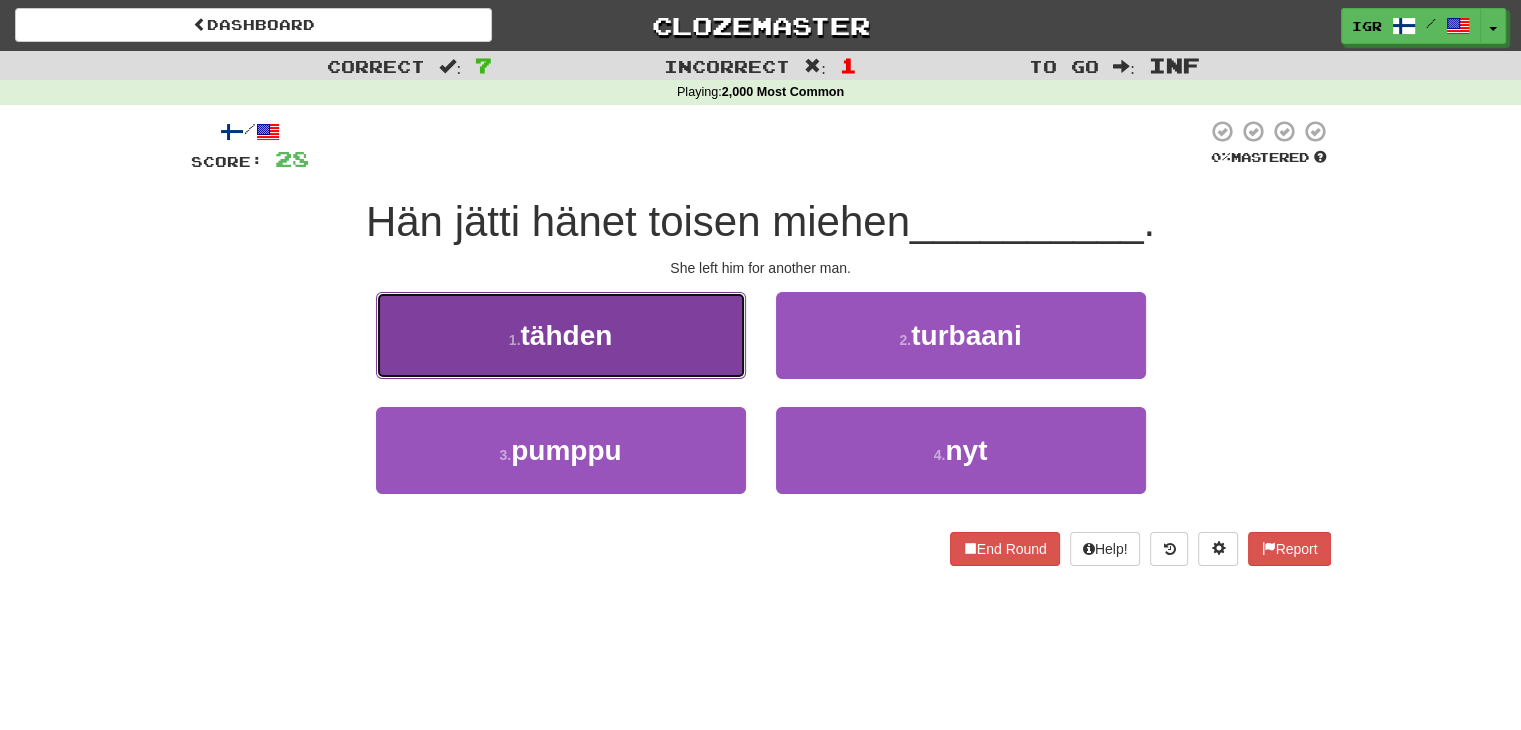 click on "1 .  tähden" at bounding box center [561, 335] 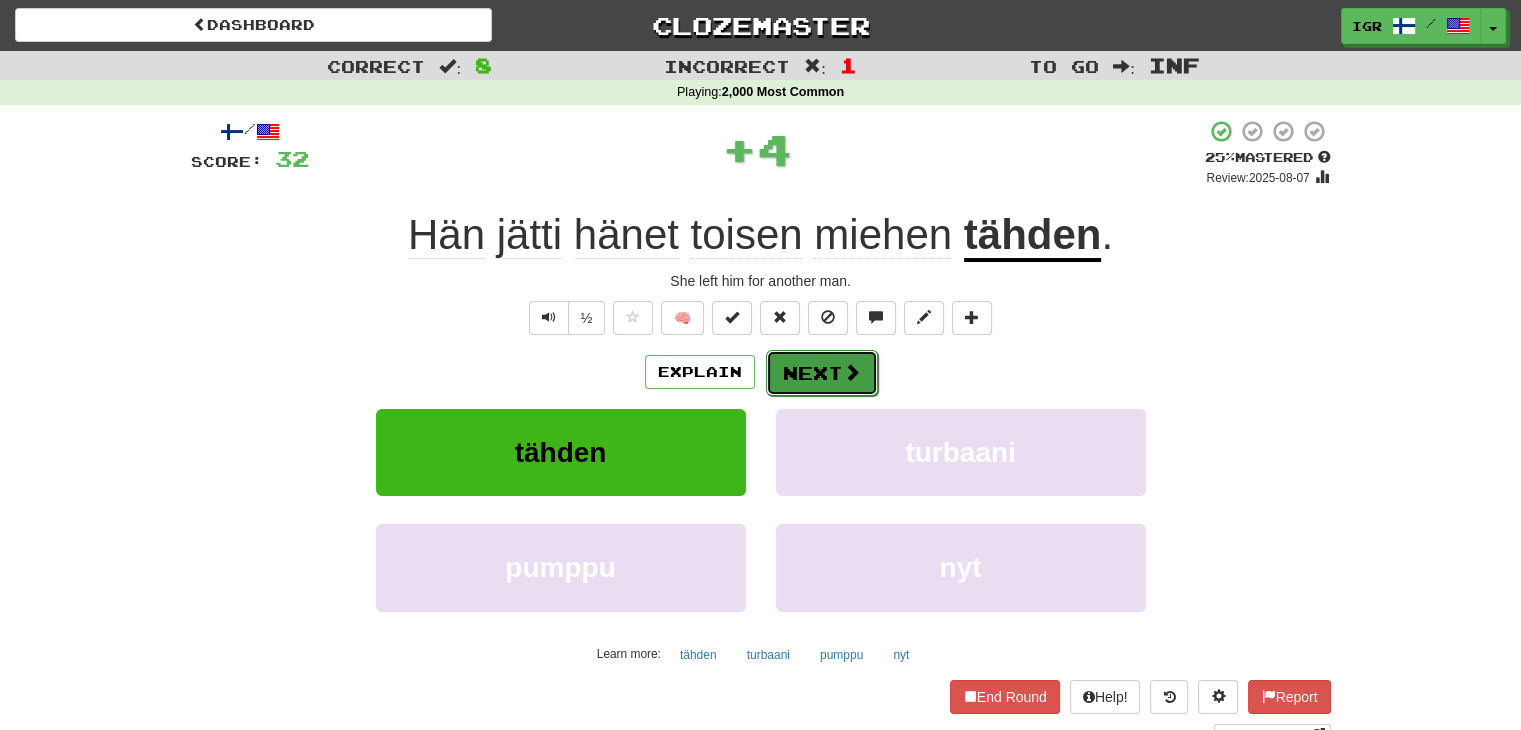 click on "Next" at bounding box center (822, 373) 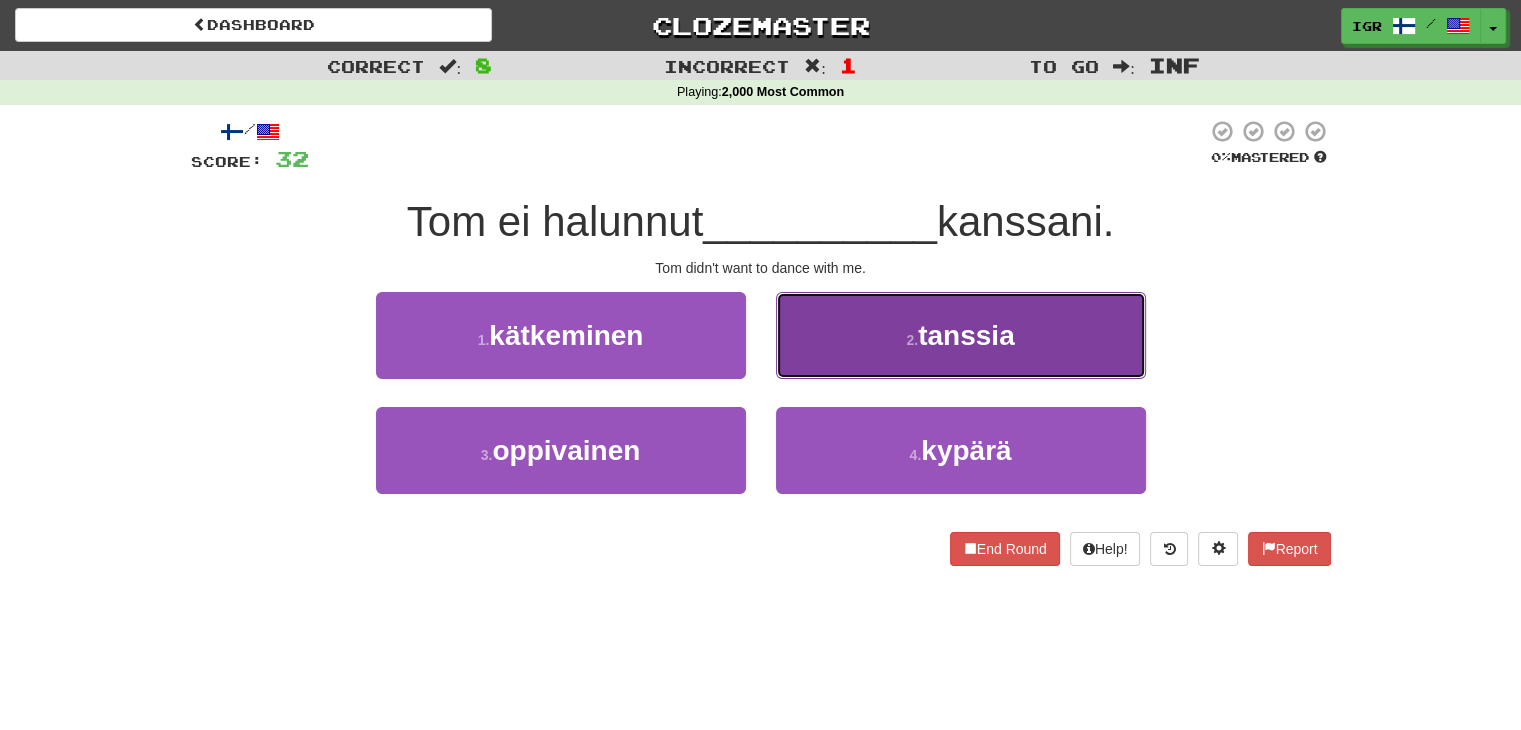 click on "2 .  tanssia" at bounding box center [961, 335] 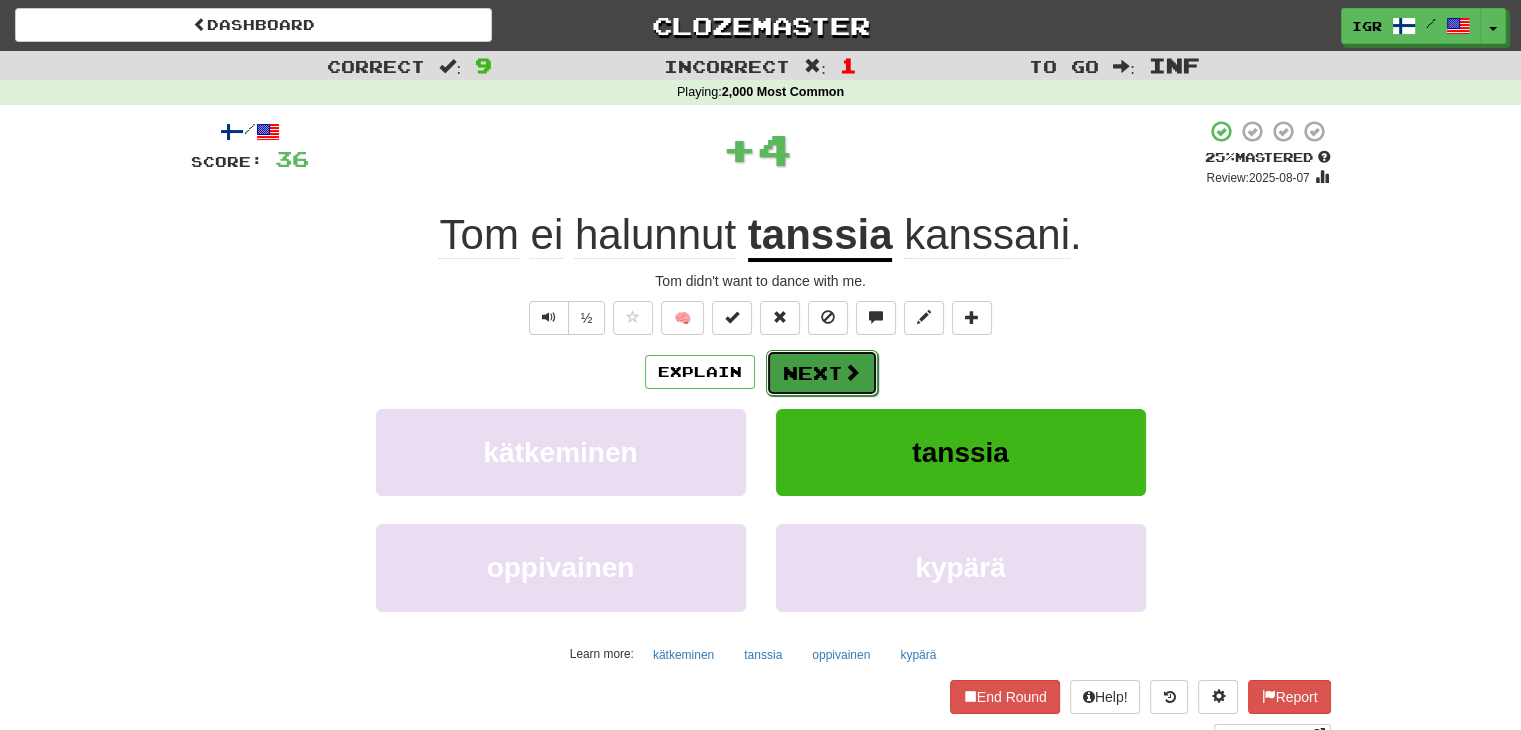 click on "Next" at bounding box center (822, 373) 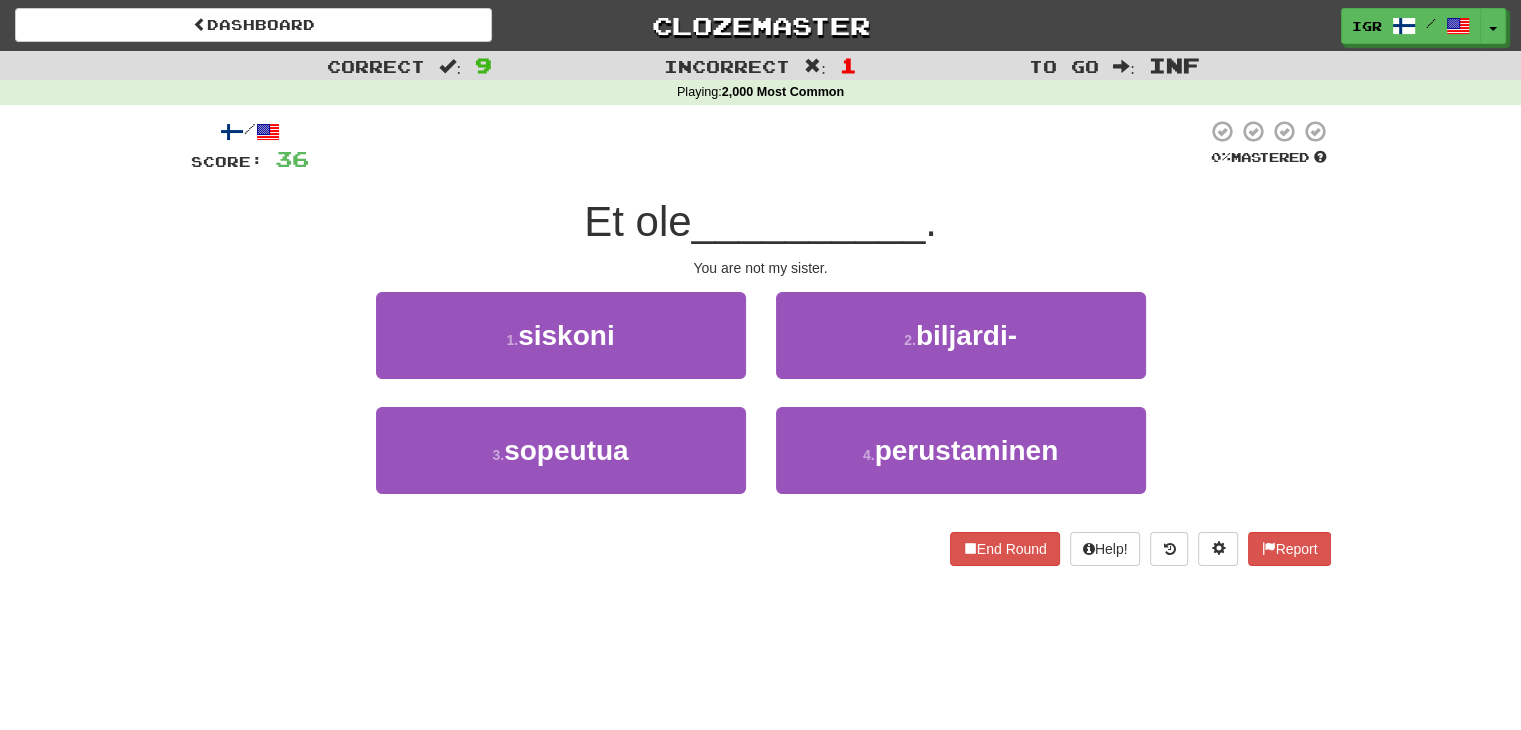 click on "/  Score:   36 0 %  Mastered Et ole  __________ . You are not my sister. 1 .  siskoni 2 .  biljardi- 3 .  sopeutua 4 .  perustaminen  End Round  Help!  Report" at bounding box center (761, 342) 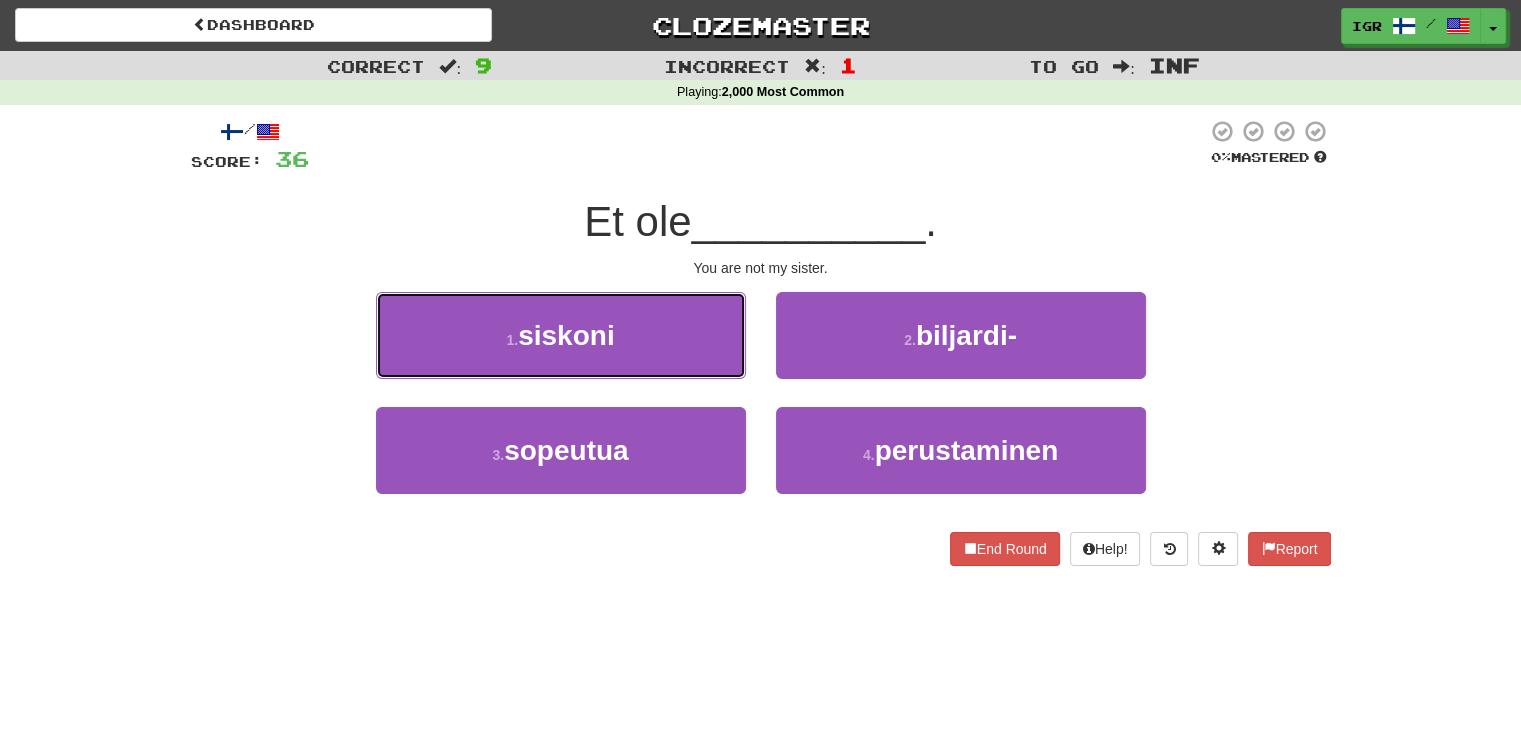 click on "siskoni" at bounding box center (566, 335) 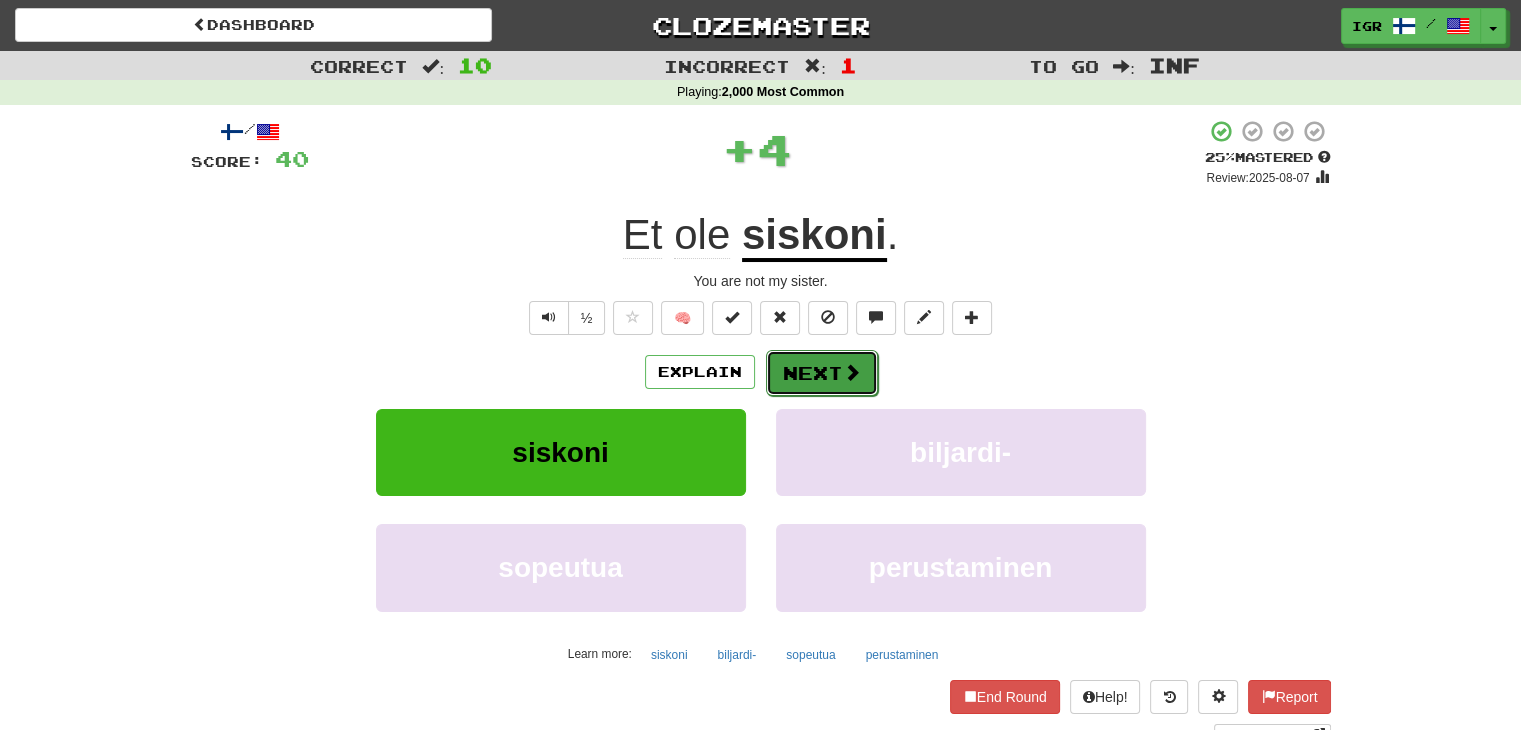 click at bounding box center (852, 372) 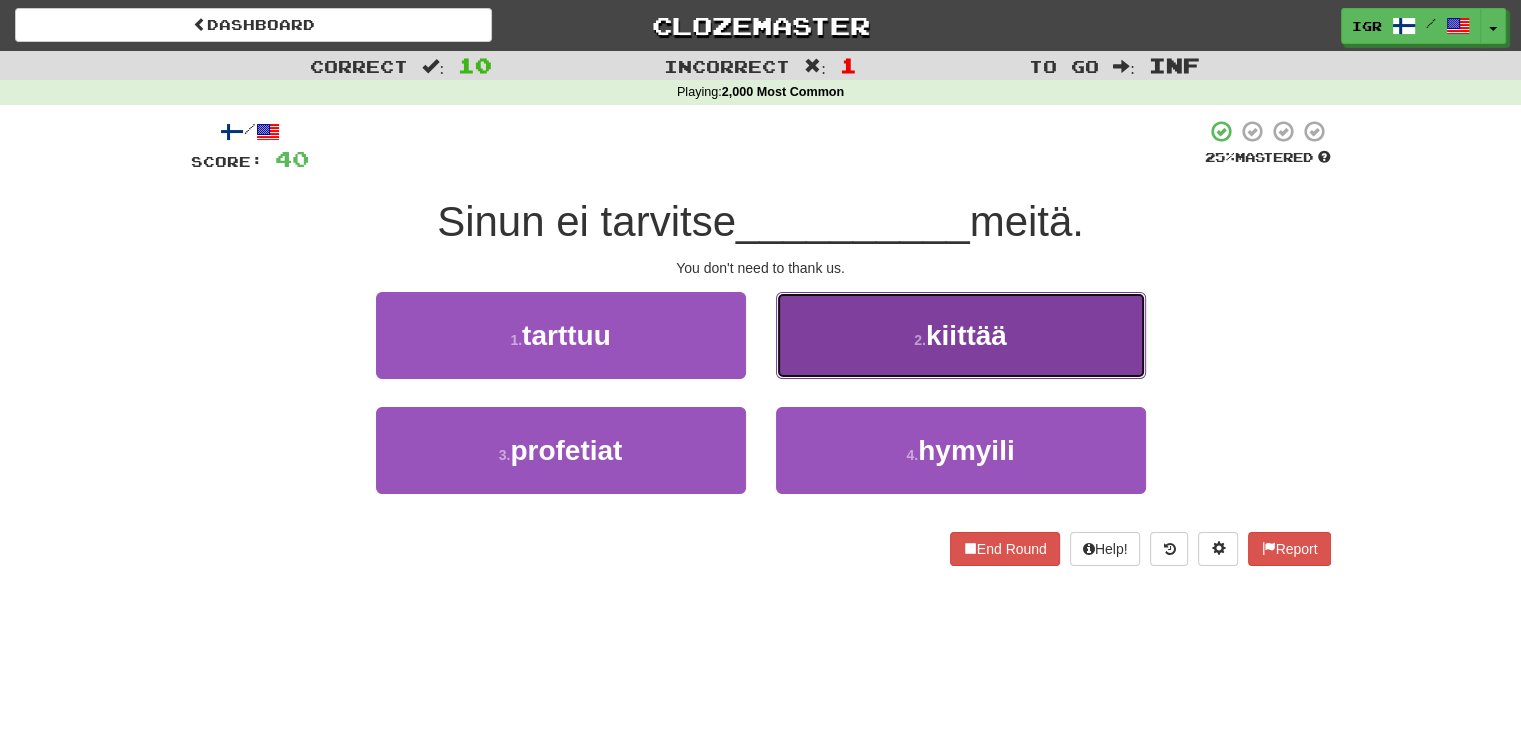 click on "2 .  kiittää" at bounding box center (961, 335) 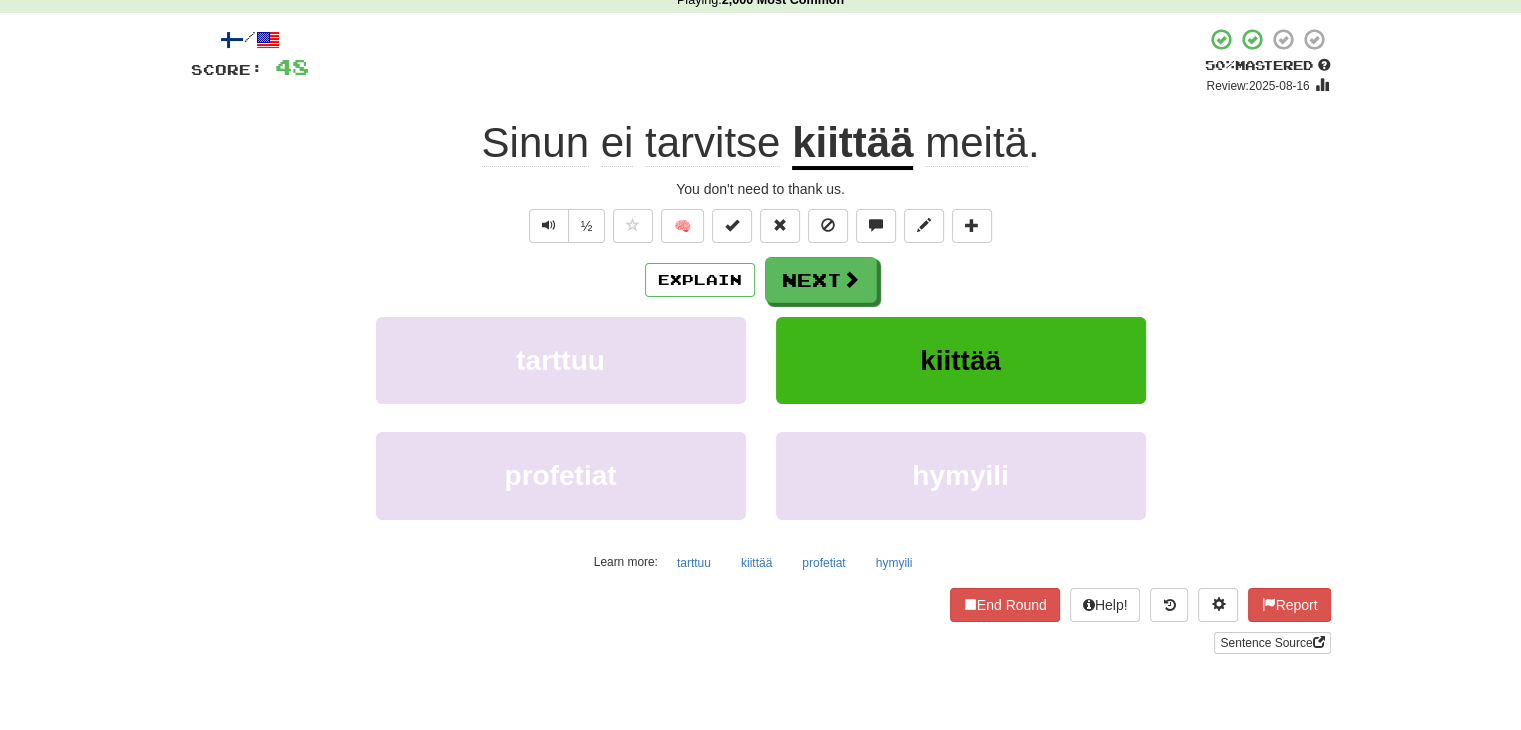scroll, scrollTop: 0, scrollLeft: 0, axis: both 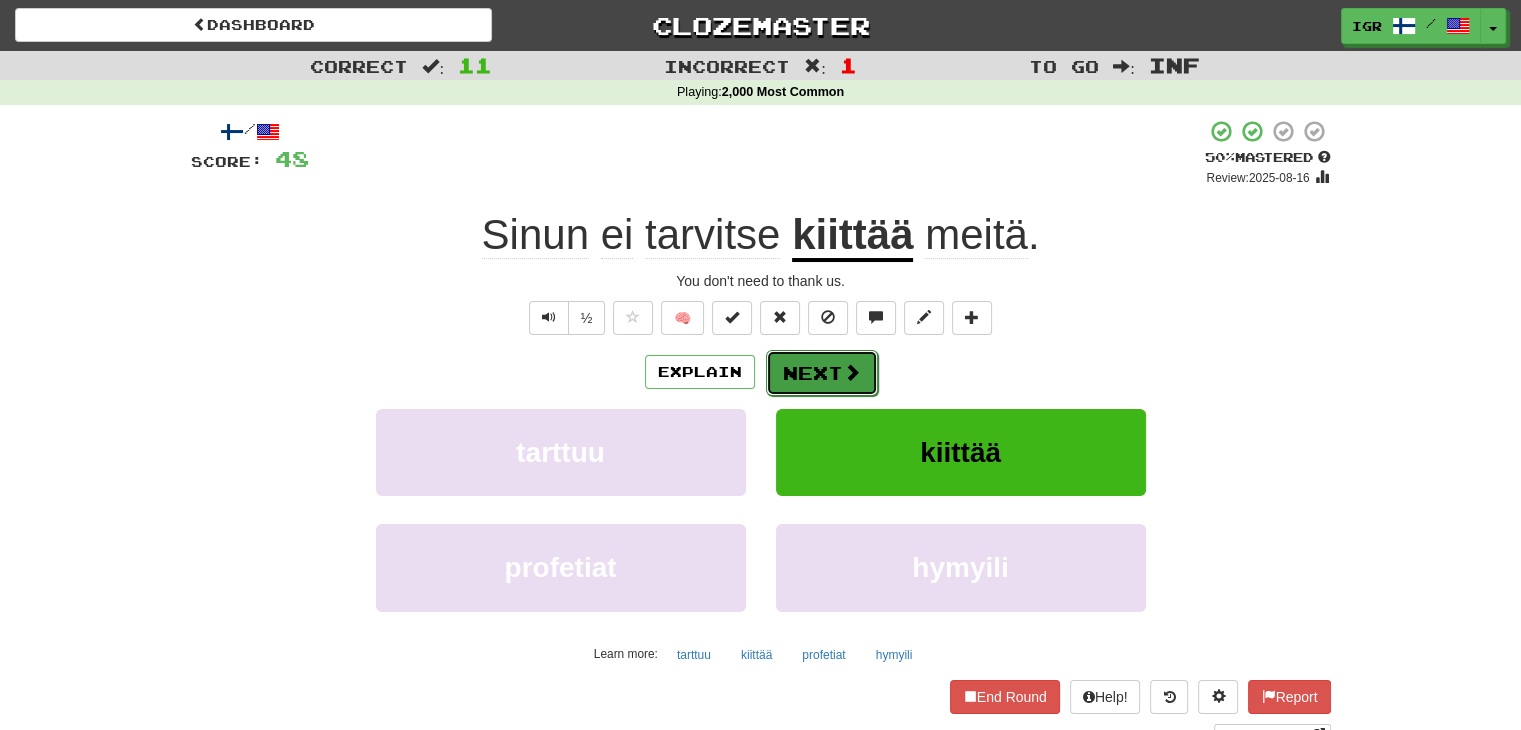 click on "Next" at bounding box center (822, 373) 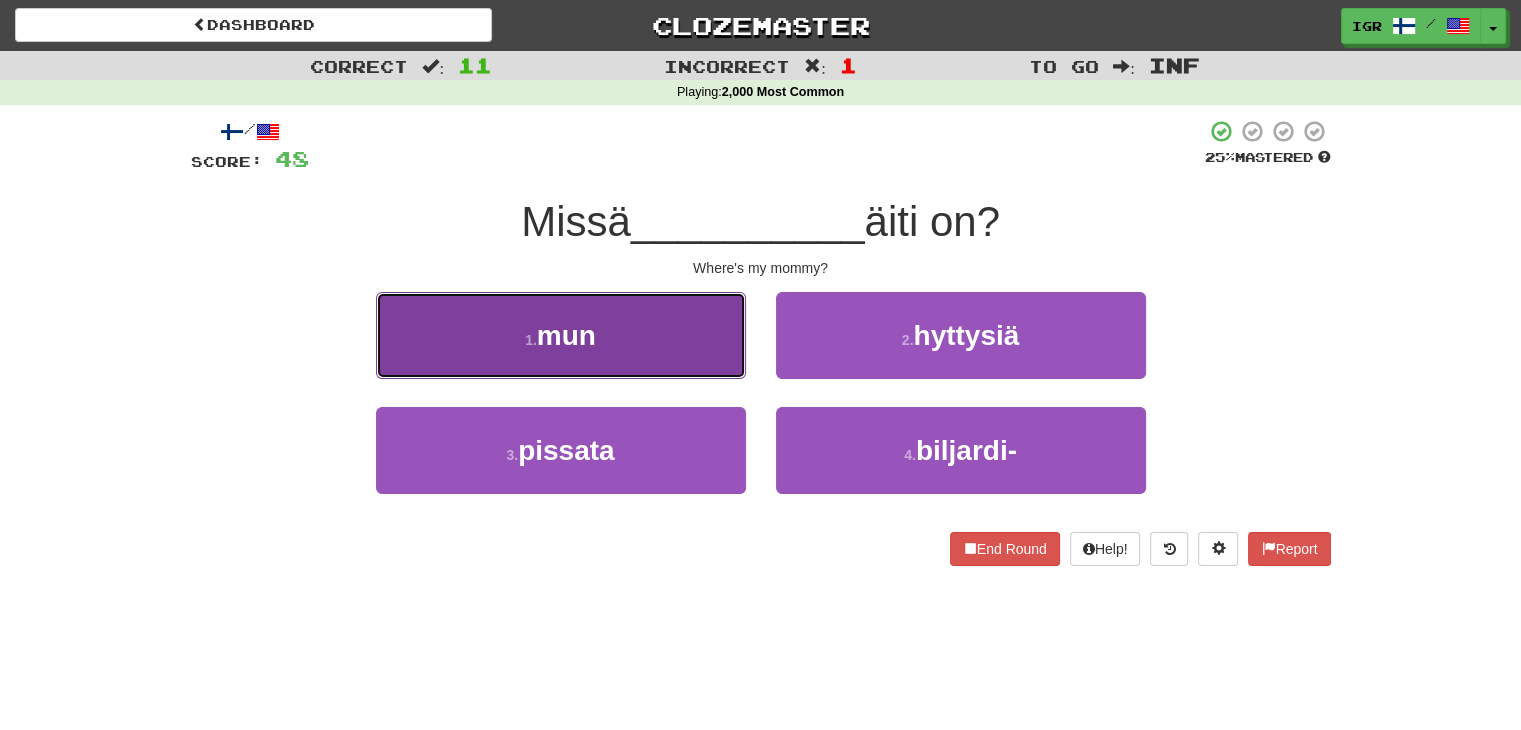 click on "1 .  mun" at bounding box center (561, 335) 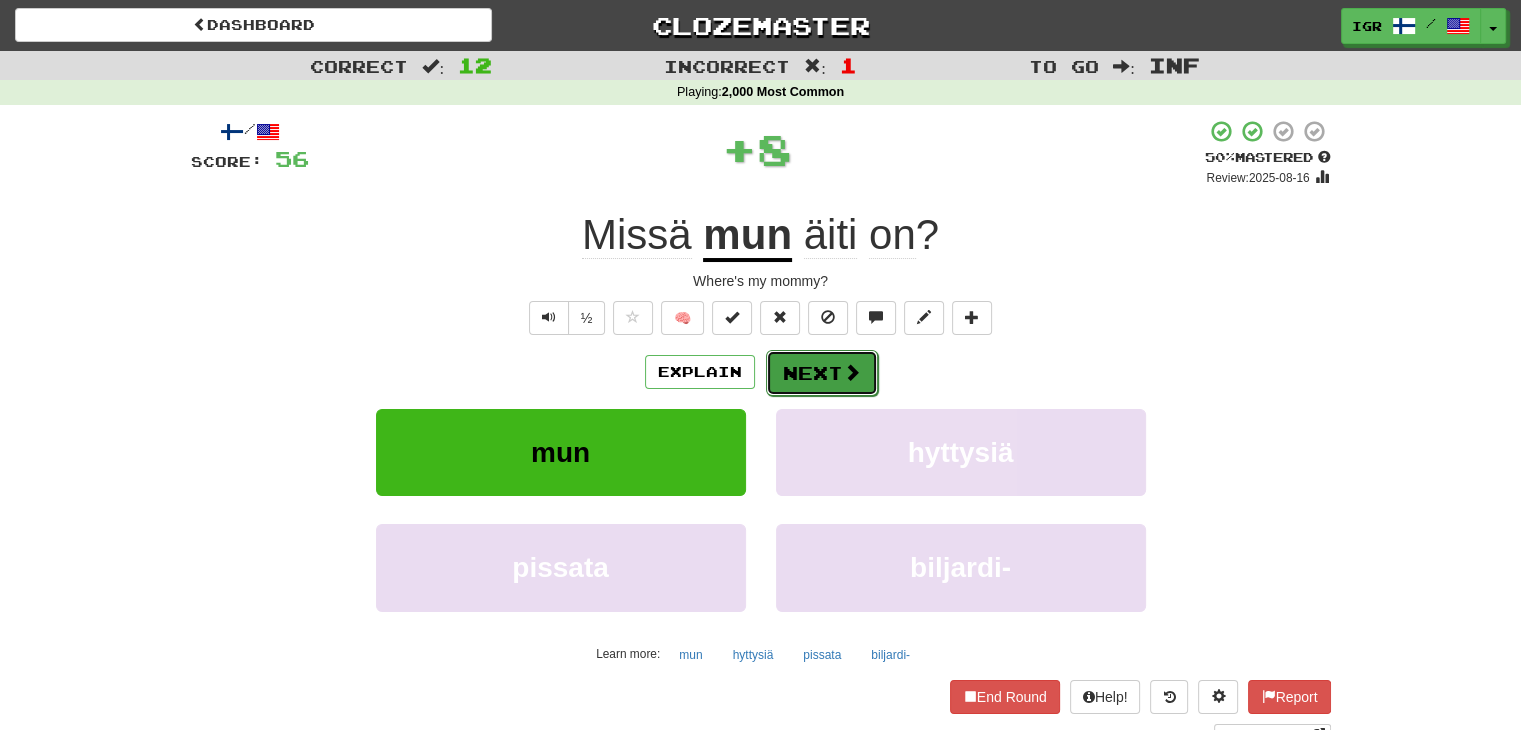 click on "Next" at bounding box center (822, 373) 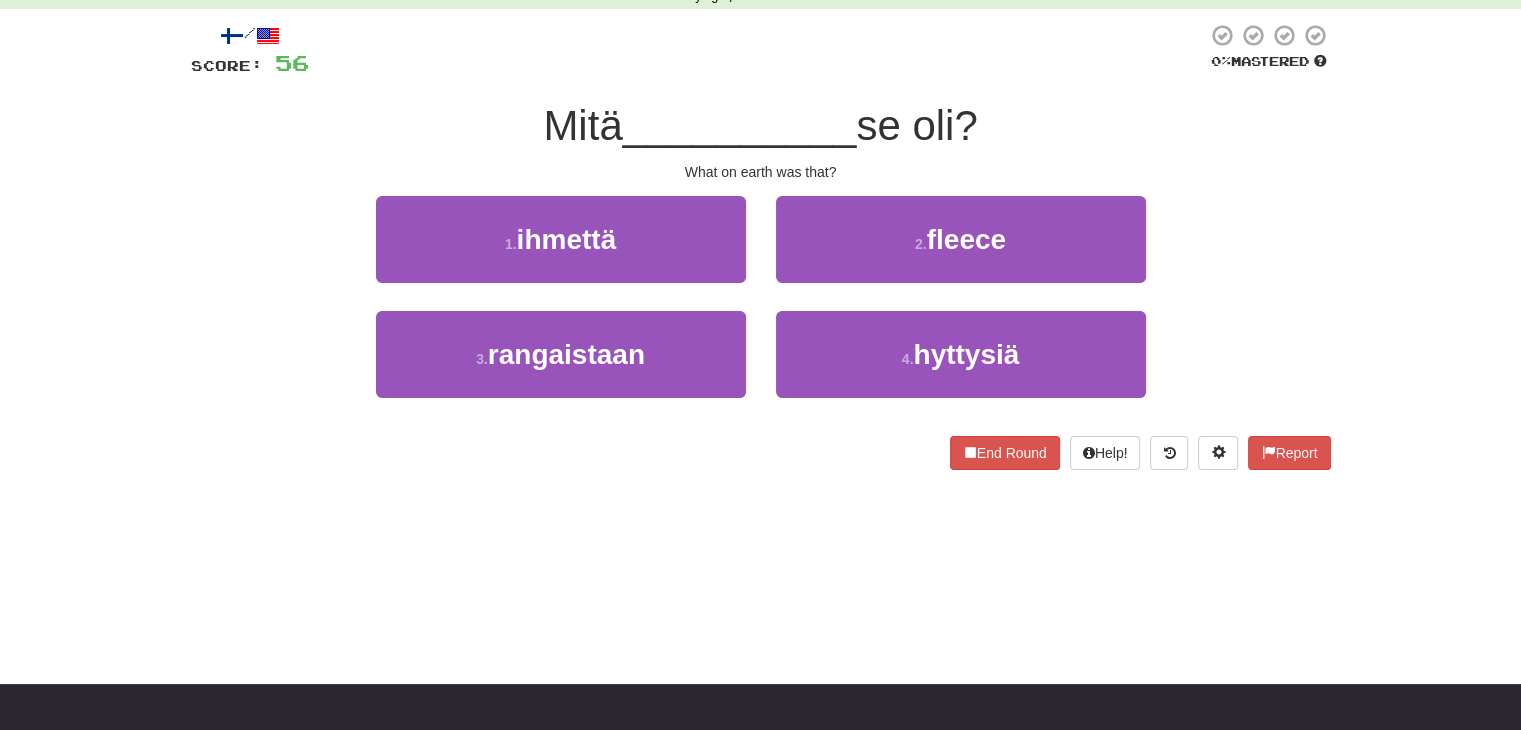 scroll, scrollTop: 100, scrollLeft: 0, axis: vertical 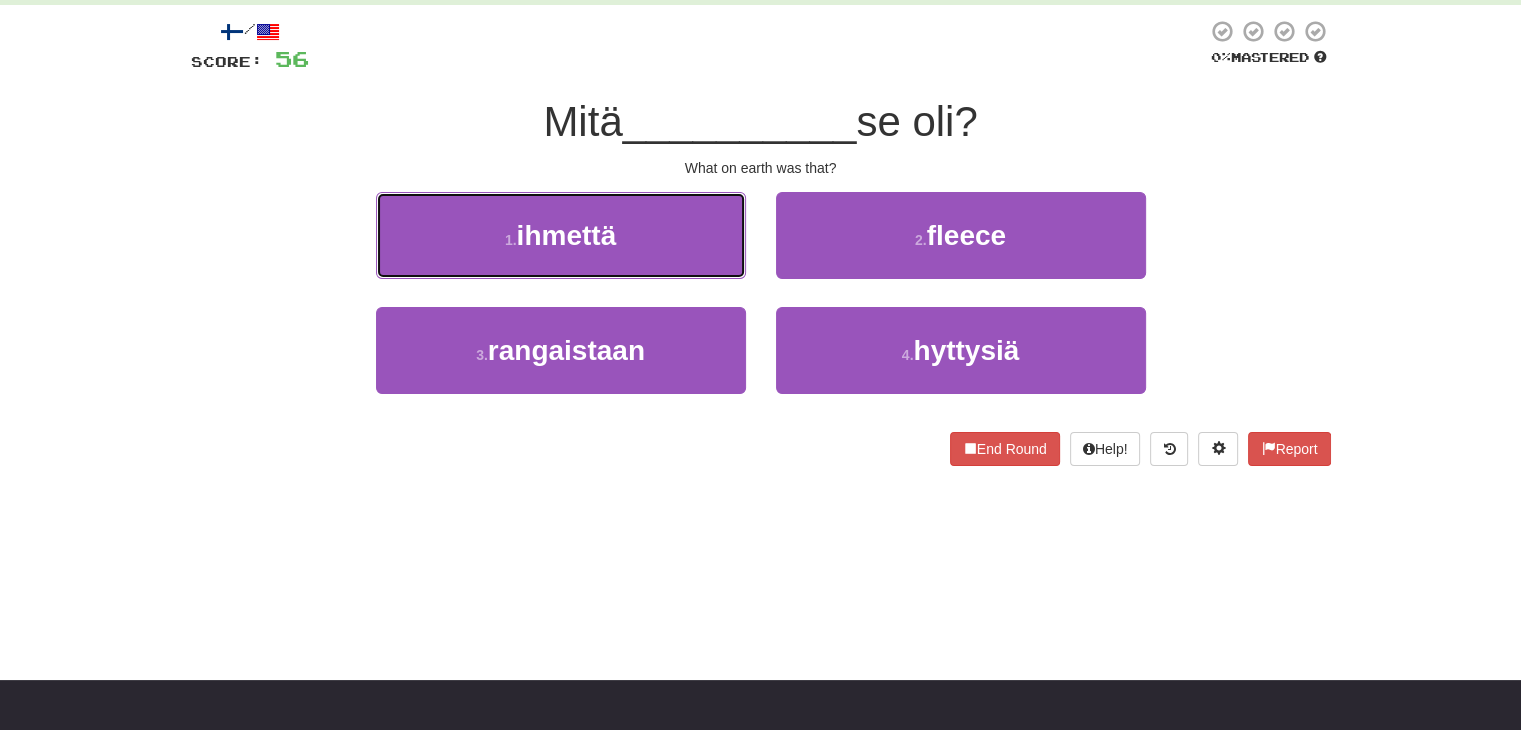 click on "1 .  ihmettä" at bounding box center (561, 235) 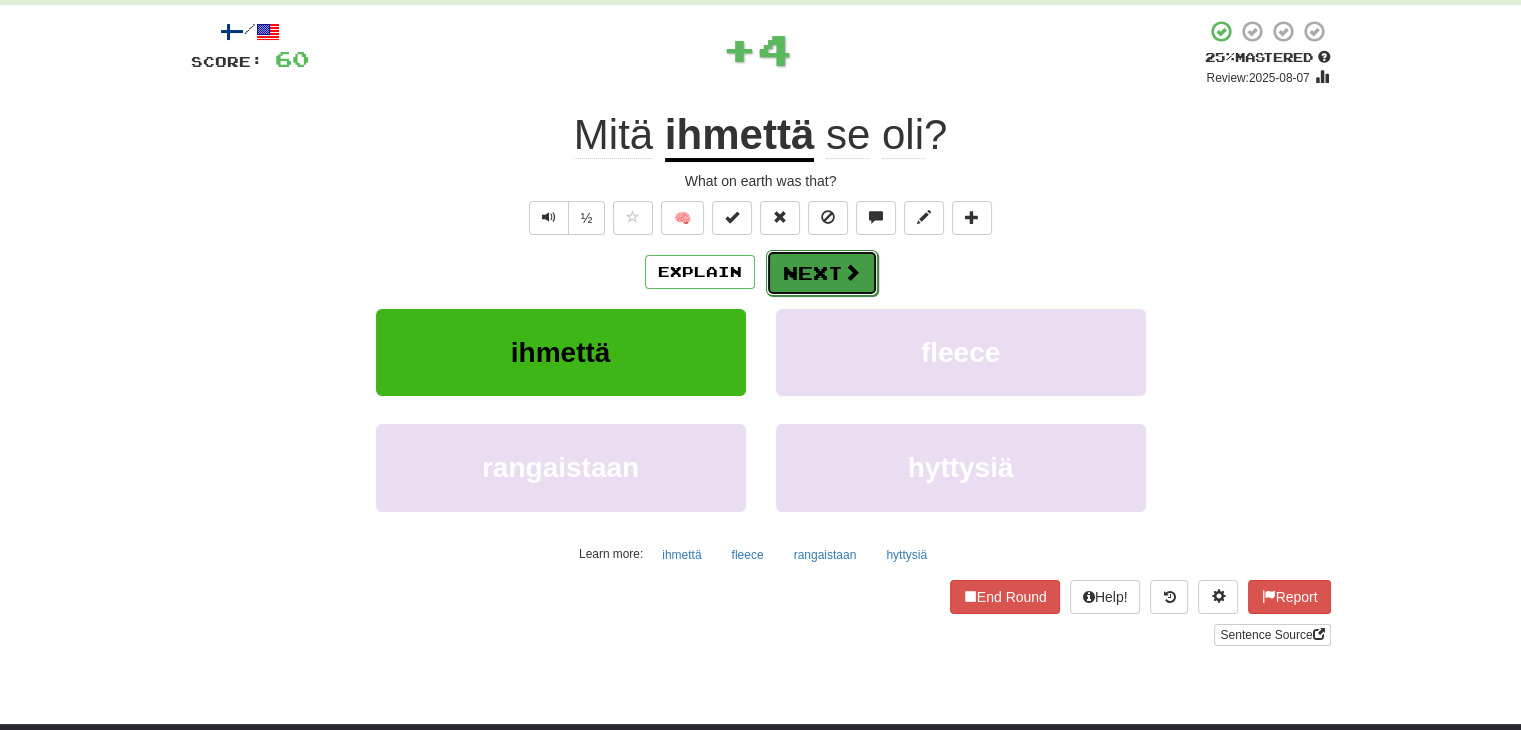 click on "Next" at bounding box center [822, 273] 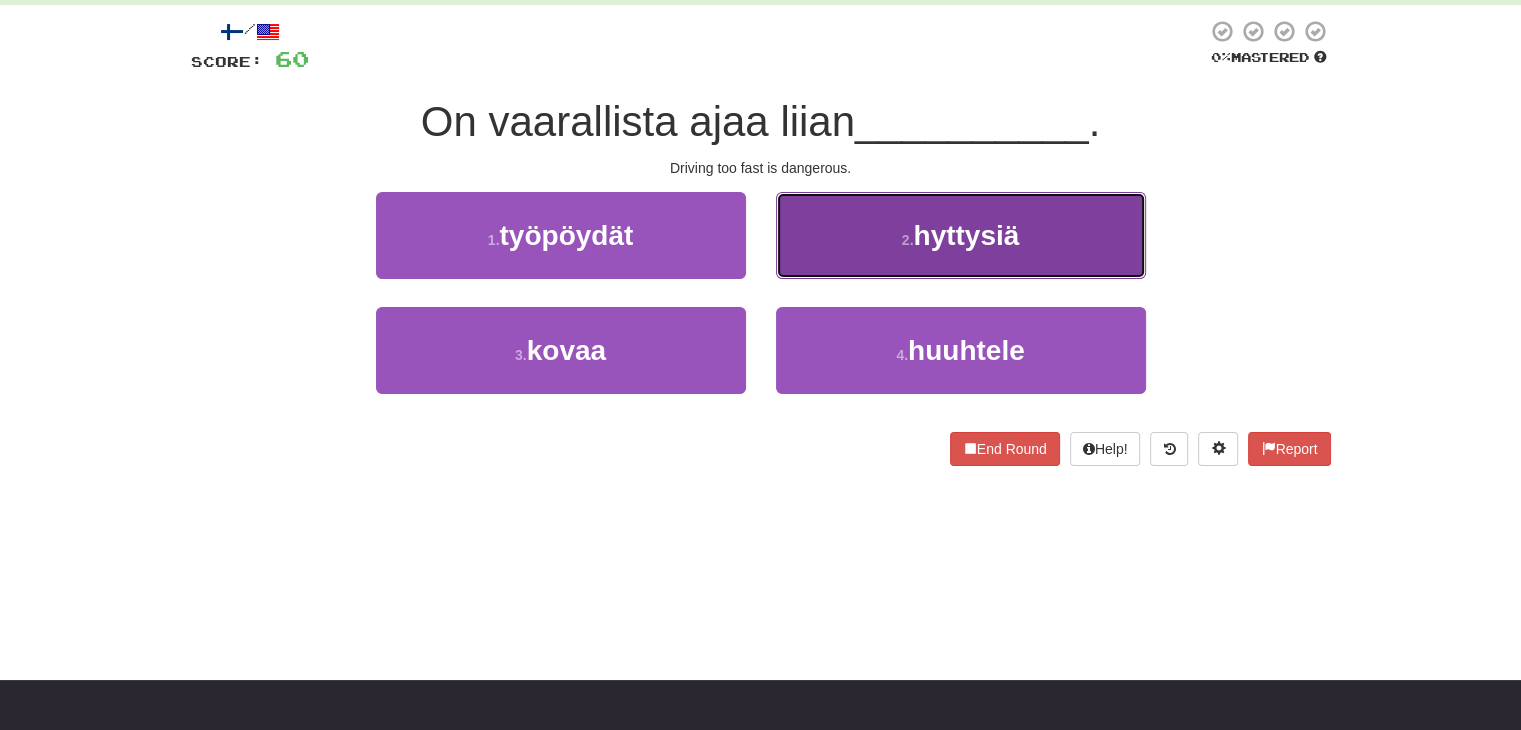 click on "2 .  hyttysiä" at bounding box center (961, 235) 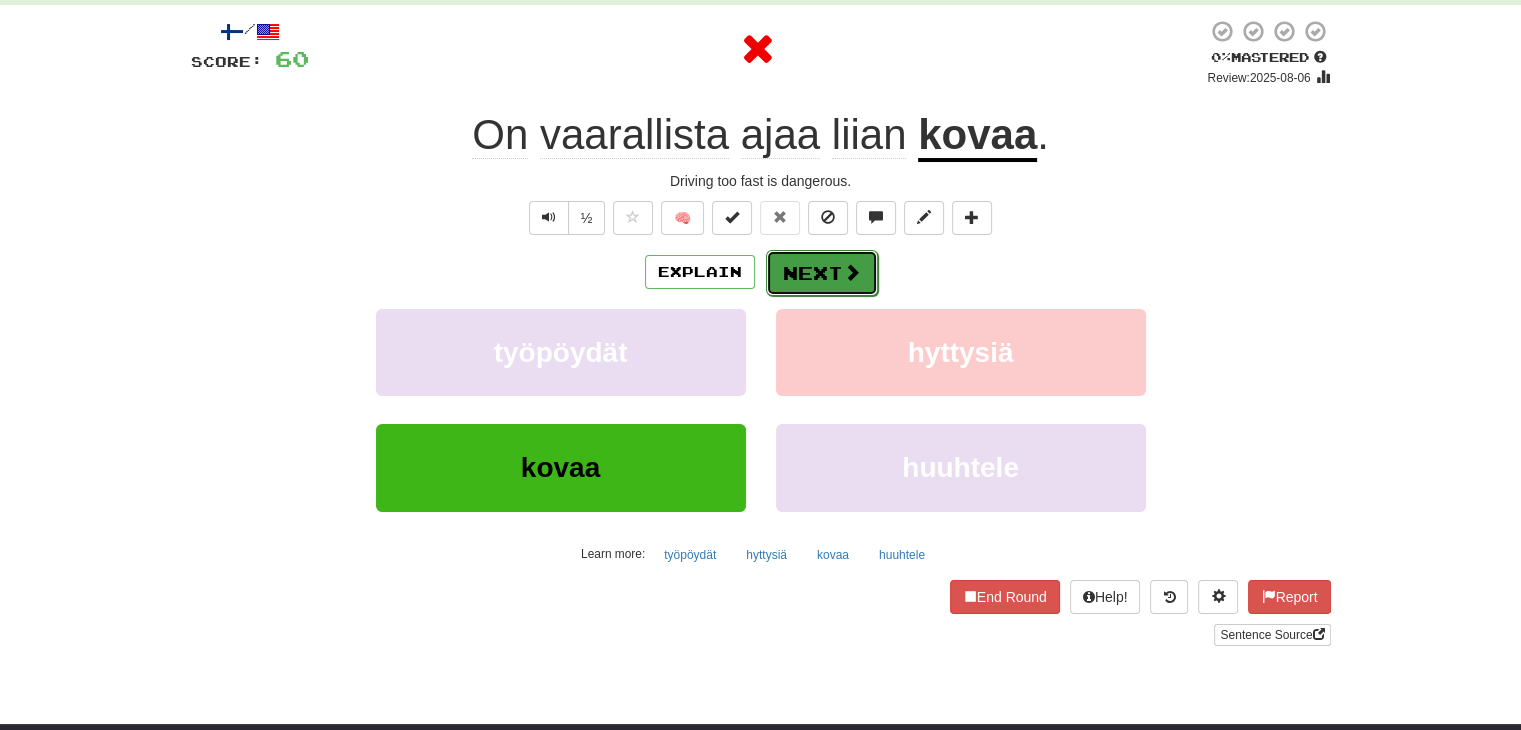 click on "Next" at bounding box center (822, 273) 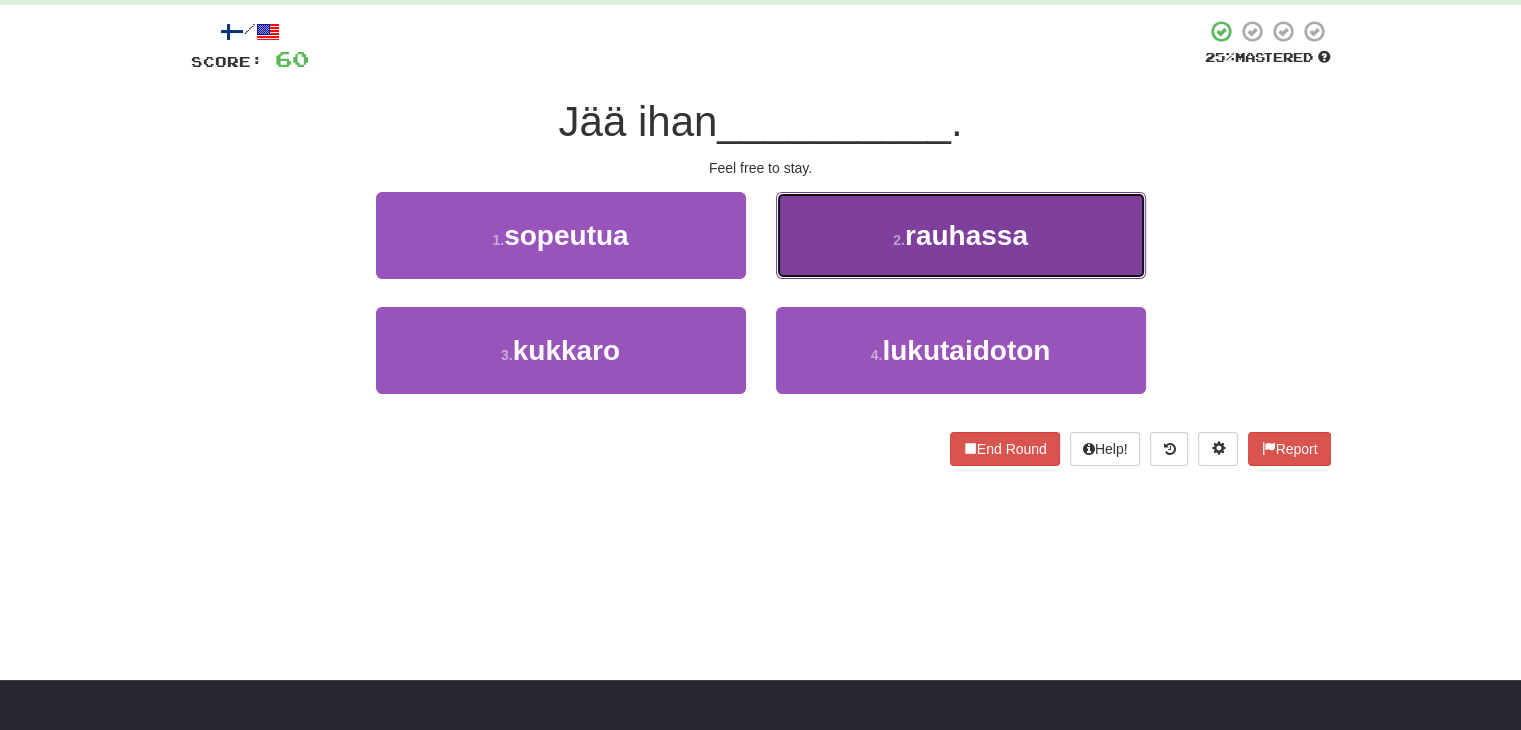 click on "2 .  rauhassa" at bounding box center (961, 235) 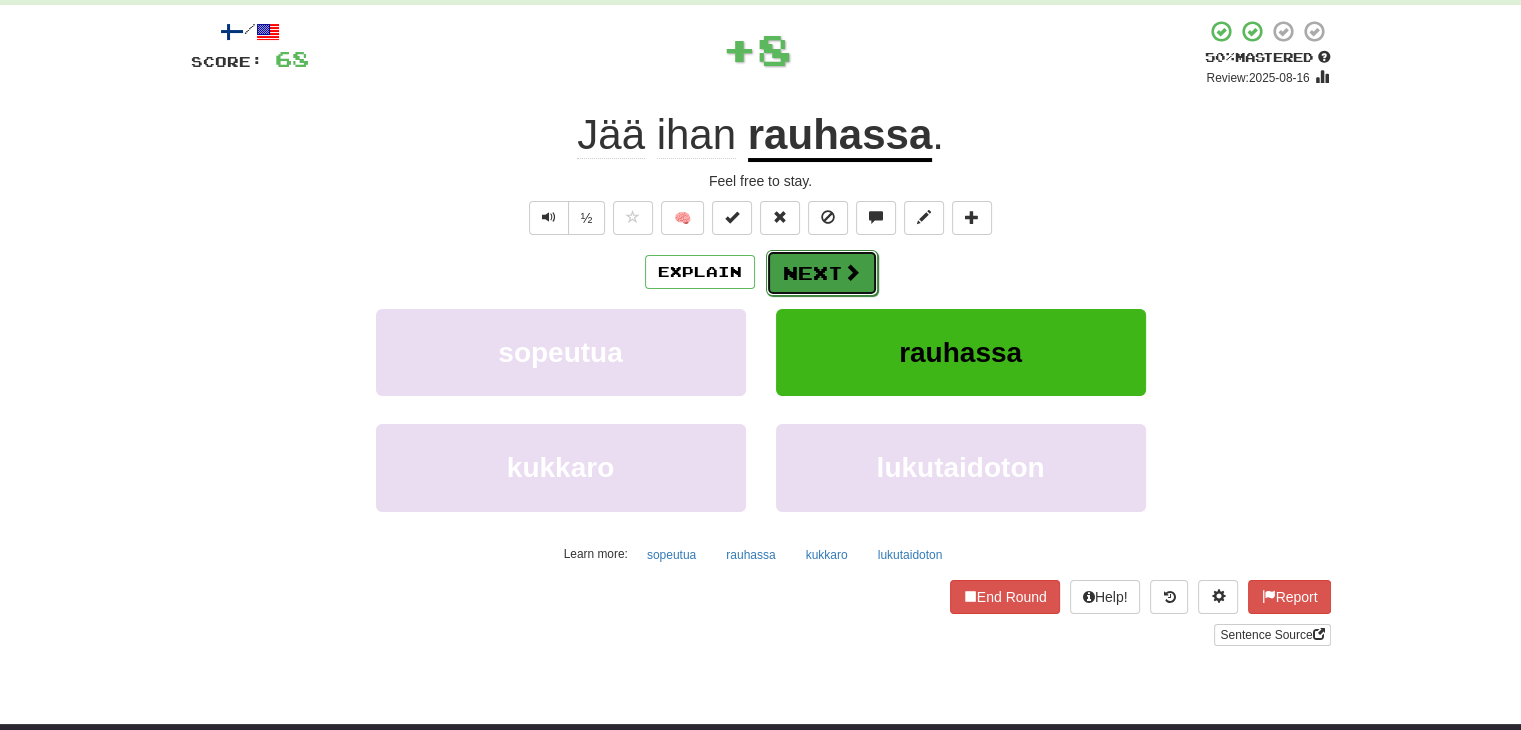 click on "Next" at bounding box center (822, 273) 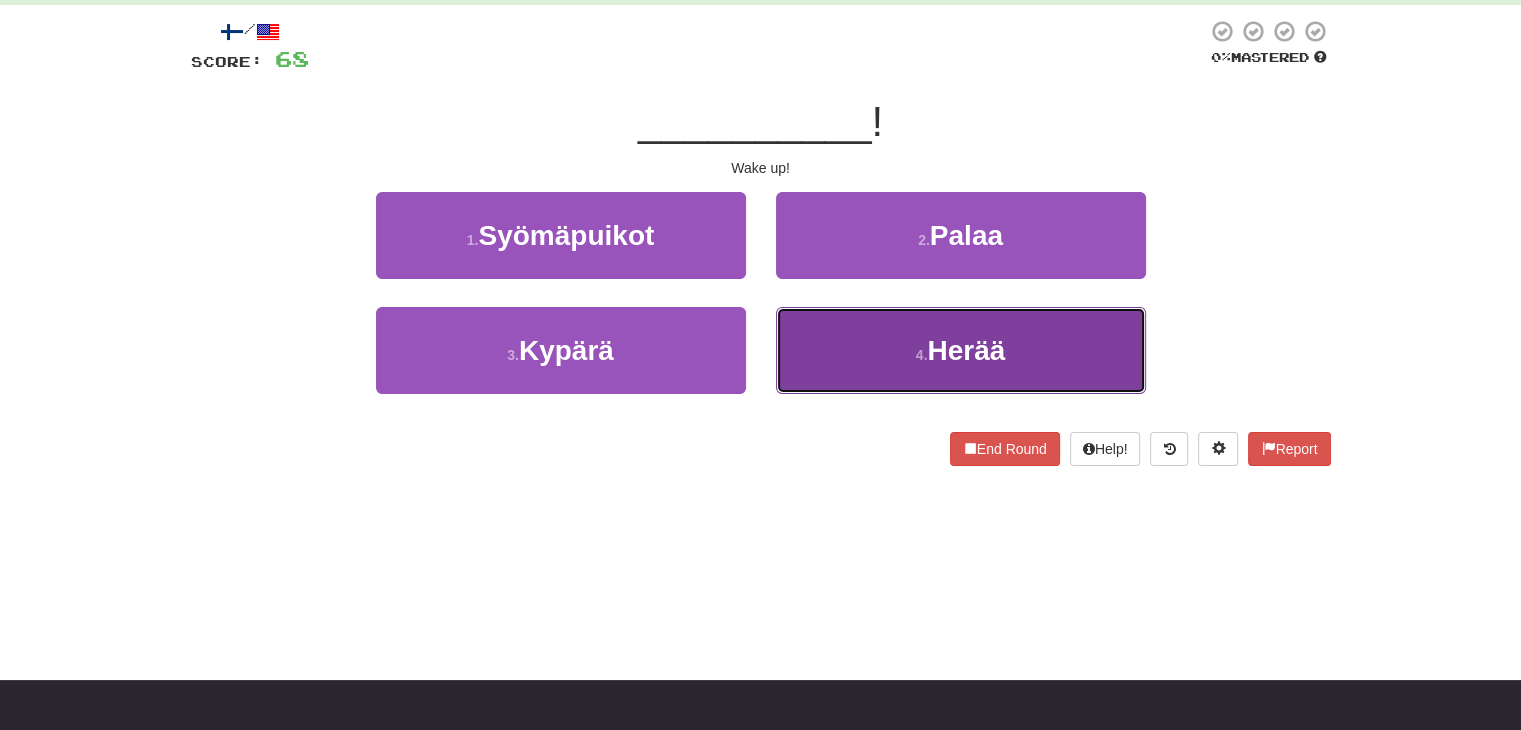 click on "4 .  Herää" at bounding box center [961, 350] 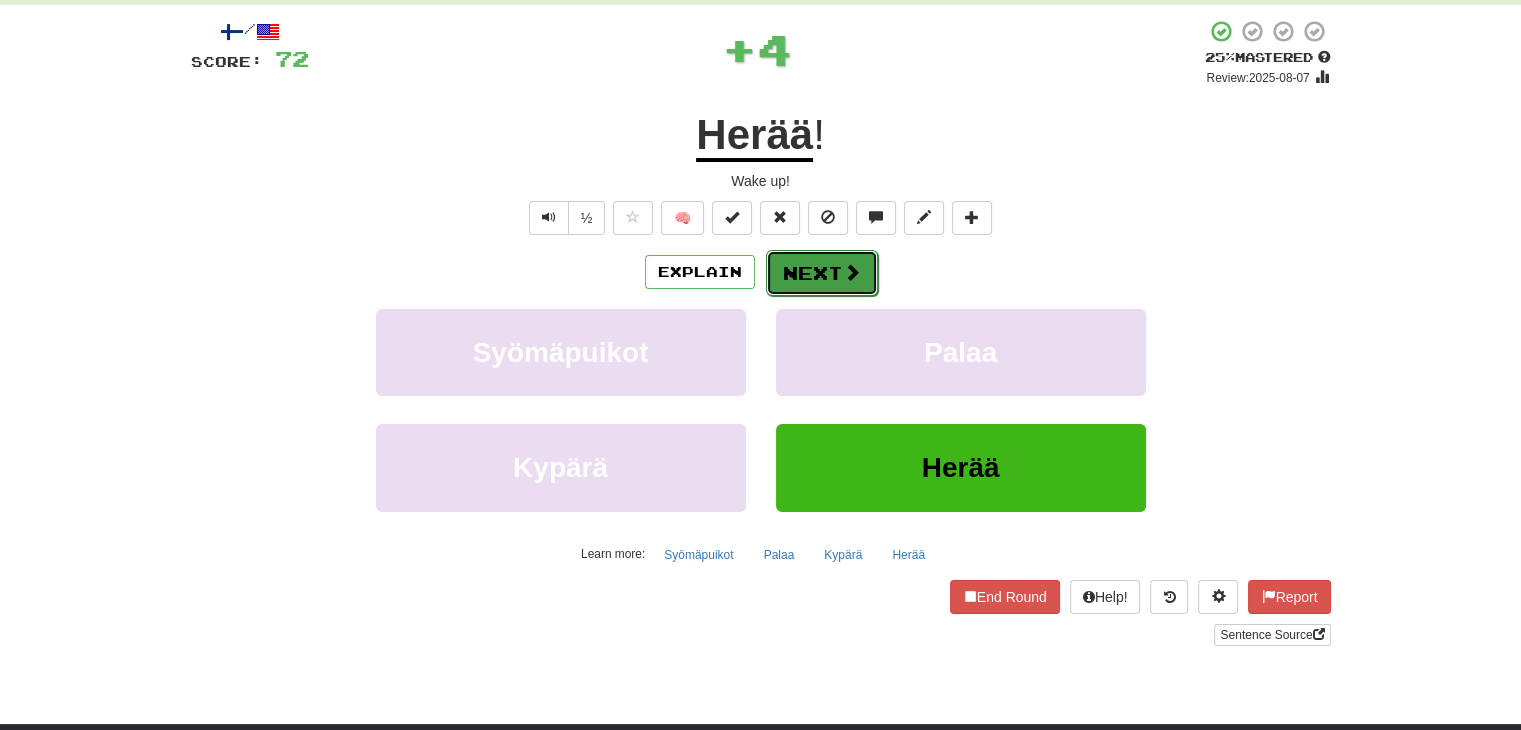 click on "Next" at bounding box center [822, 273] 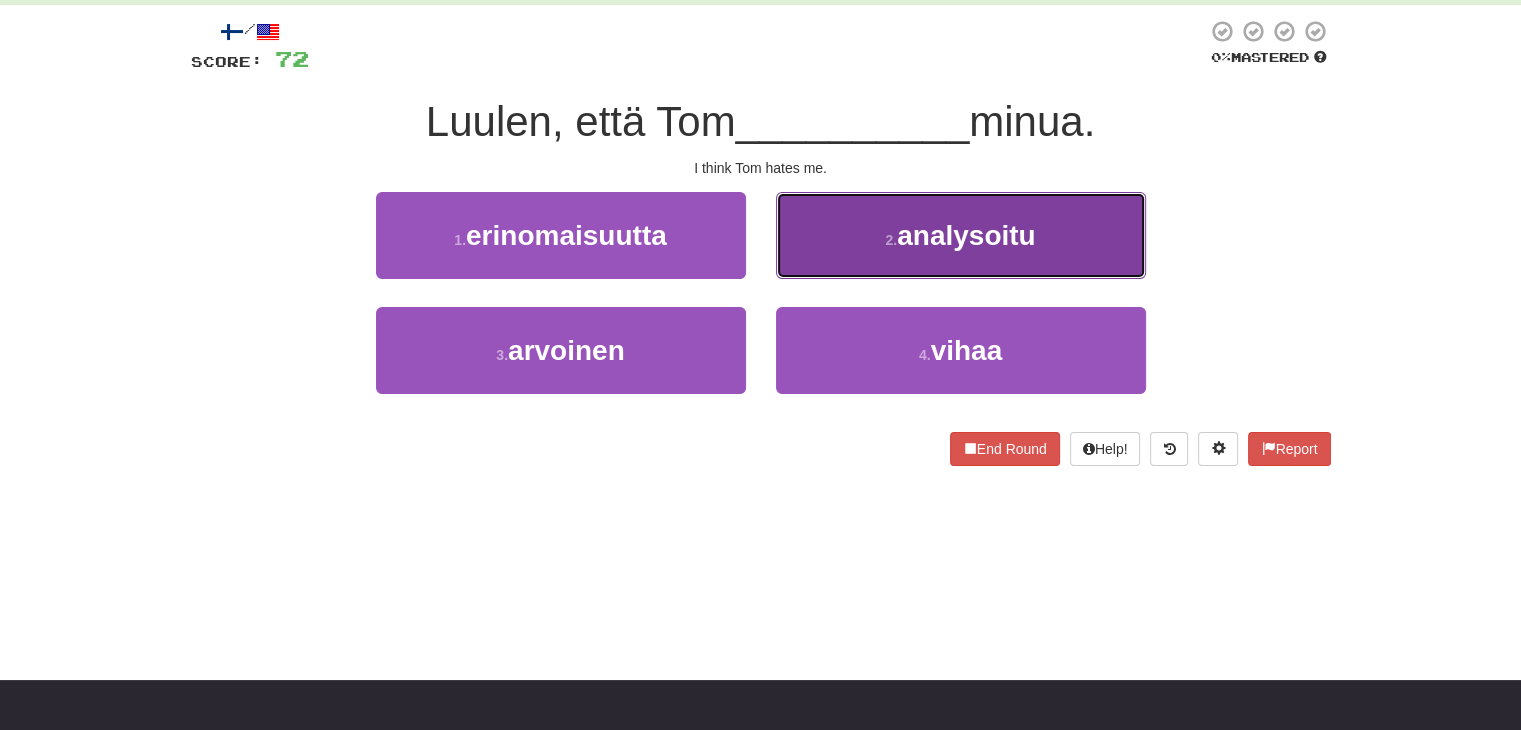click on "2 .  analysoitu" at bounding box center (961, 235) 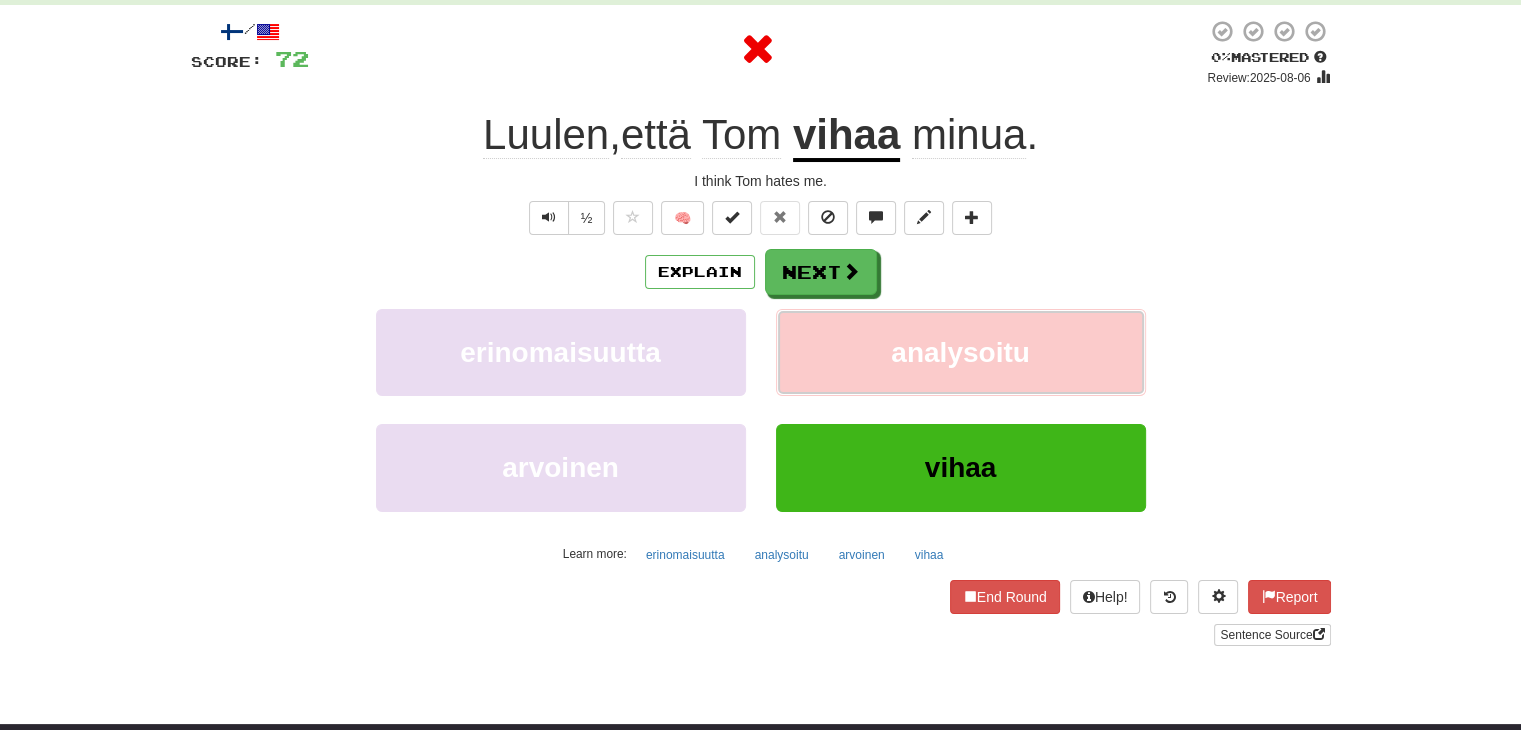 click on "analysoitu" at bounding box center (961, 352) 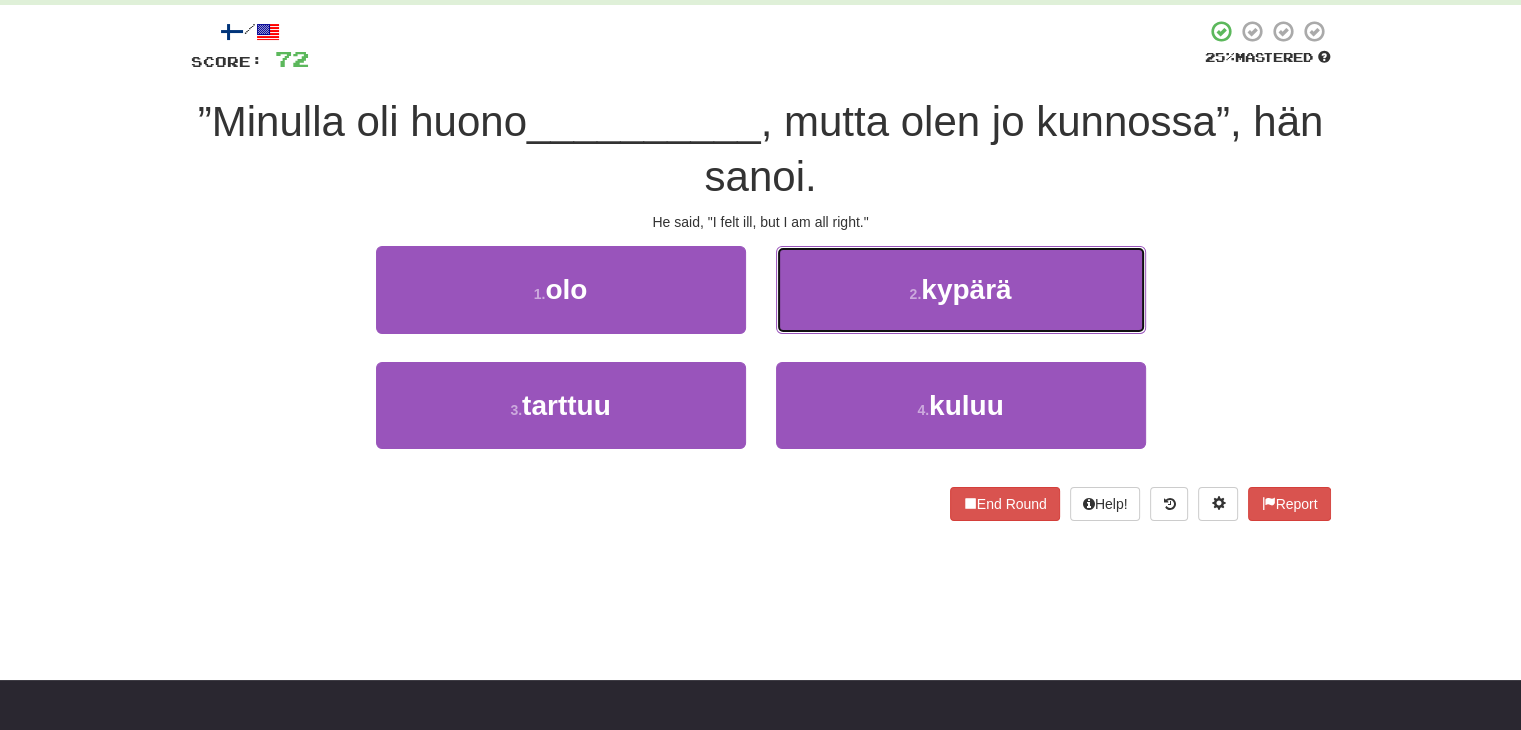 click on "2 .  kypärä" at bounding box center (961, 289) 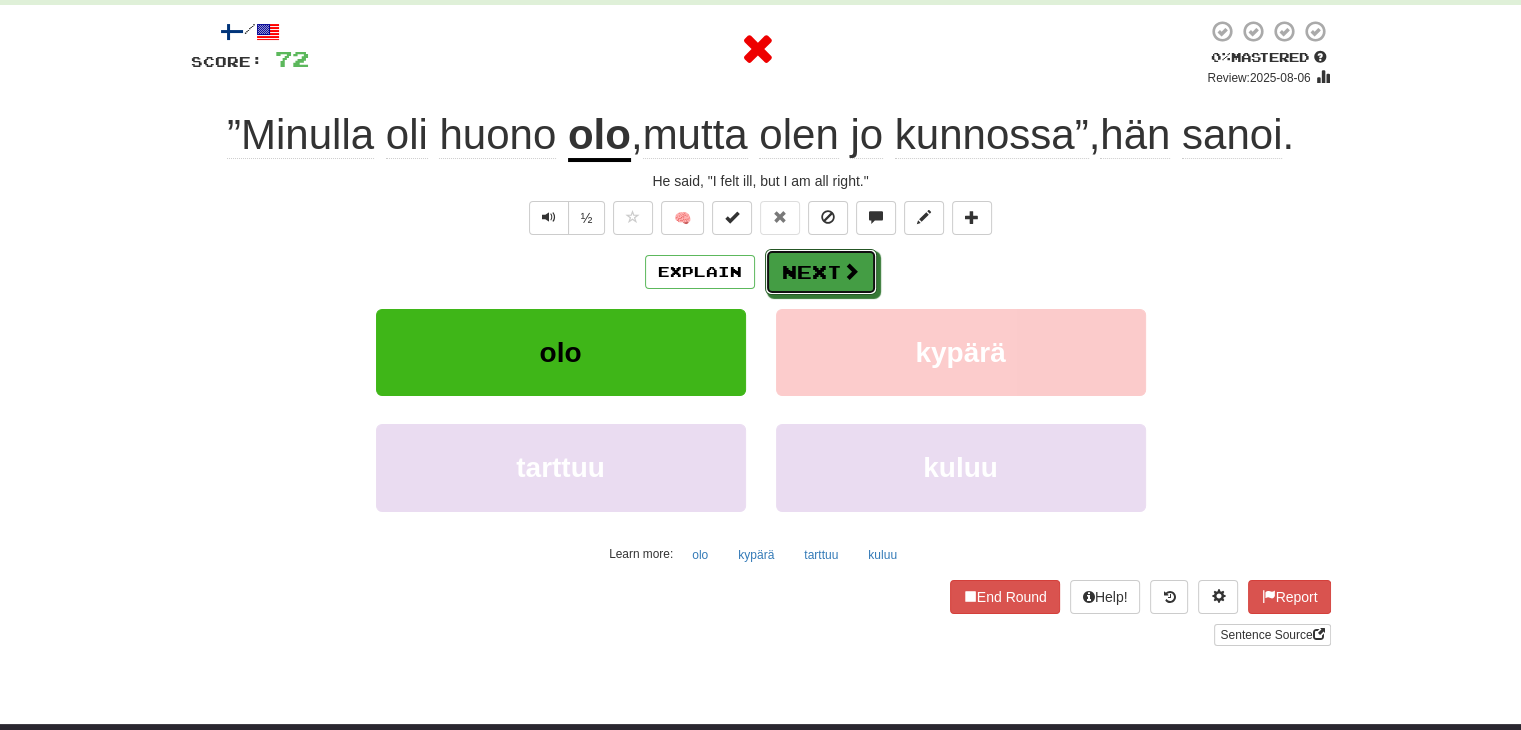 click on "Explain Next olo kypärä tarttuu kuluu Learn more: olo kypärä tarttuu kuluu" at bounding box center [761, 409] 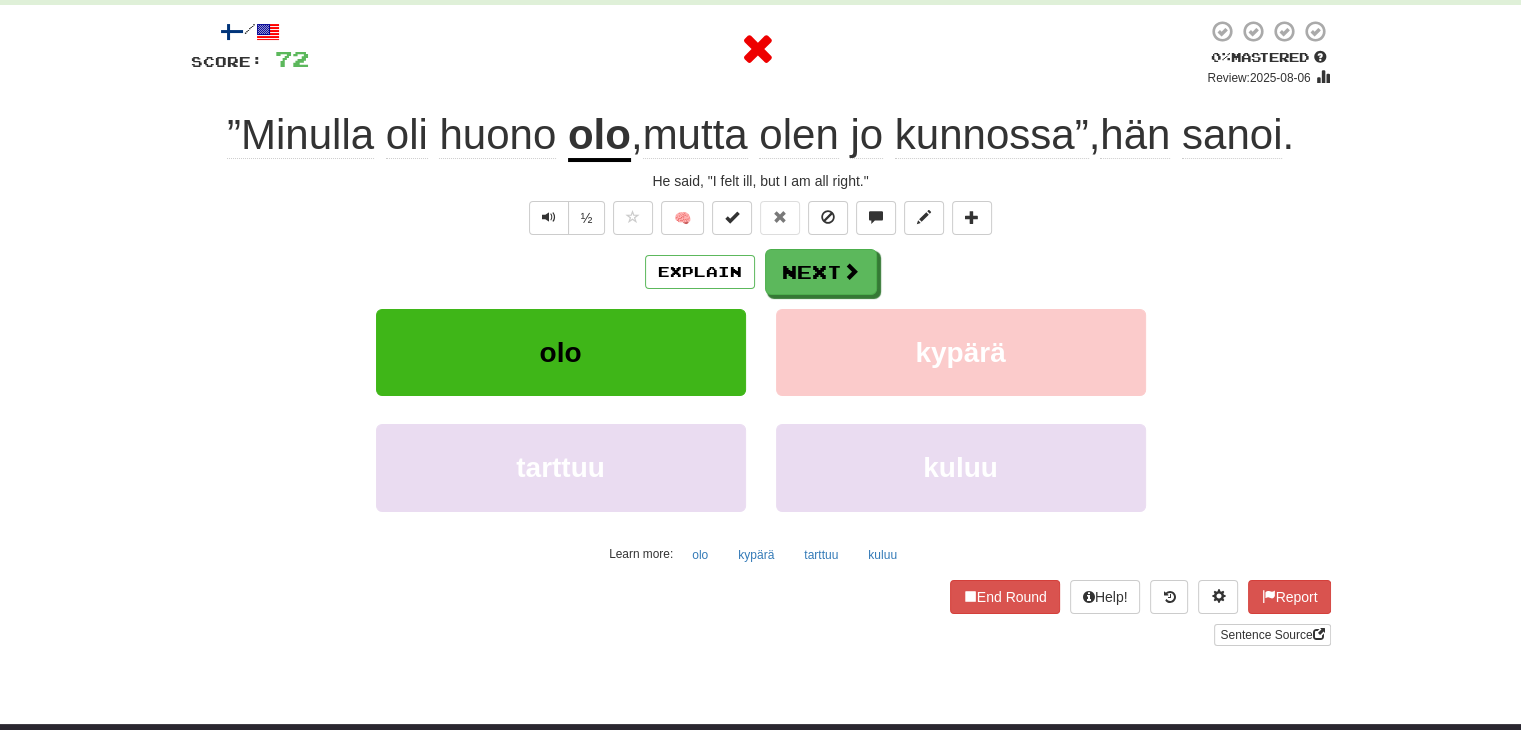 click on "Explain Next" at bounding box center (761, 272) 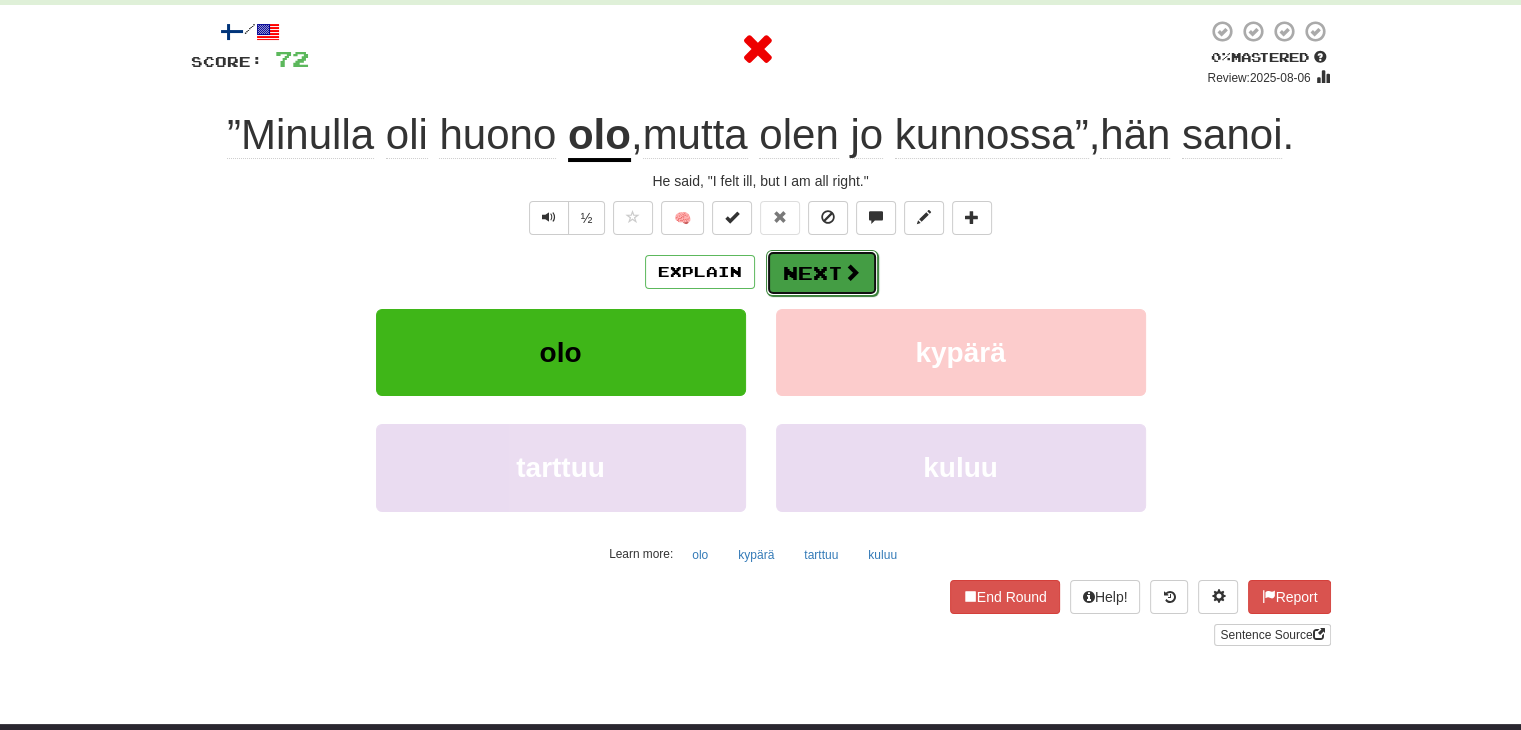 click on "Next" at bounding box center (822, 273) 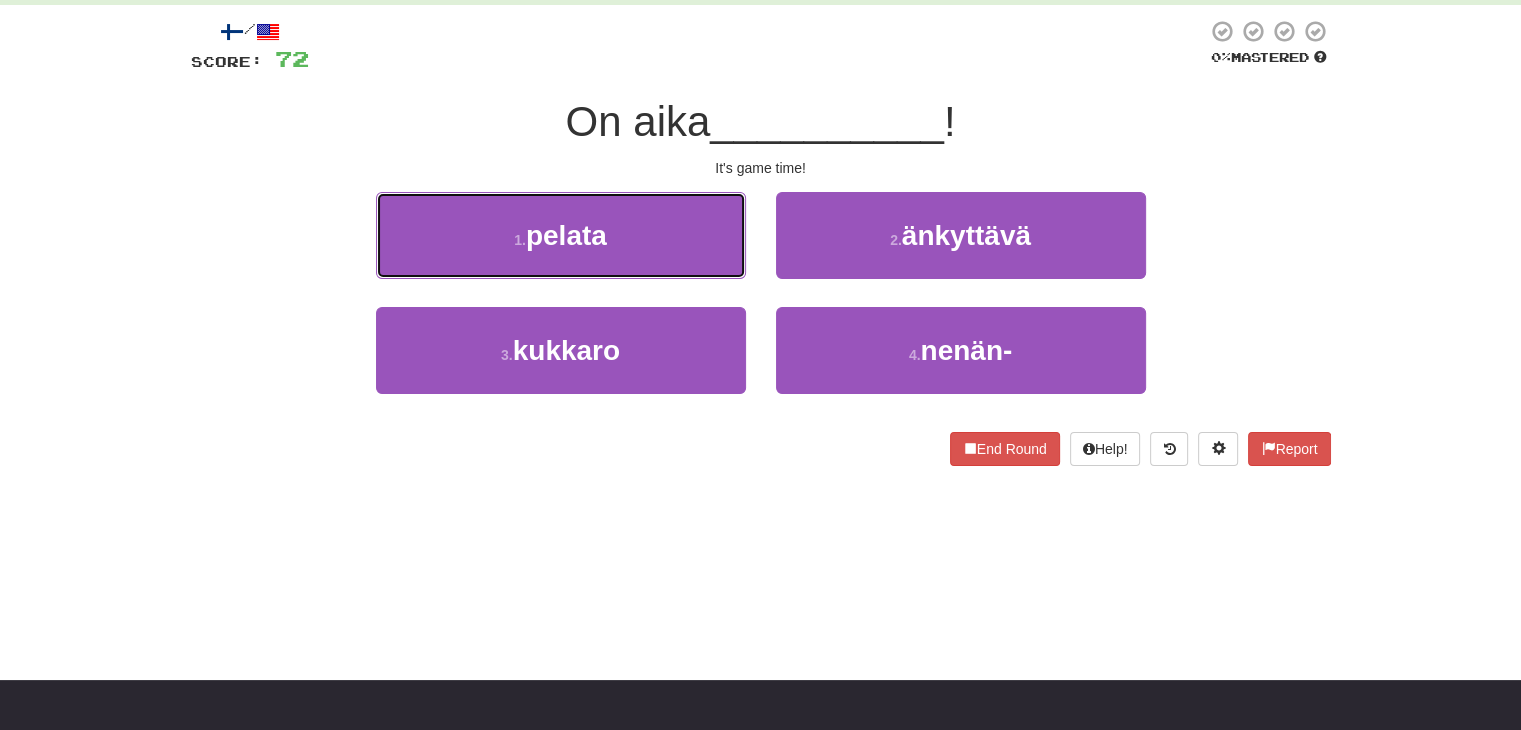 drag, startPoint x: 652, startPoint y: 240, endPoint x: 800, endPoint y: 246, distance: 148.12157 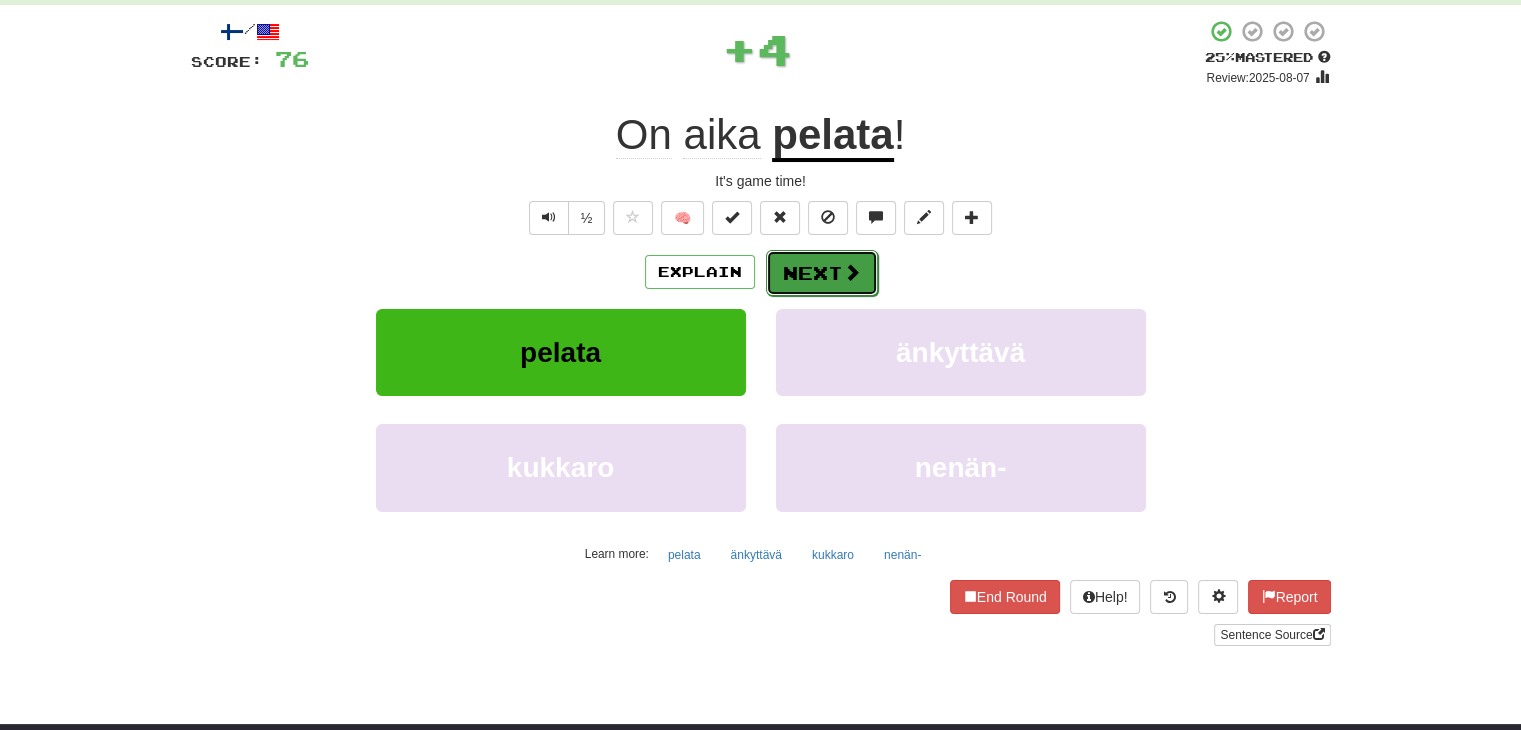 click on "Next" at bounding box center (822, 273) 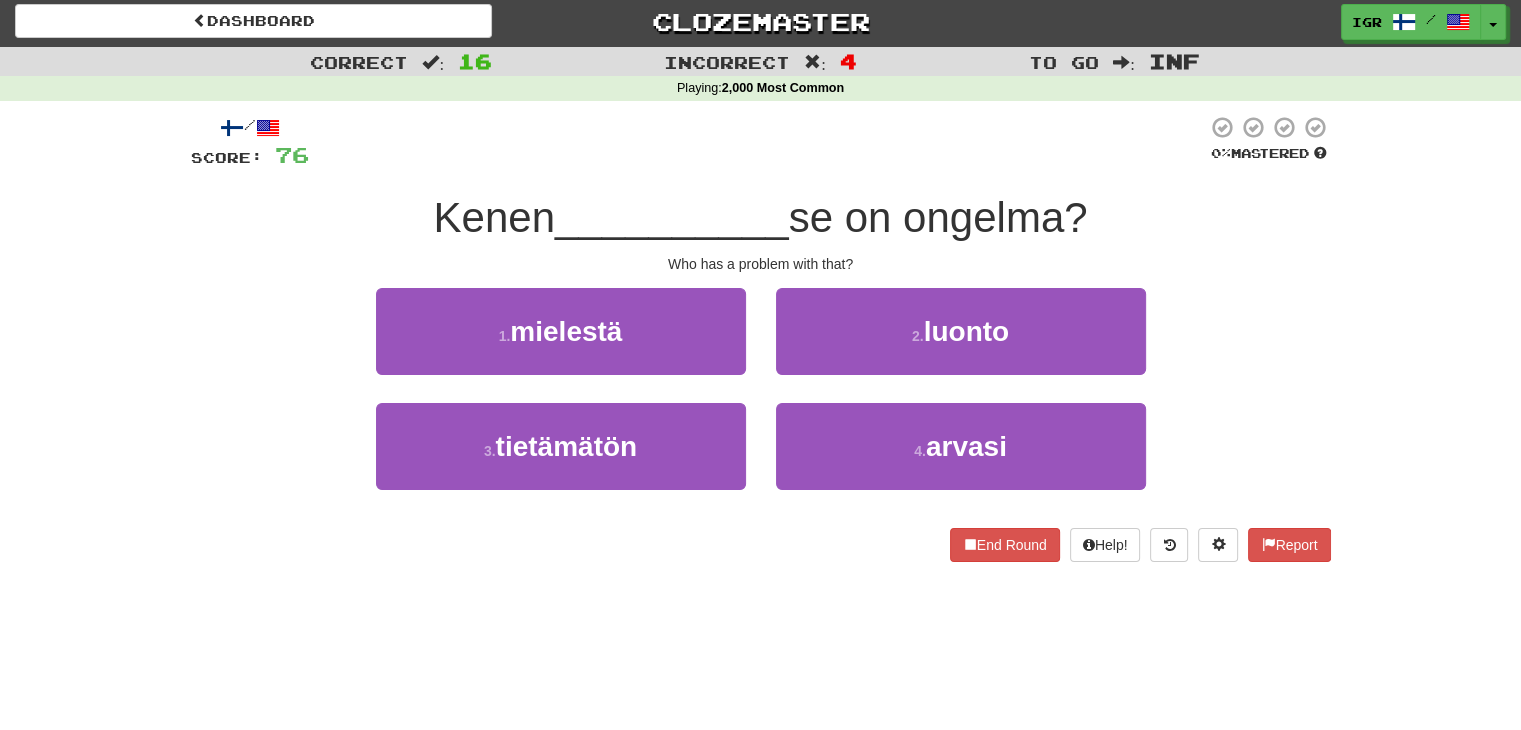 scroll, scrollTop: 0, scrollLeft: 0, axis: both 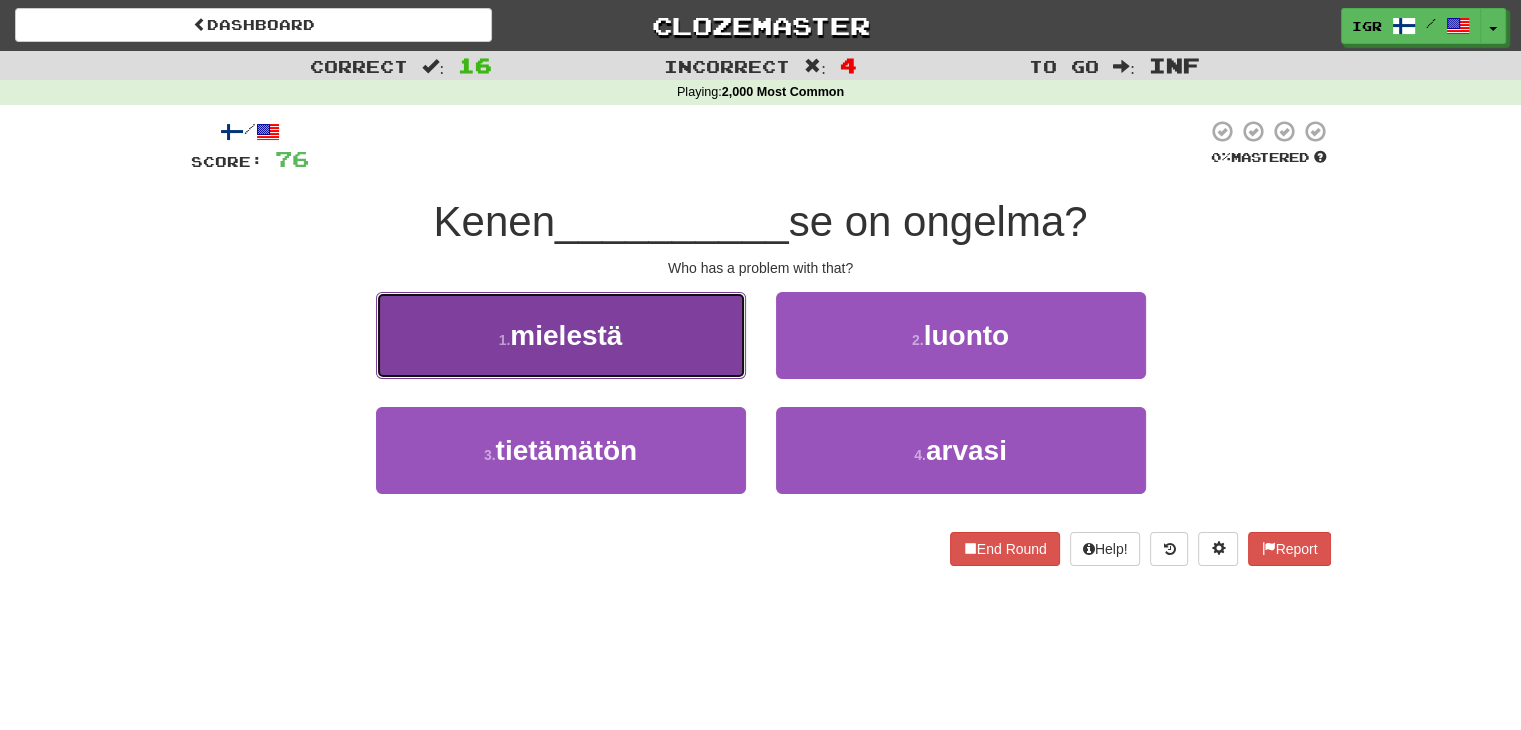 click on "1 .  mielestä" at bounding box center [561, 335] 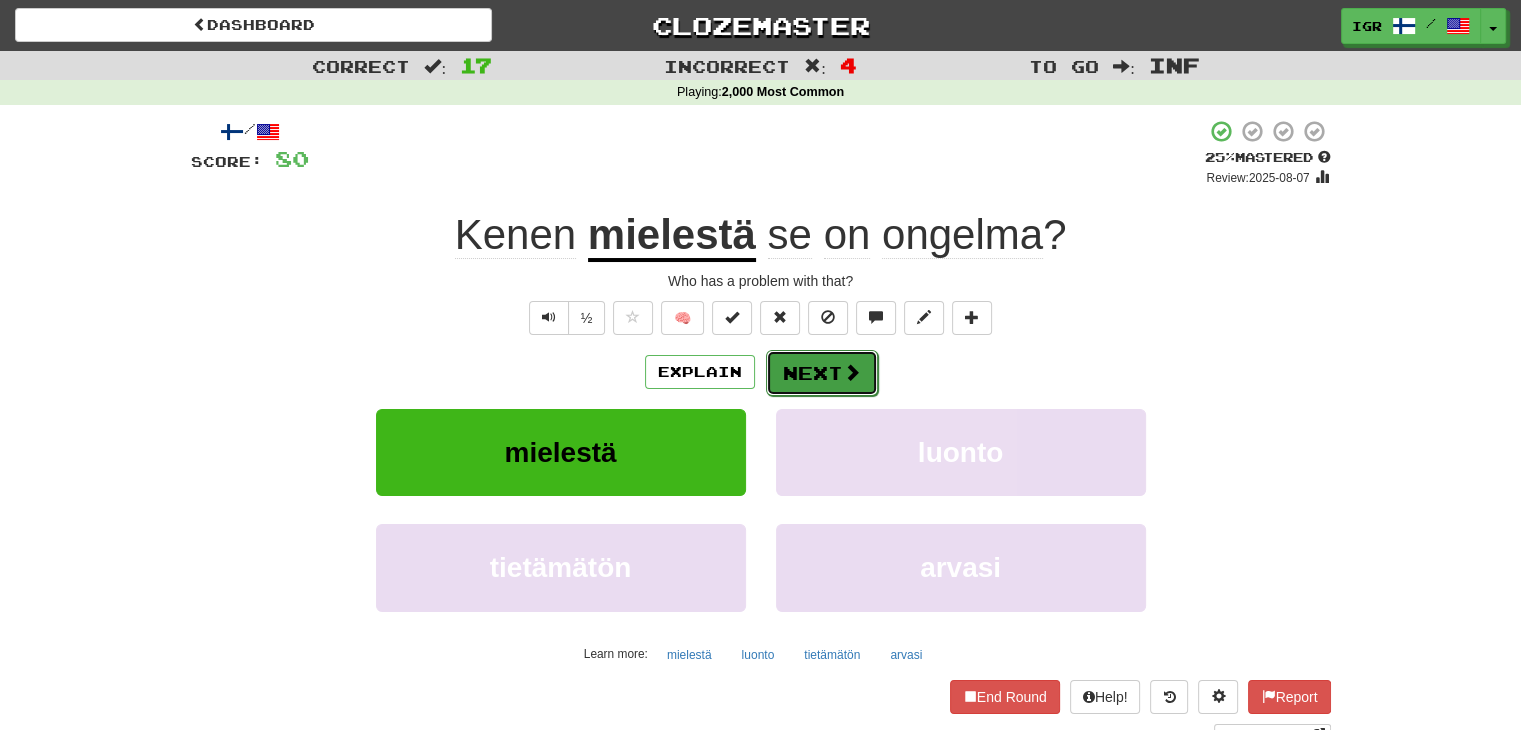 click at bounding box center (852, 372) 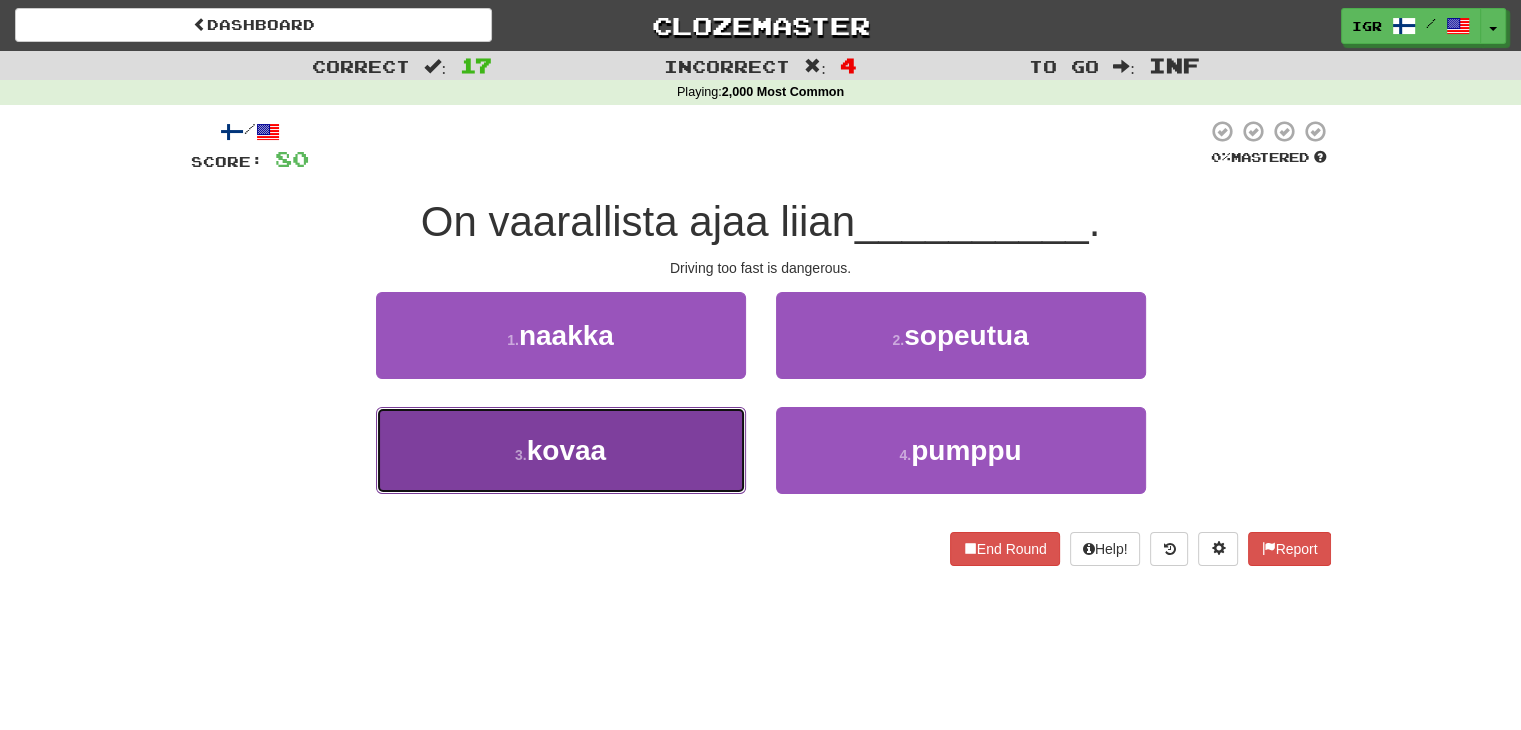 click on "kovaa" at bounding box center (566, 450) 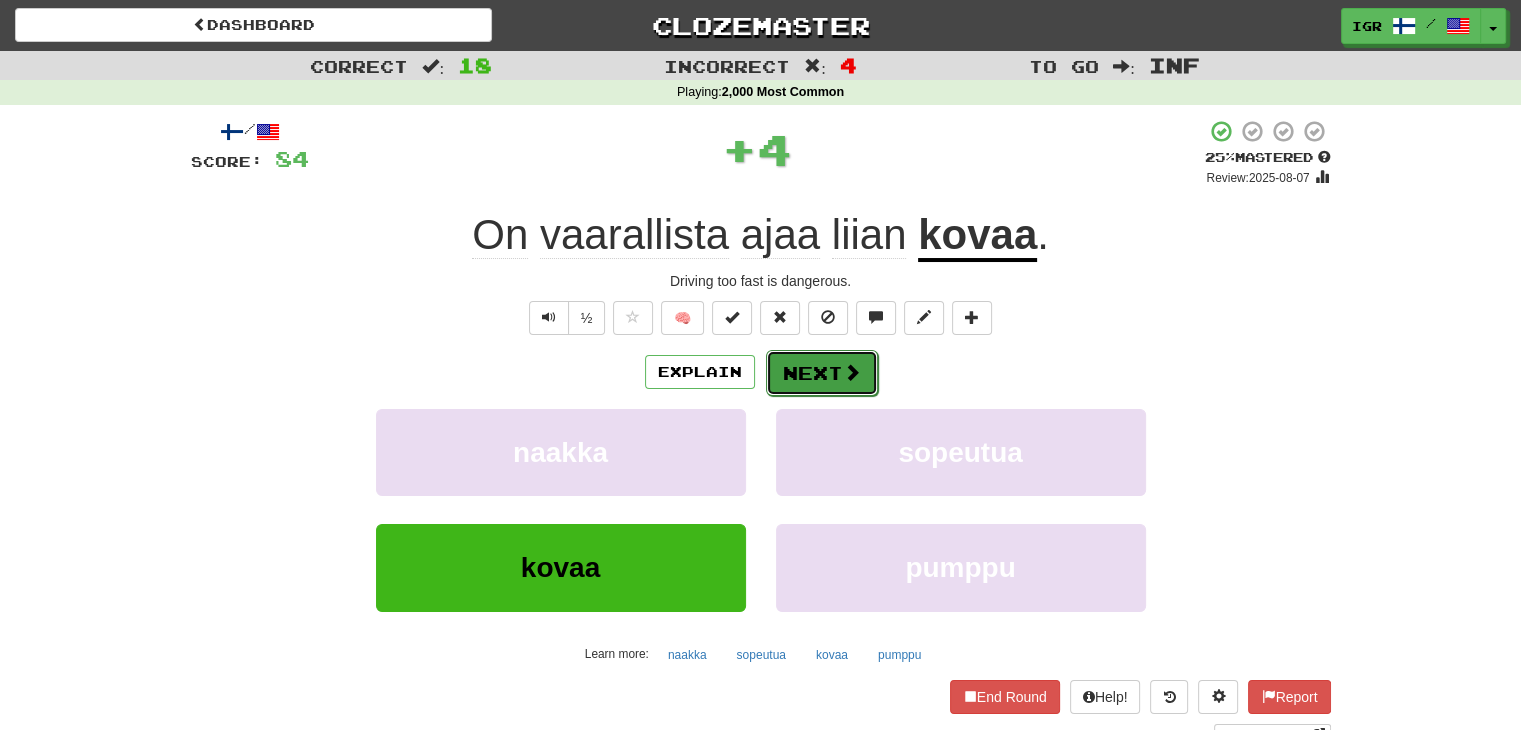 click on "Next" at bounding box center [822, 373] 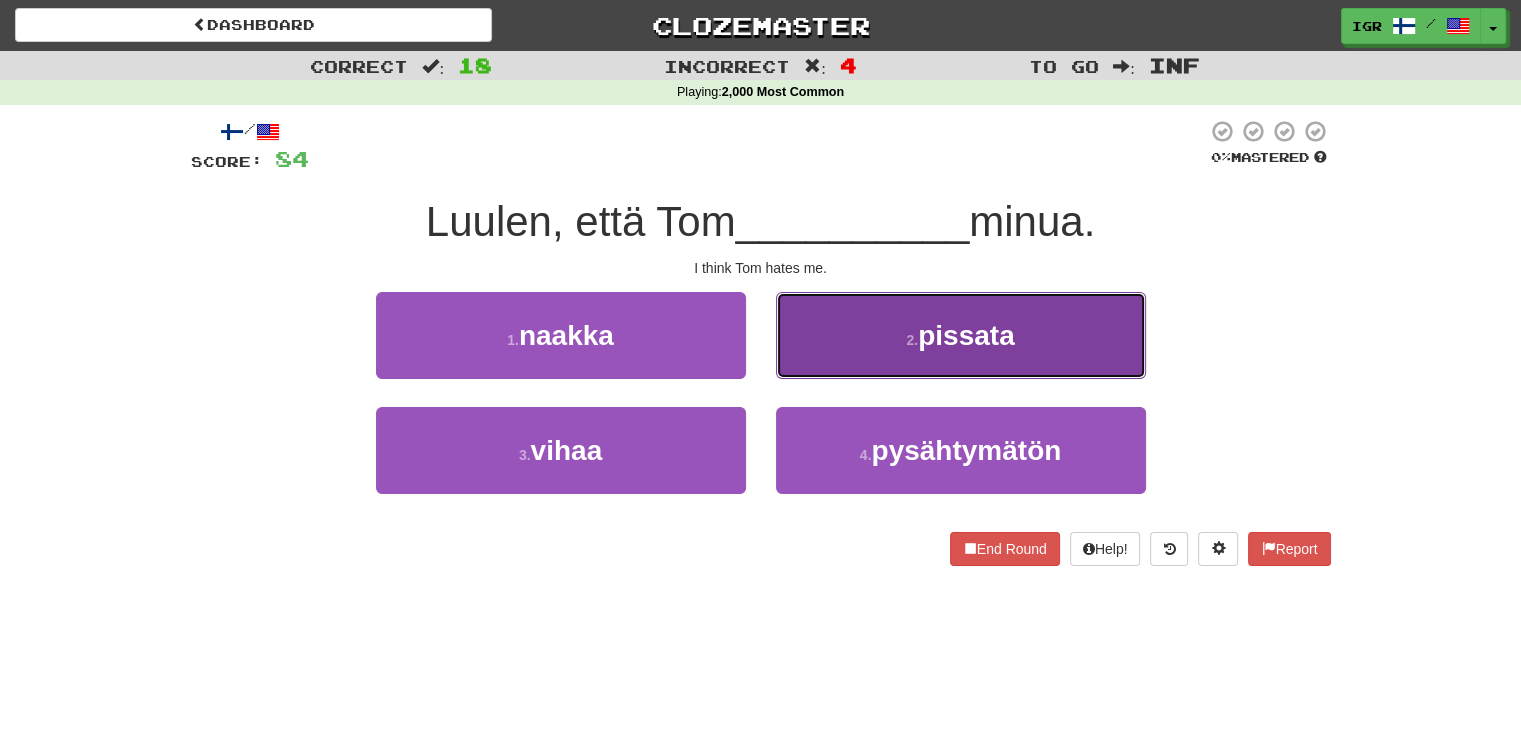 click on "2 .  pissata" at bounding box center (961, 335) 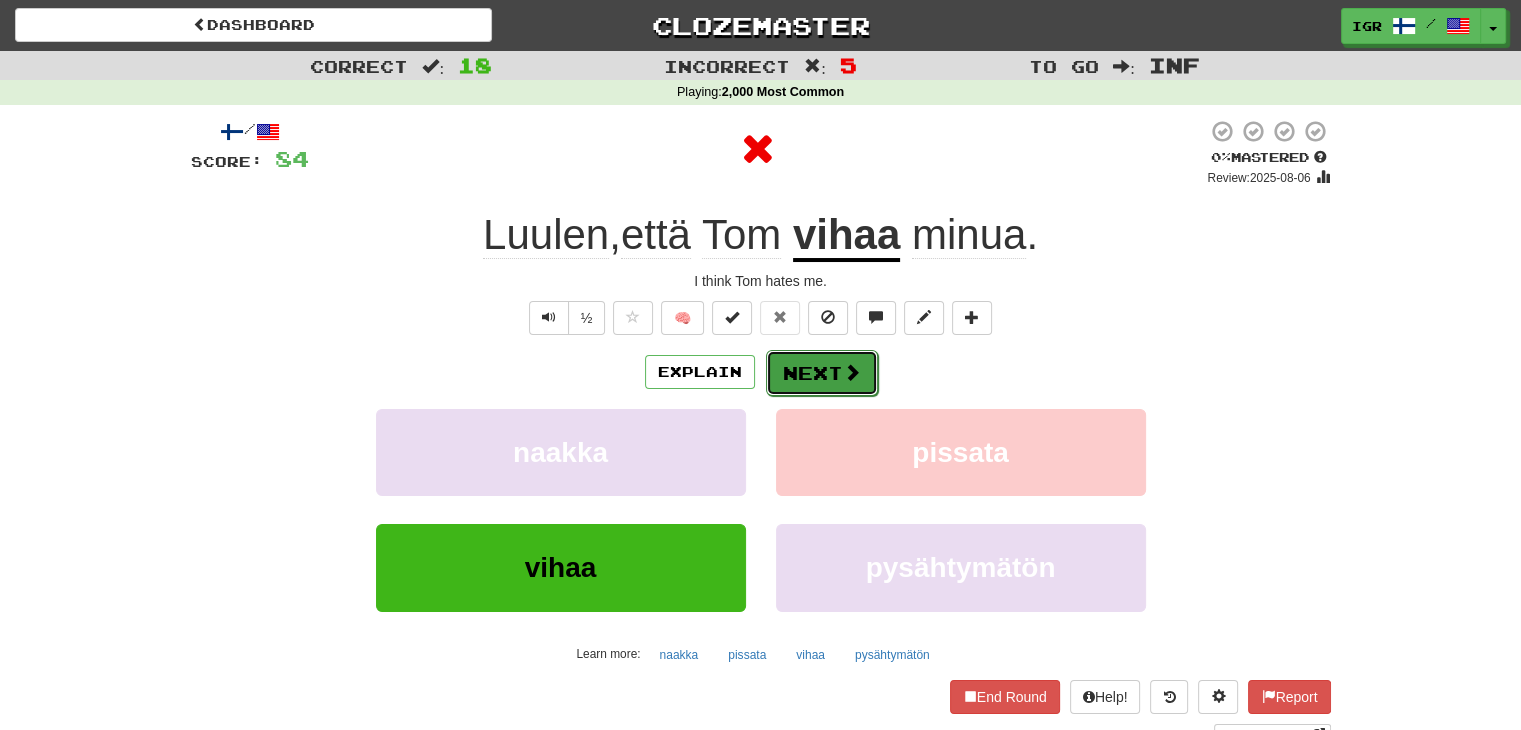 click on "Next" at bounding box center (822, 373) 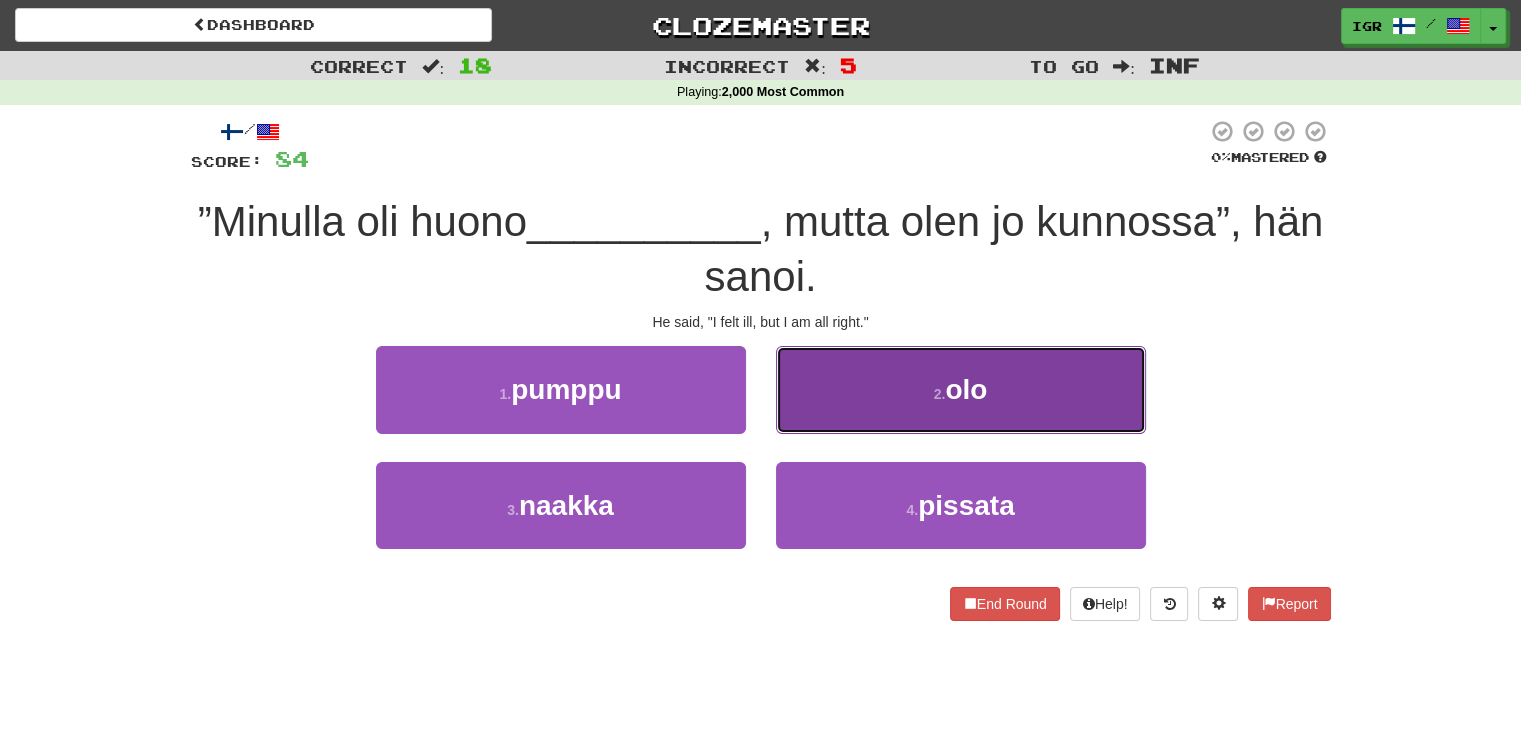 click on "2 .  olo" at bounding box center (961, 389) 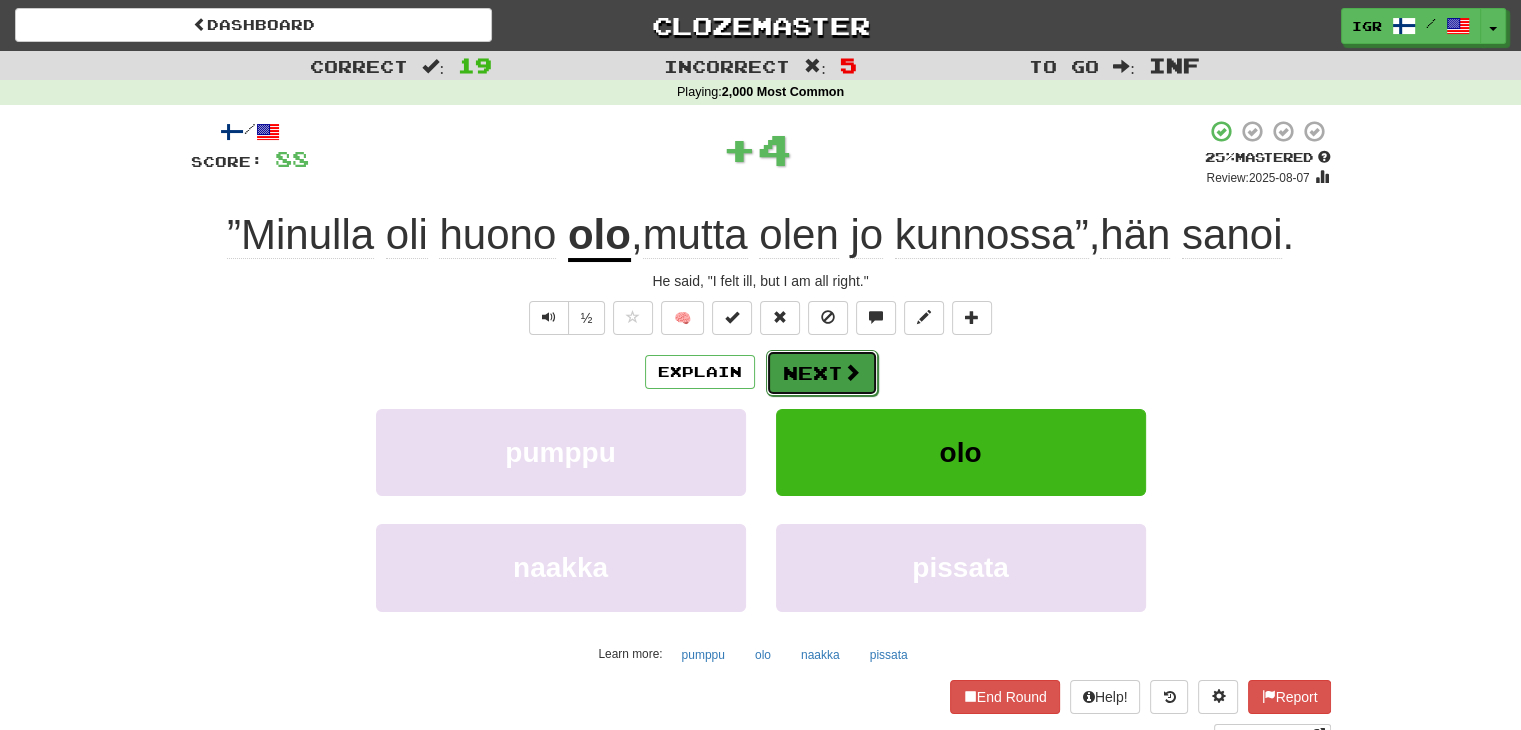 click on "Next" at bounding box center (822, 373) 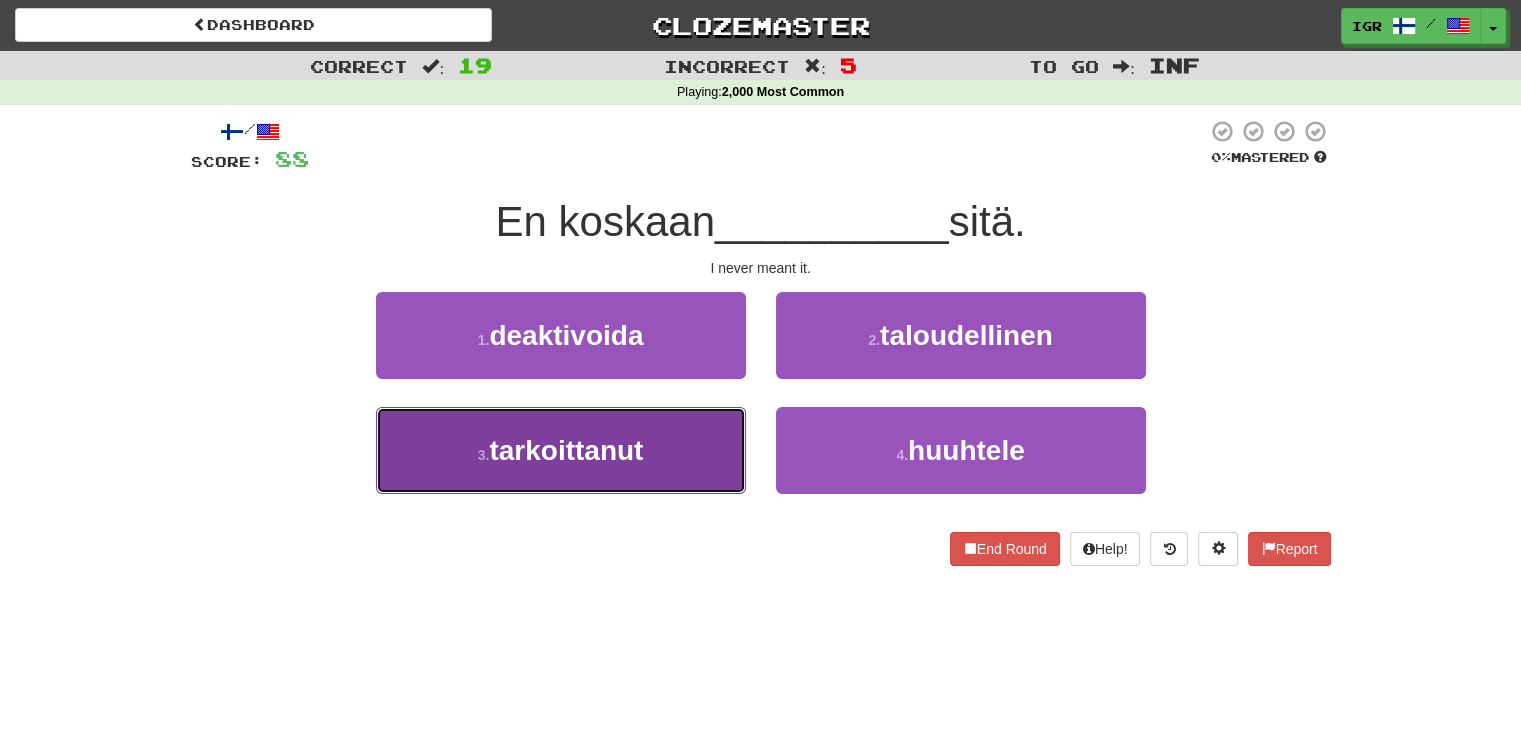 click on "tarkoittanut" at bounding box center [566, 450] 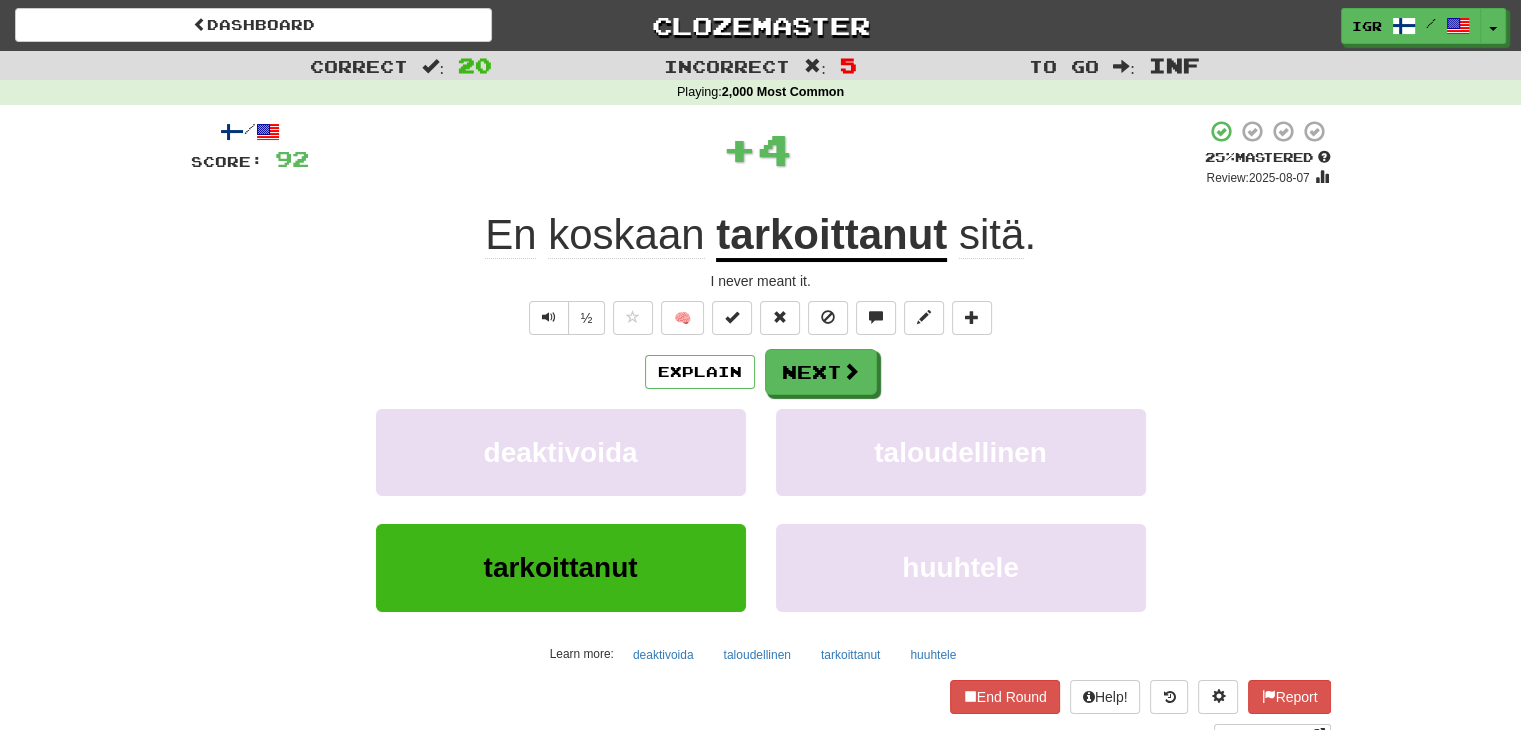 click on "/  Score:   92 + 4 25 %  Mastered Review:  2025-08-07 En   koskaan   tarkoittanut   sitä . I never meant it. ½ 🧠 Explain Next deaktivoida taloudellinen tarkoittanut huuhtele Learn more: deaktivoida taloudellinen tarkoittanut huuhtele  End Round  Help!  Report Sentence Source" at bounding box center [761, 432] 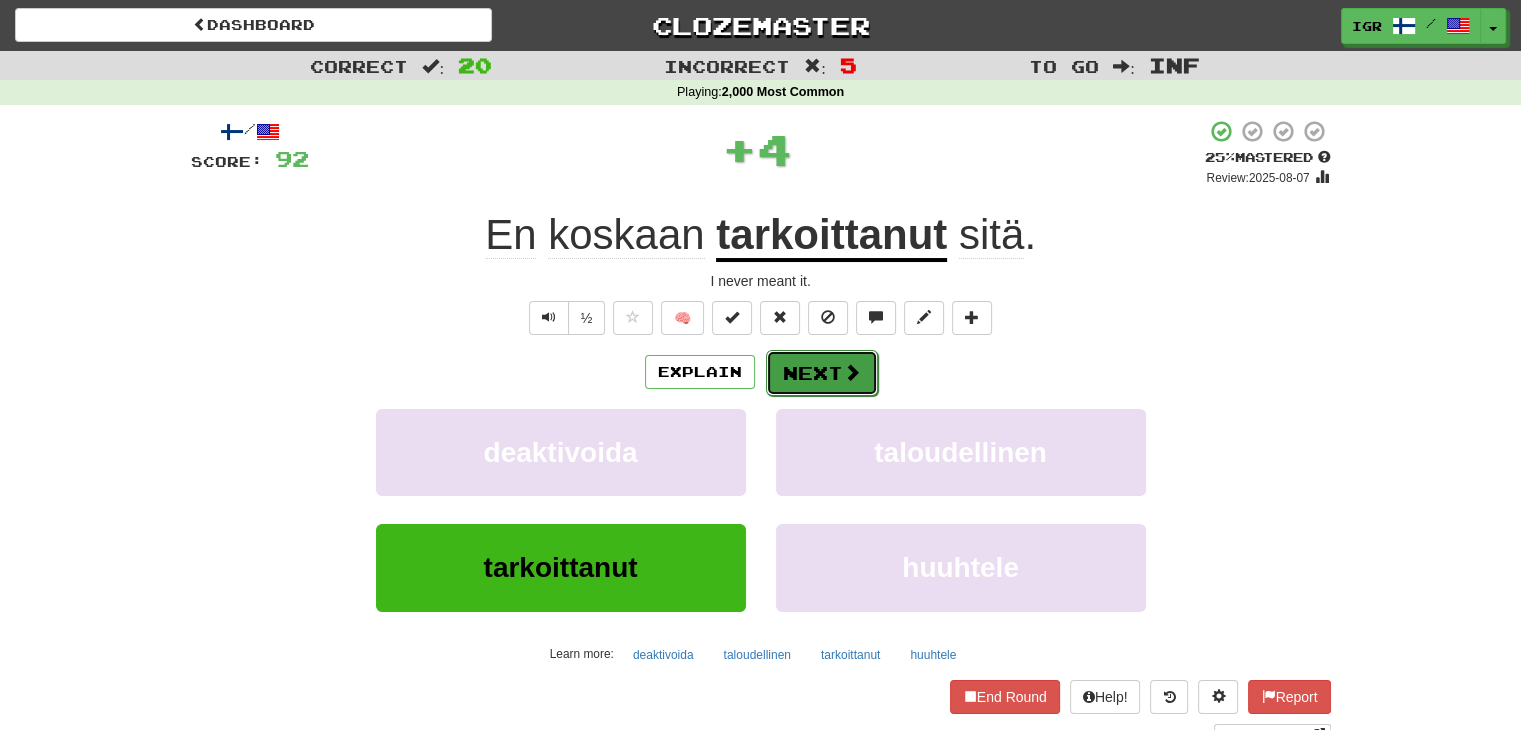 click on "Next" at bounding box center [822, 373] 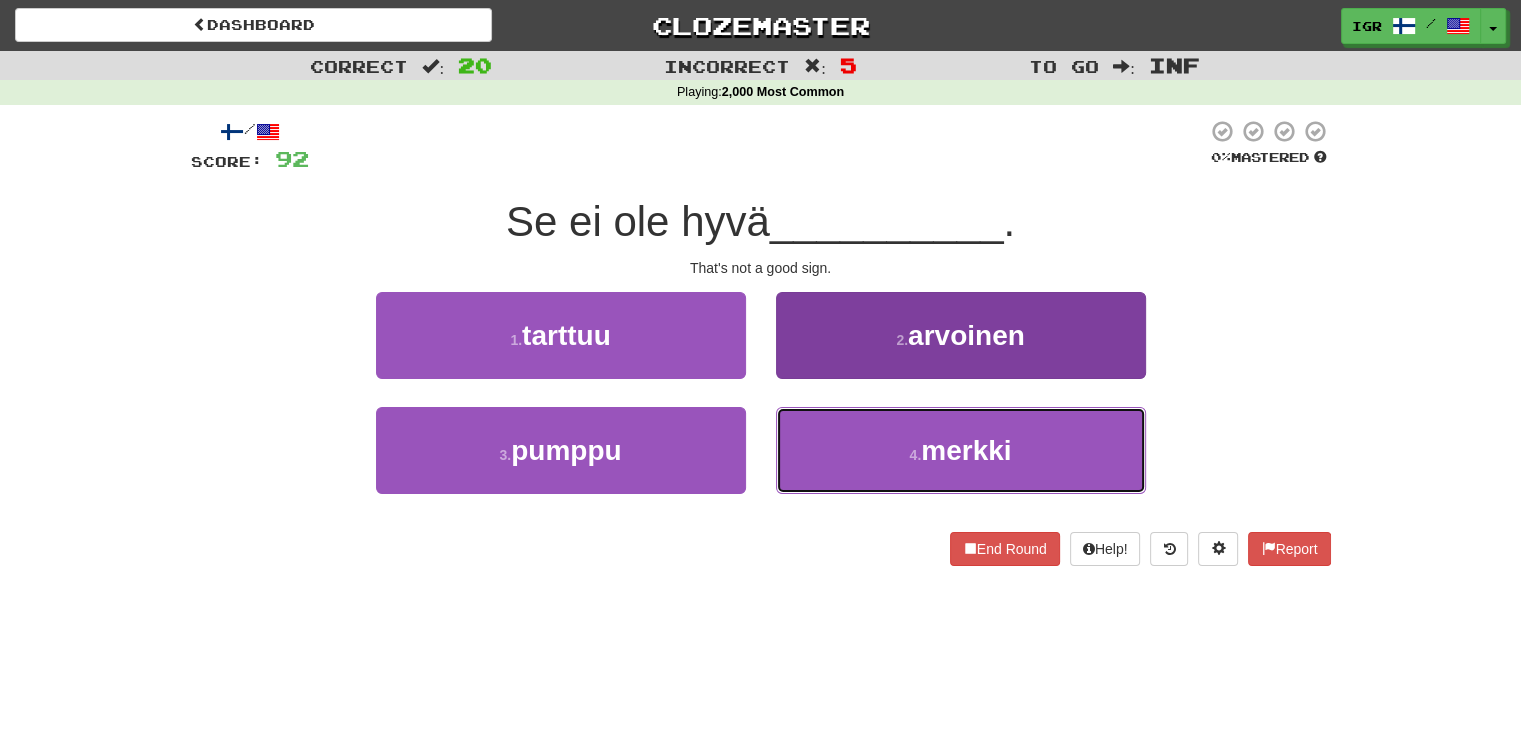 click on "4 .  merkki" at bounding box center [961, 450] 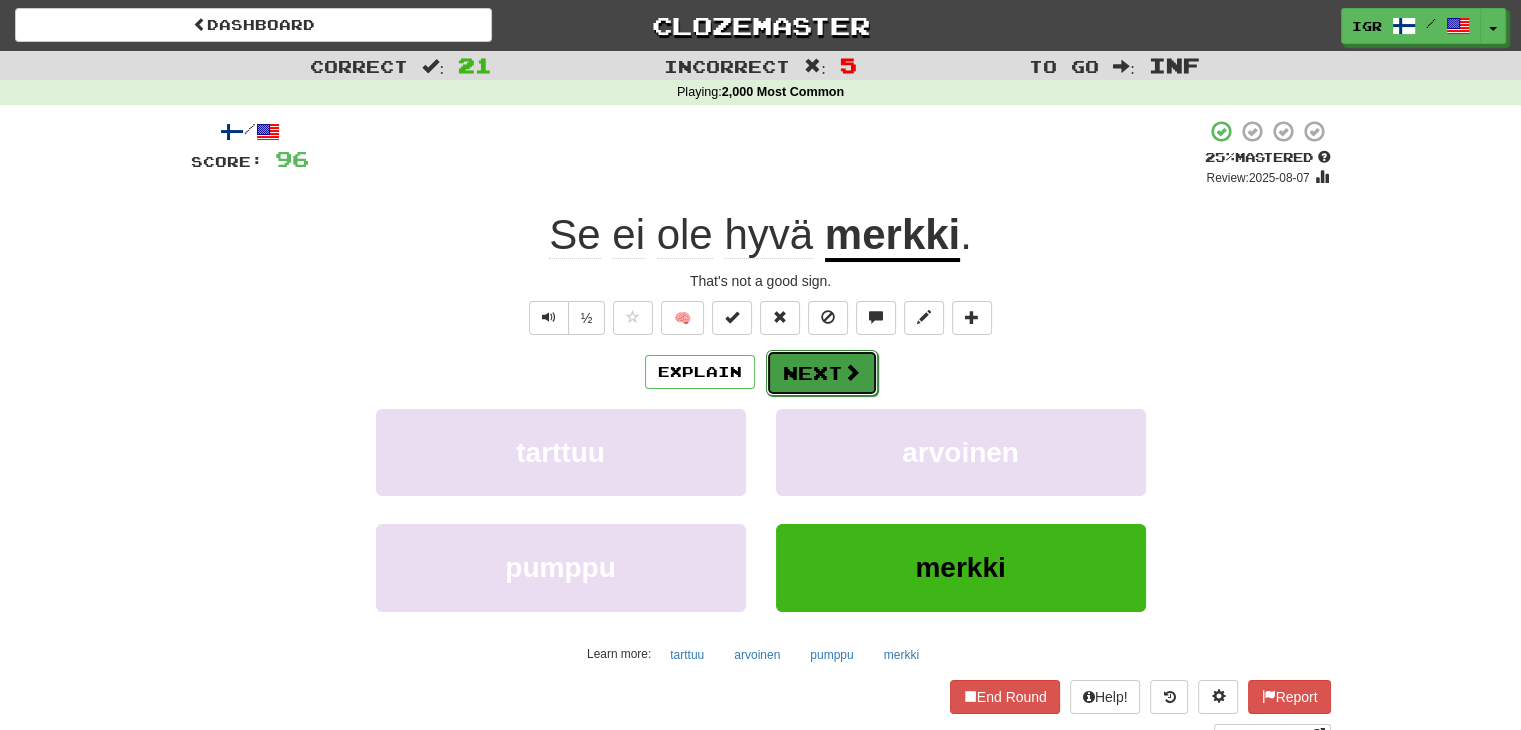 click on "Next" at bounding box center [822, 373] 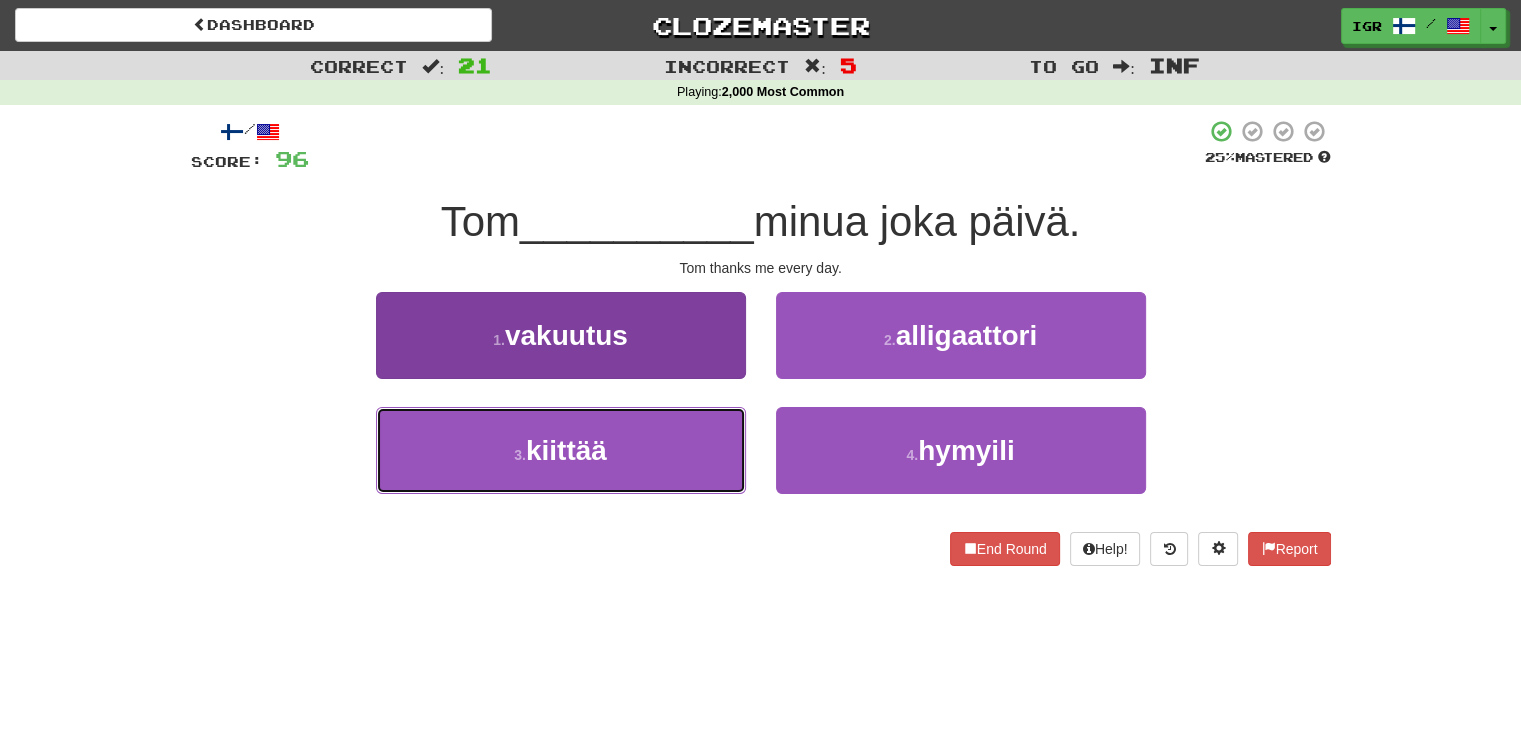 click on "3 .  kiittää" at bounding box center [561, 450] 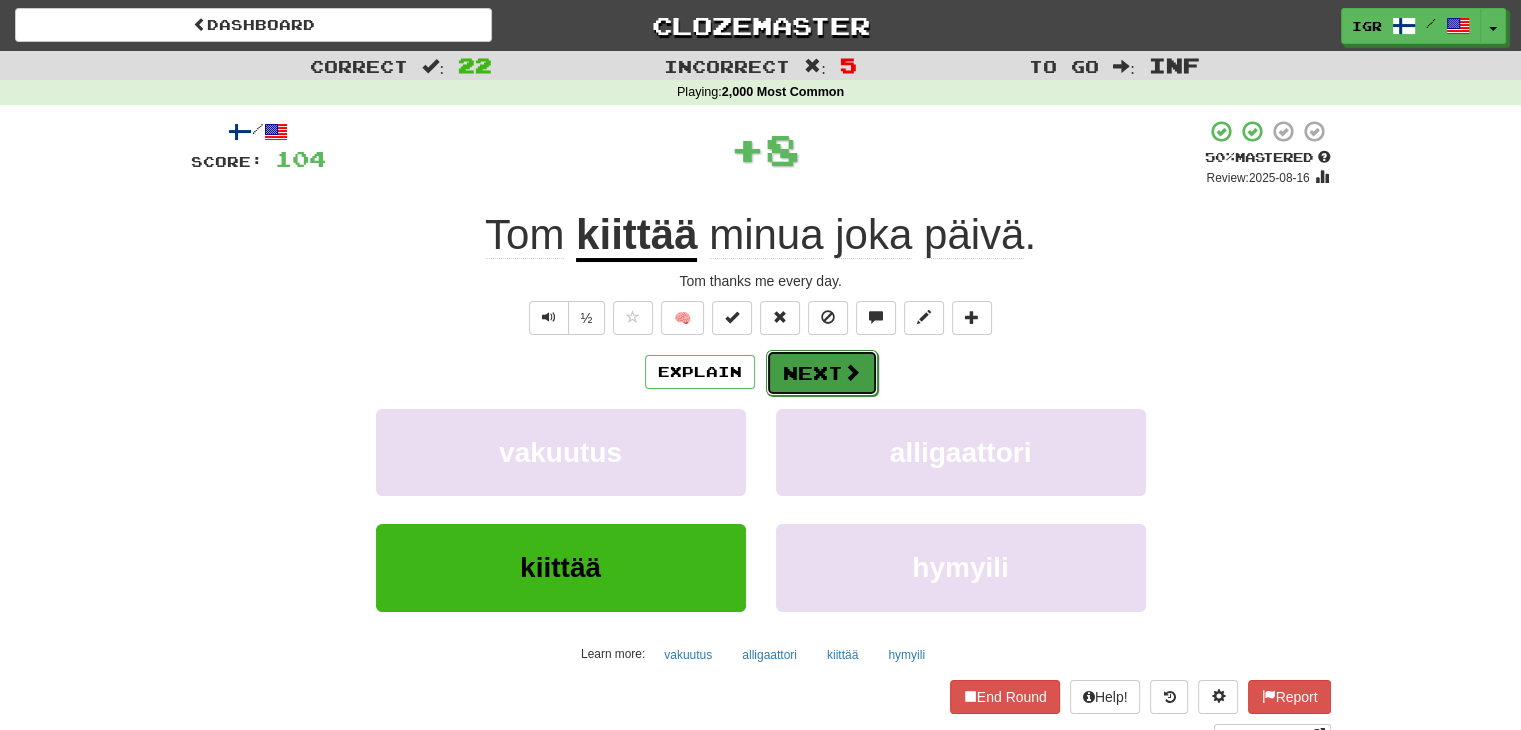 click on "Next" at bounding box center [822, 373] 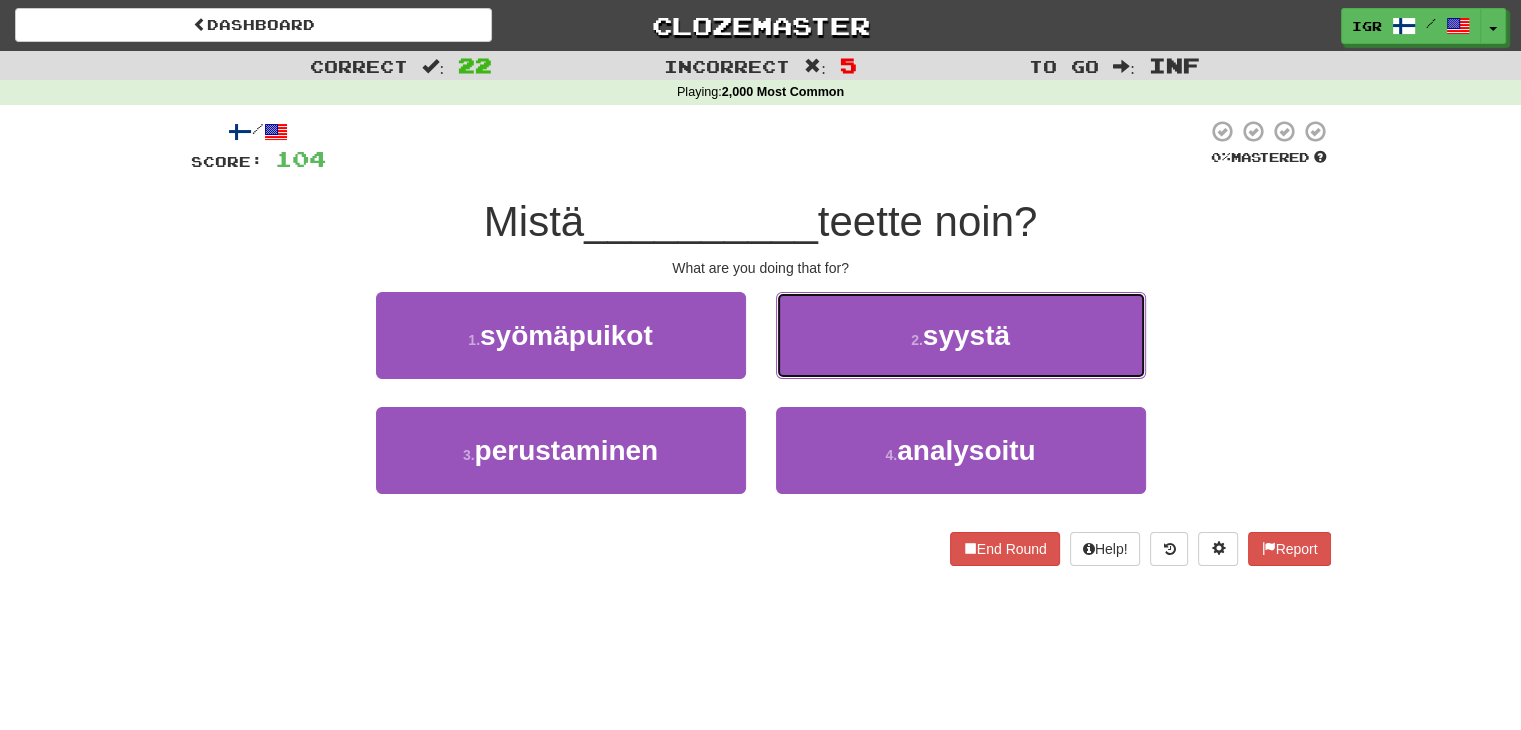 click on "2 .  syystä" at bounding box center (961, 335) 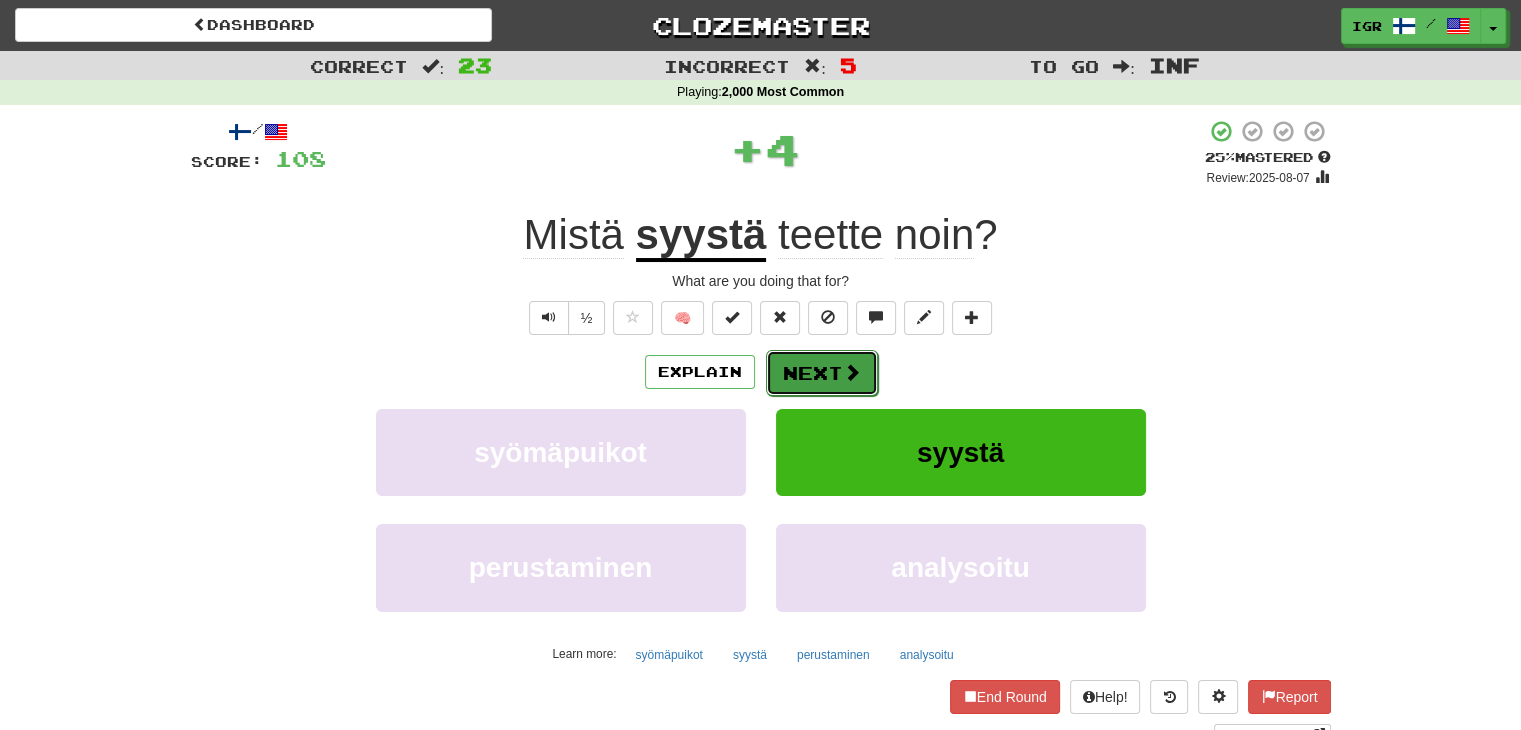 click on "Next" at bounding box center (822, 373) 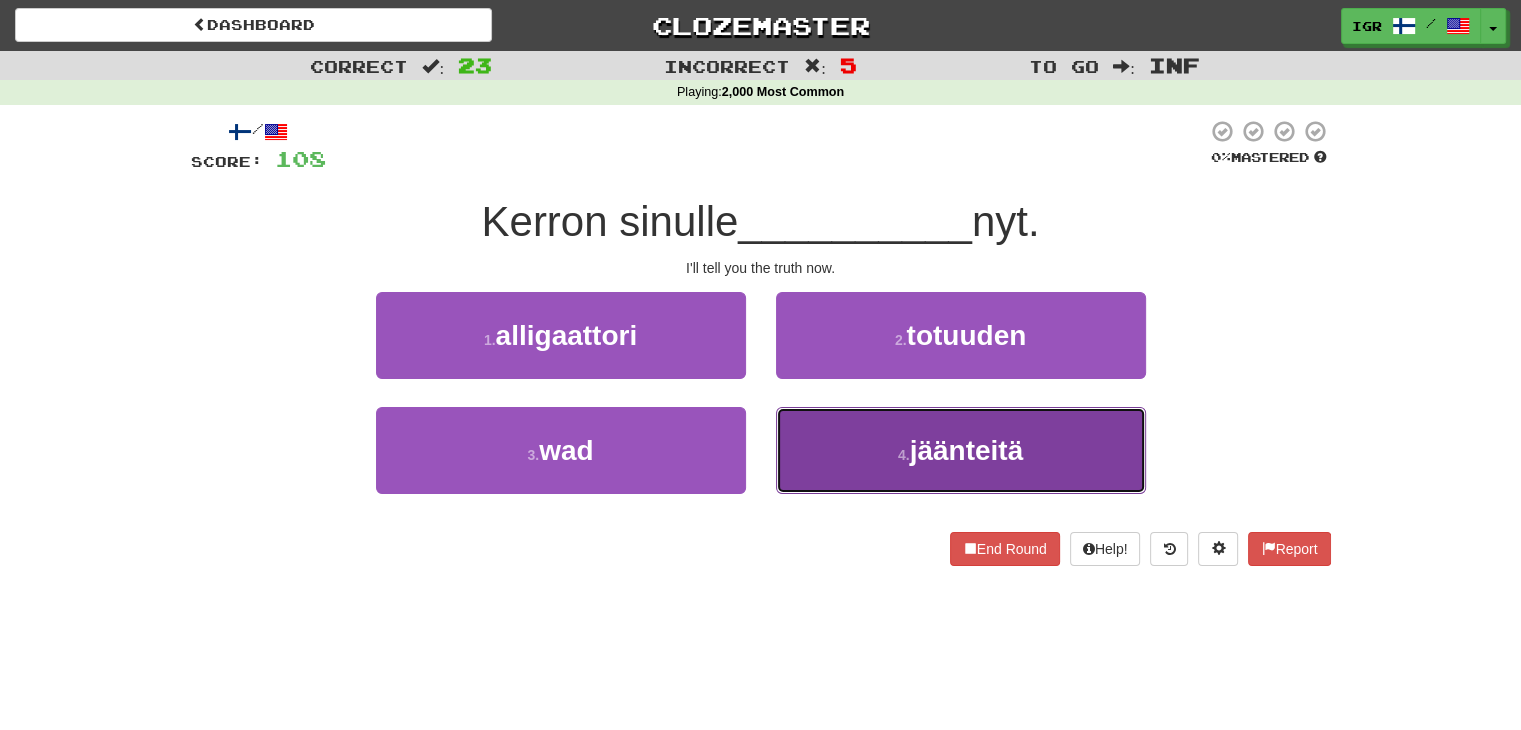click on "4 .  jäänteitä" at bounding box center [961, 450] 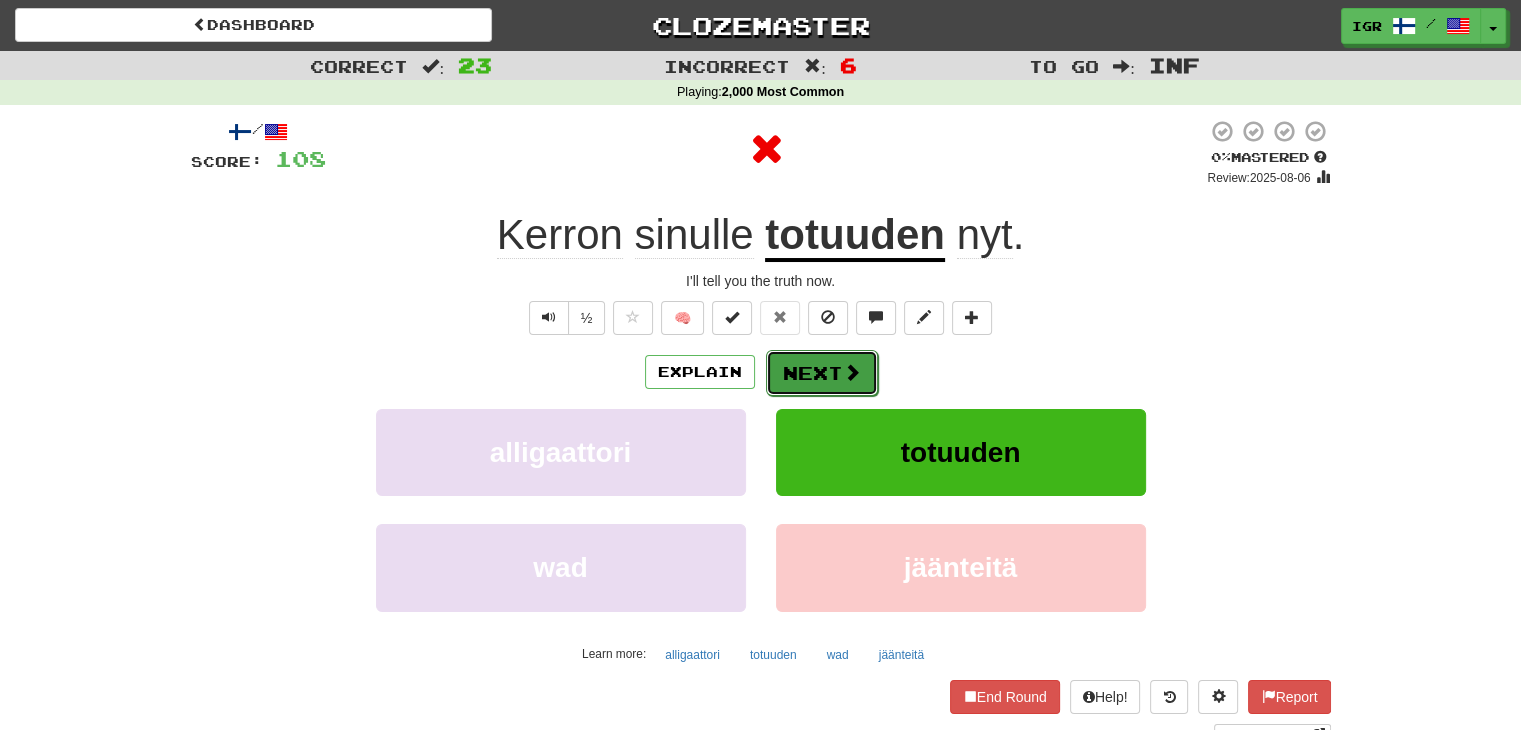 click on "Next" at bounding box center [822, 373] 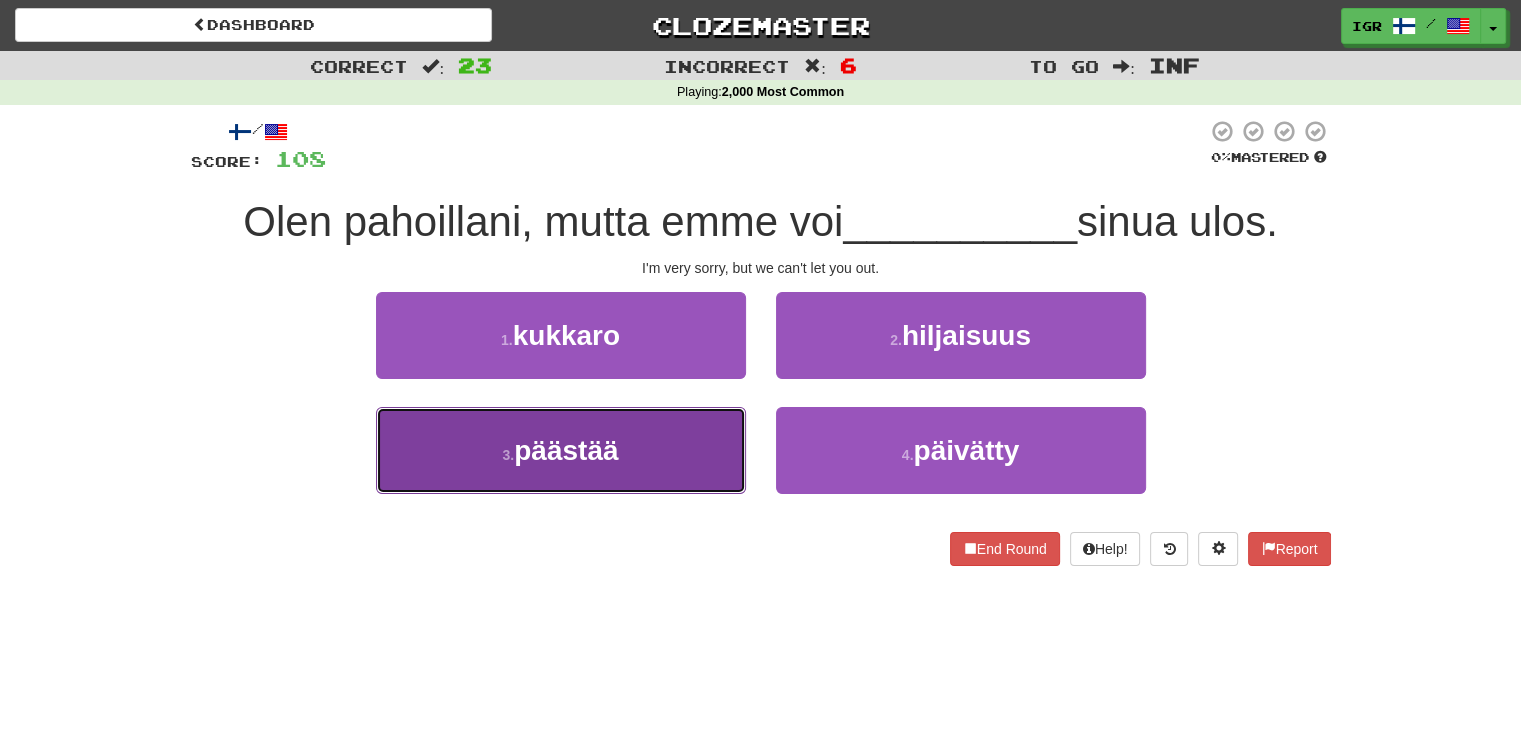 click on "päästää" at bounding box center (566, 450) 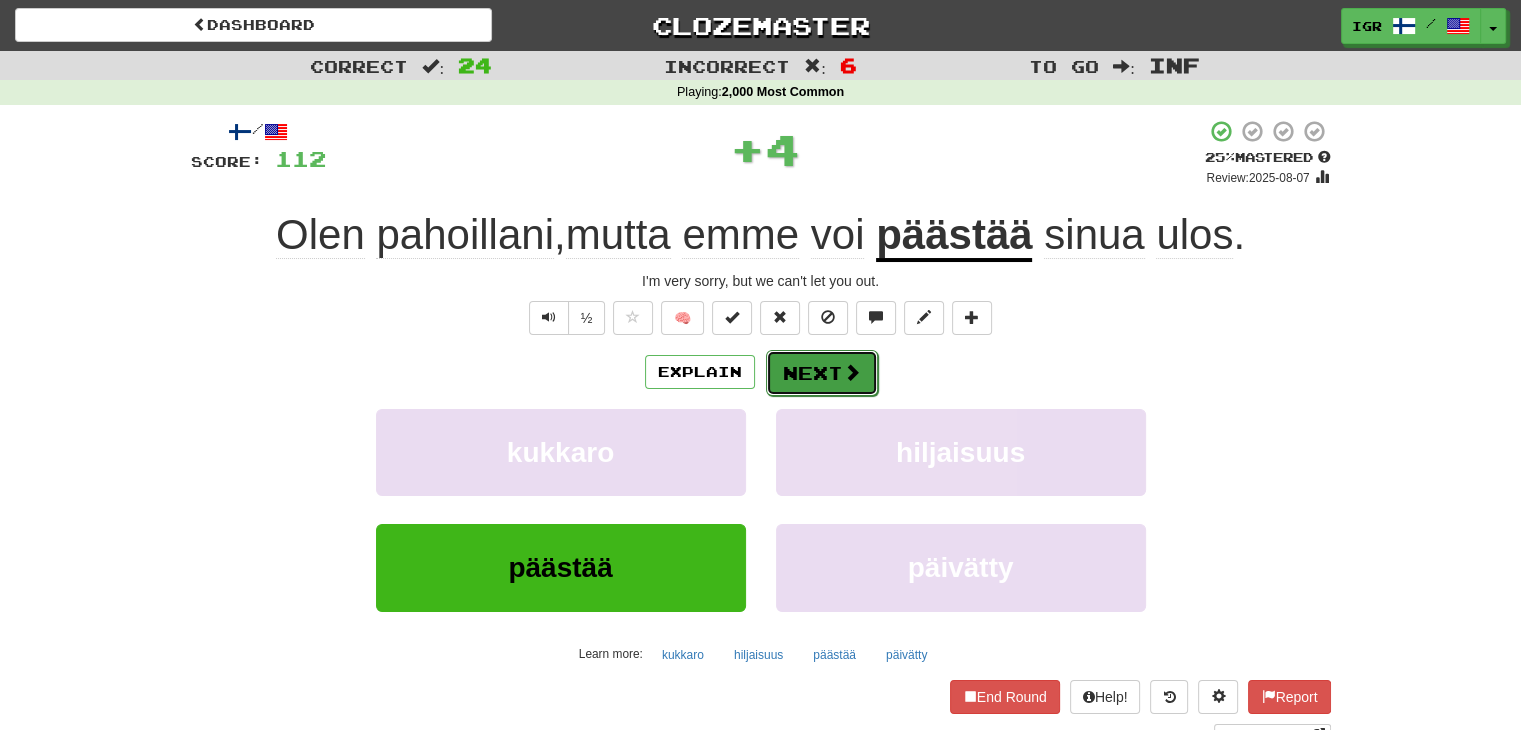 click on "Next" at bounding box center [822, 373] 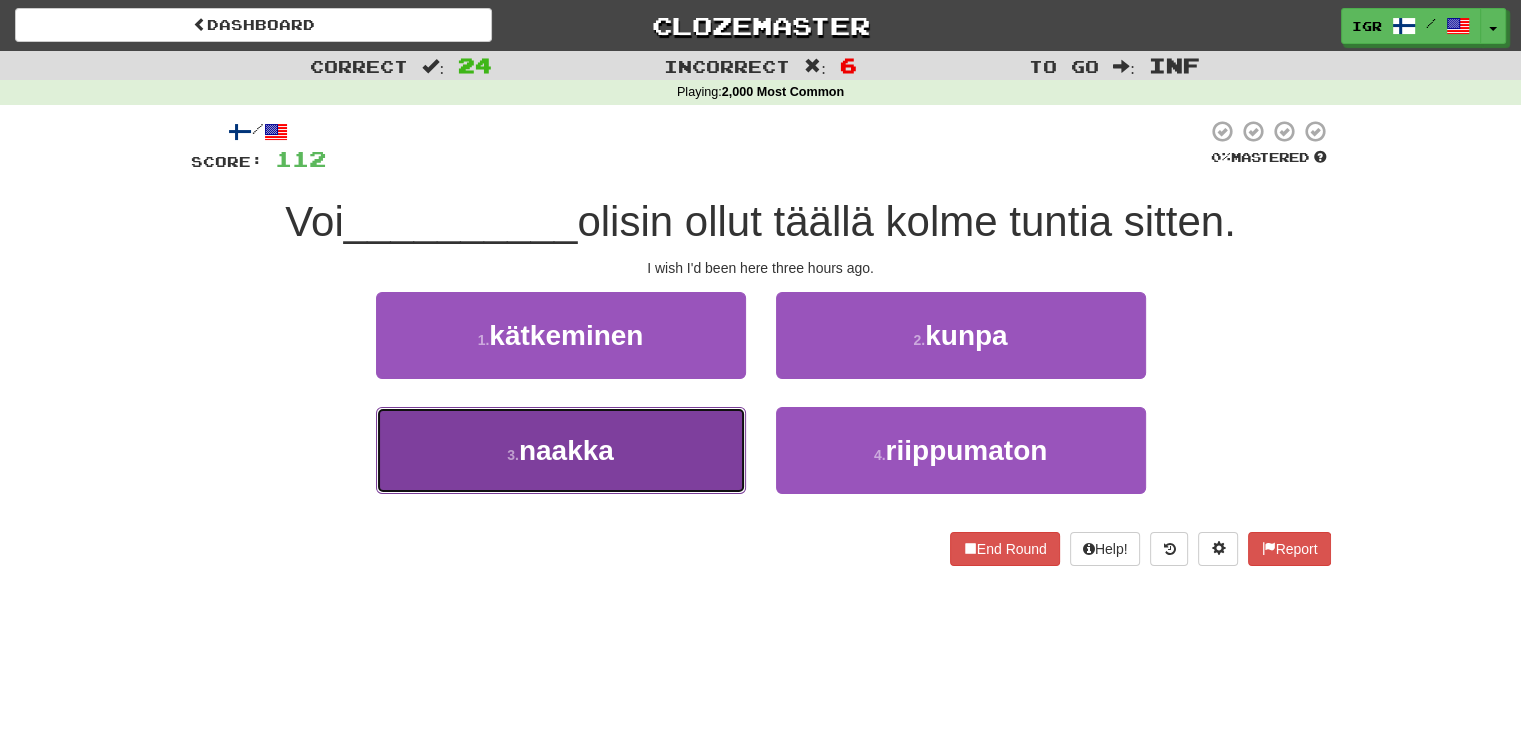 click on "3 .  naakka" at bounding box center (561, 450) 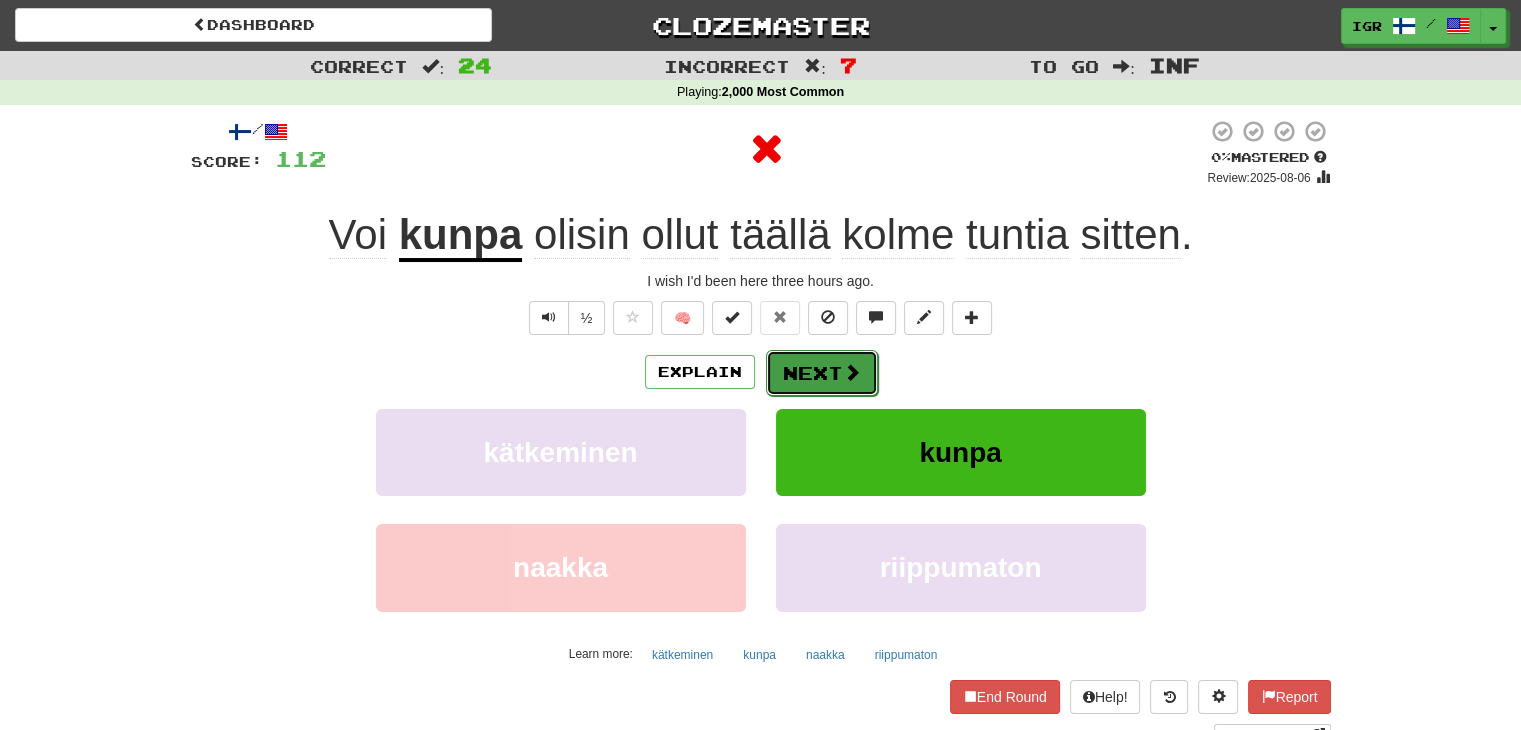 click on "Next" at bounding box center (822, 373) 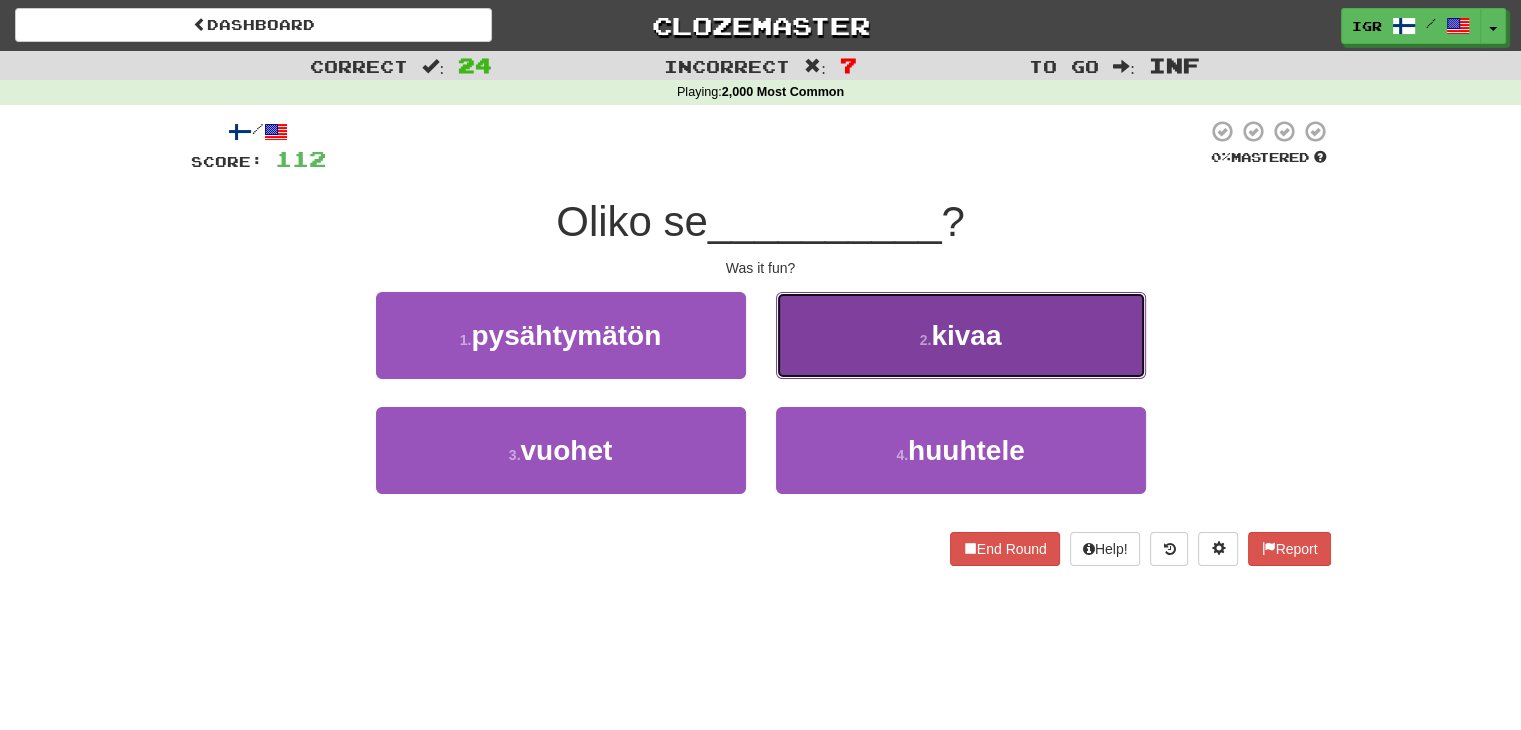 click on "2 .  kivaa" at bounding box center (961, 335) 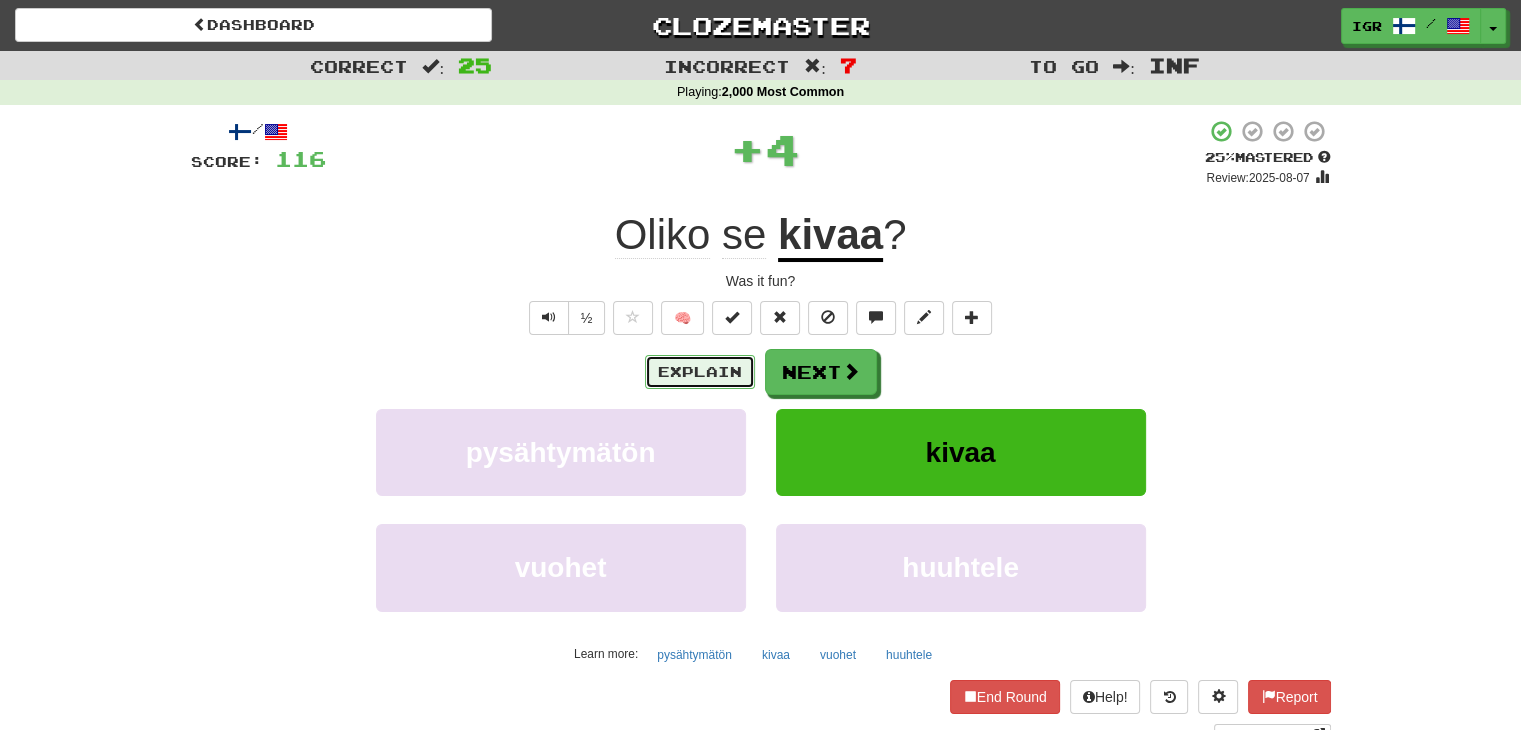 click on "Explain" at bounding box center [700, 372] 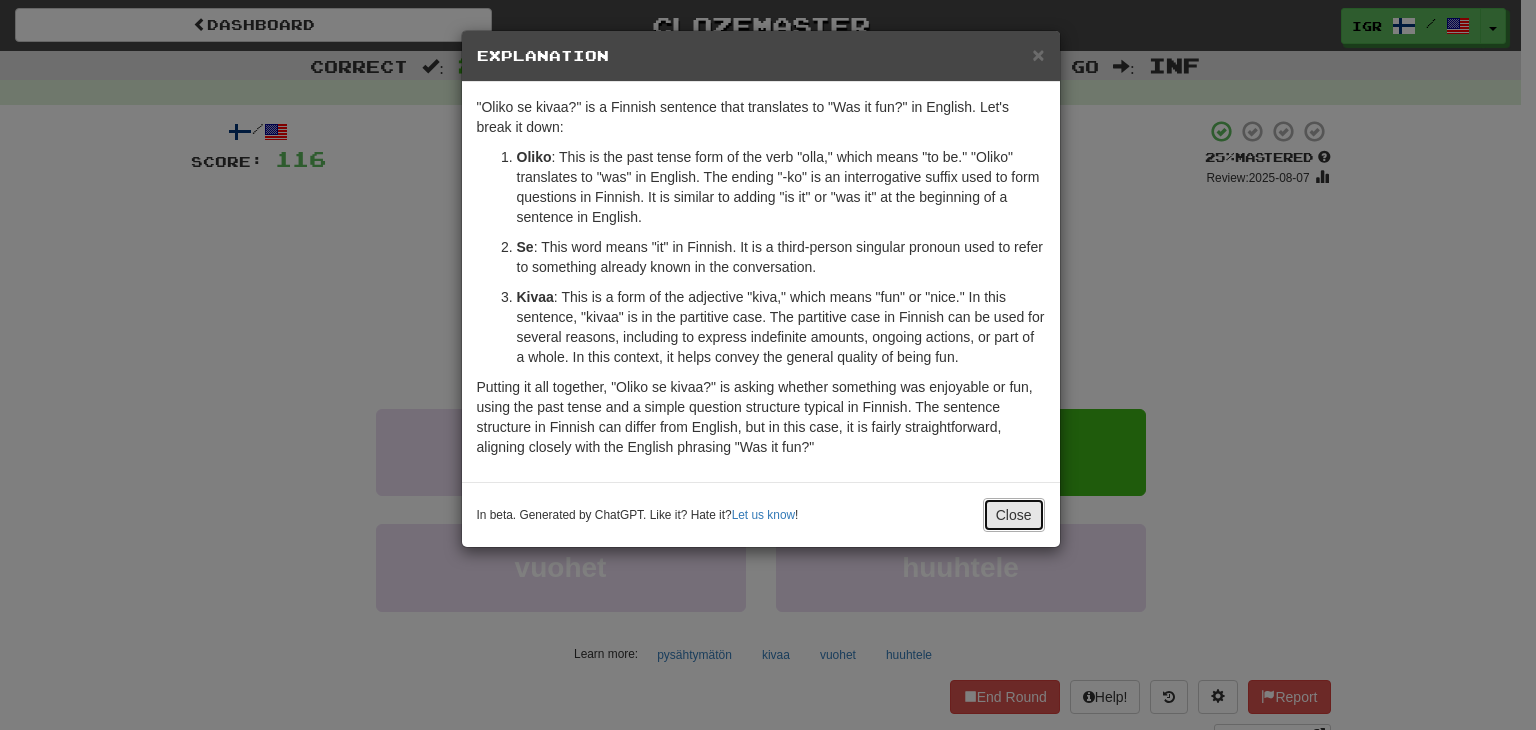 click on "Close" at bounding box center (1014, 515) 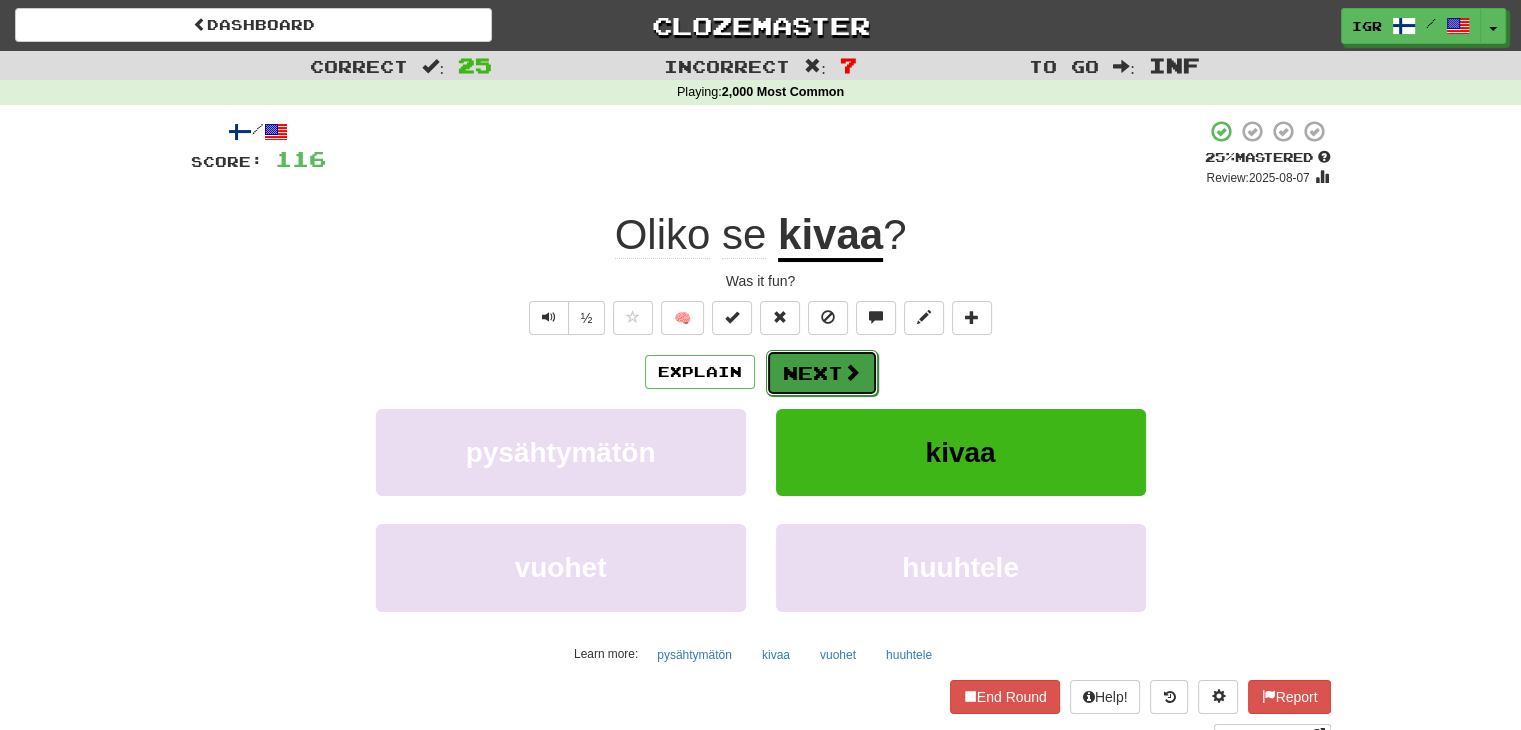 click on "Next" at bounding box center (822, 373) 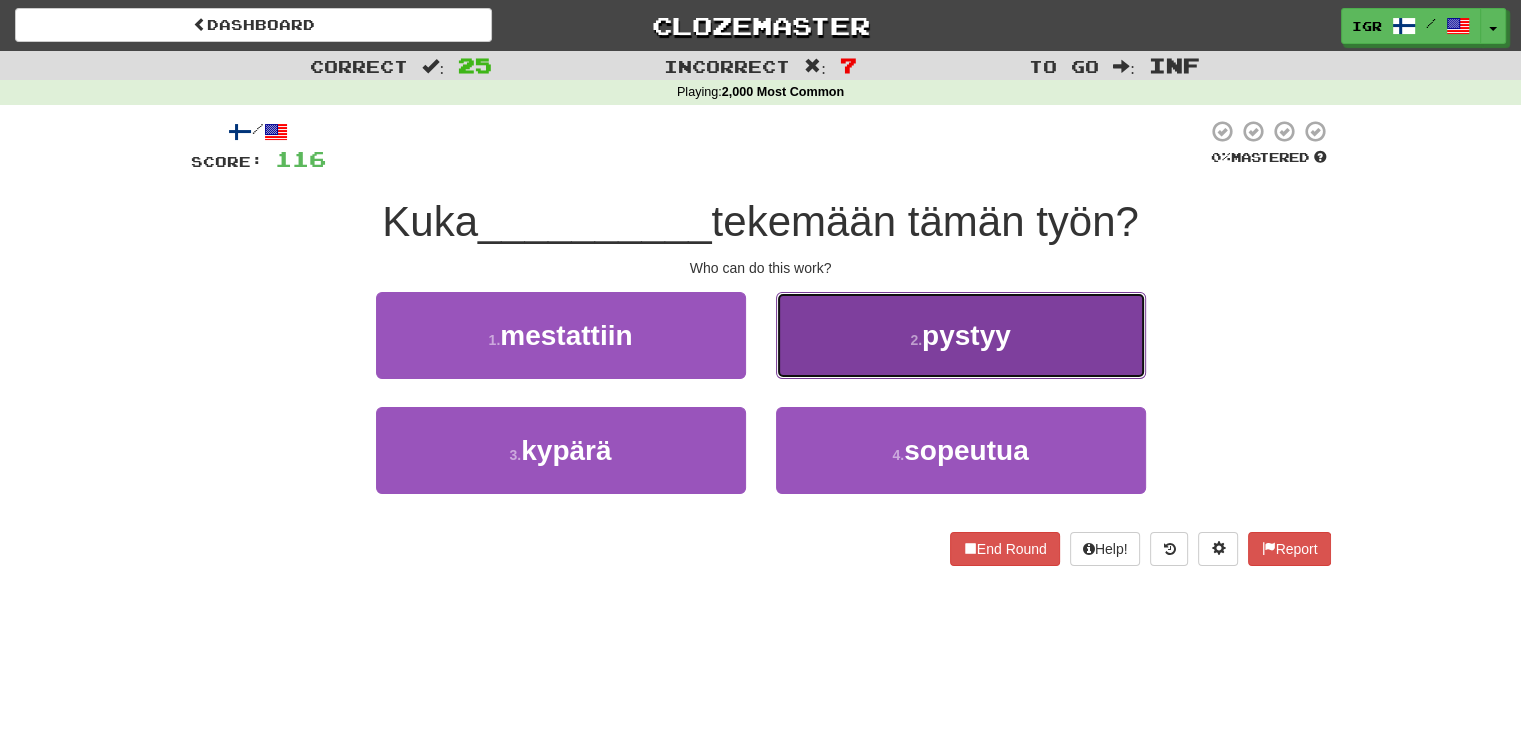 click on "2 .  pystyy" at bounding box center [961, 335] 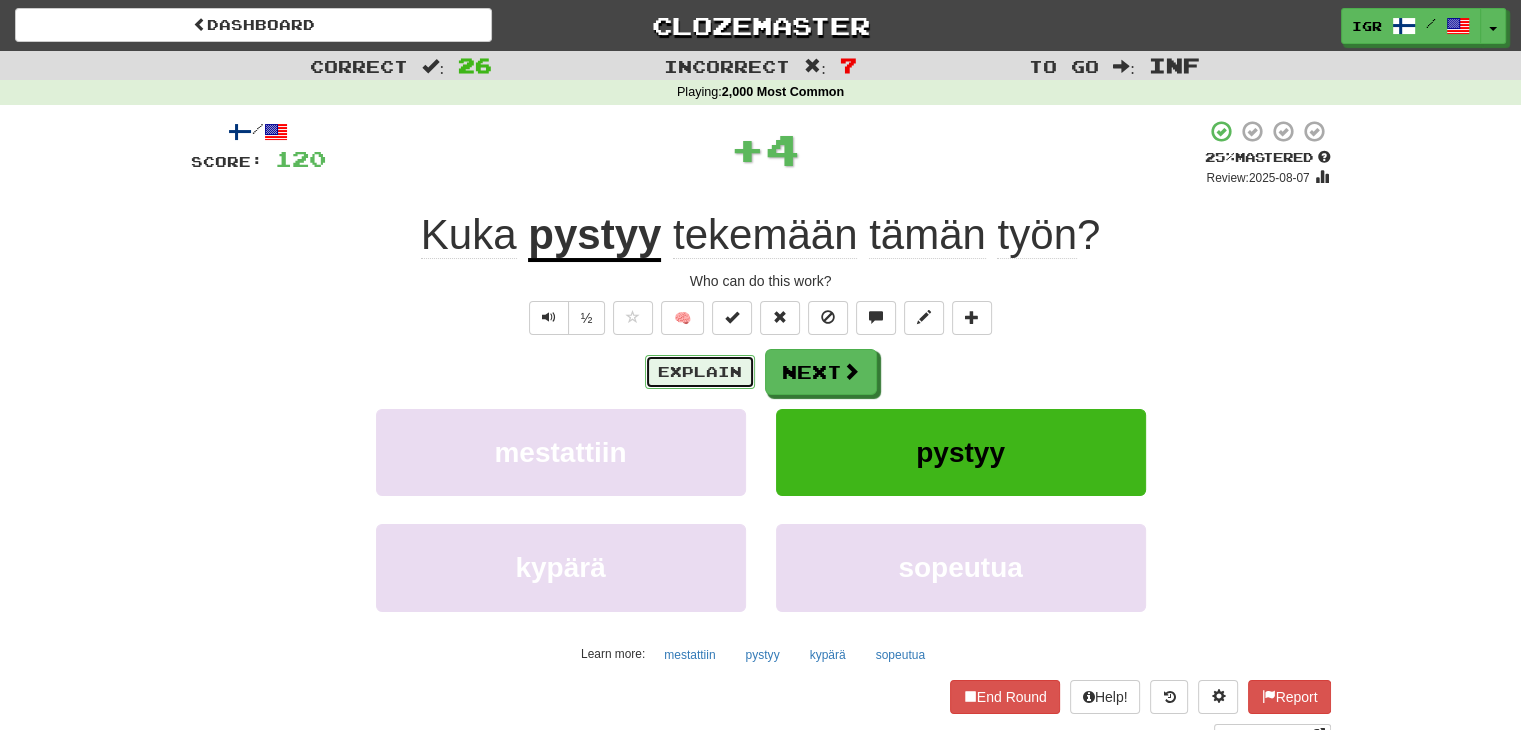 click on "Explain" at bounding box center [700, 372] 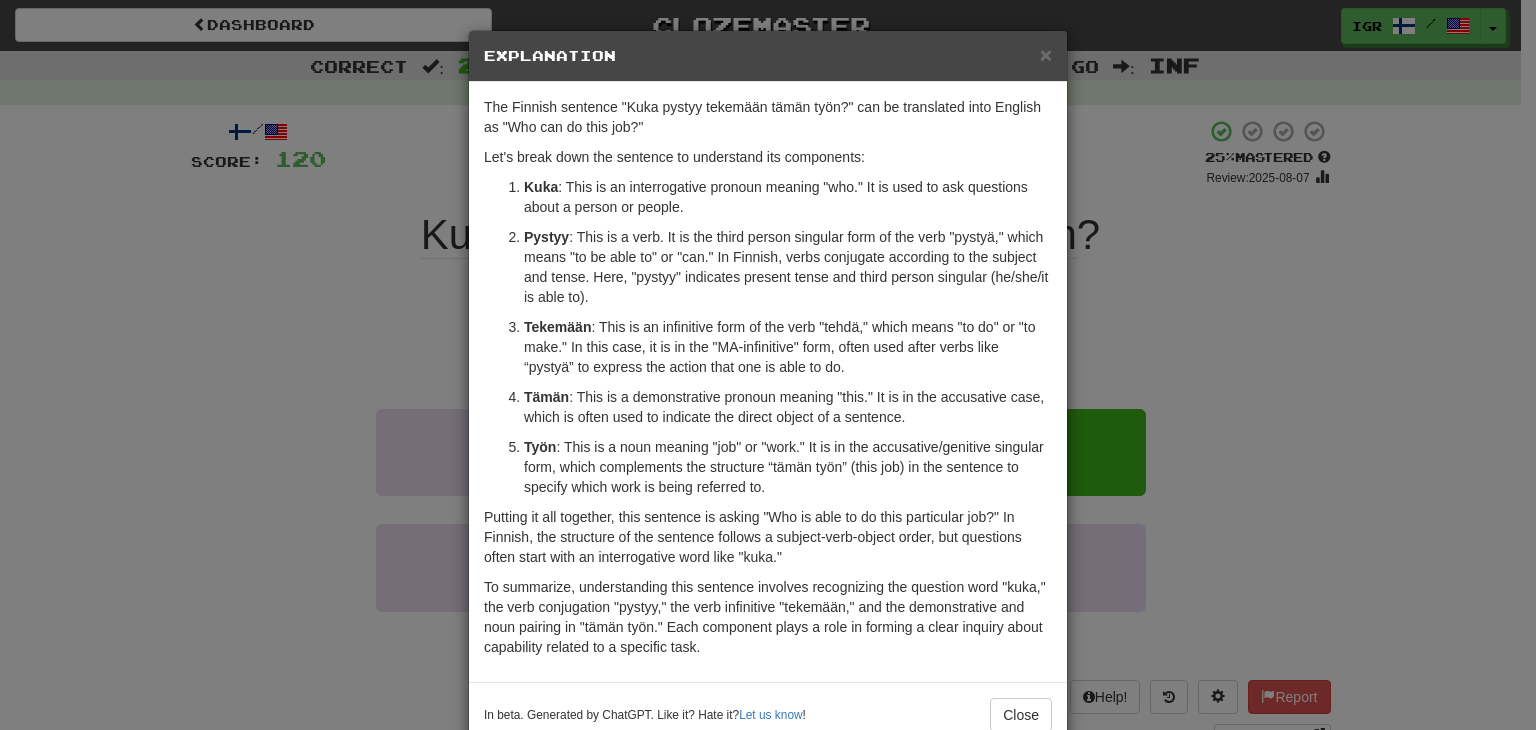 click on "× Explanation" at bounding box center [768, 56] 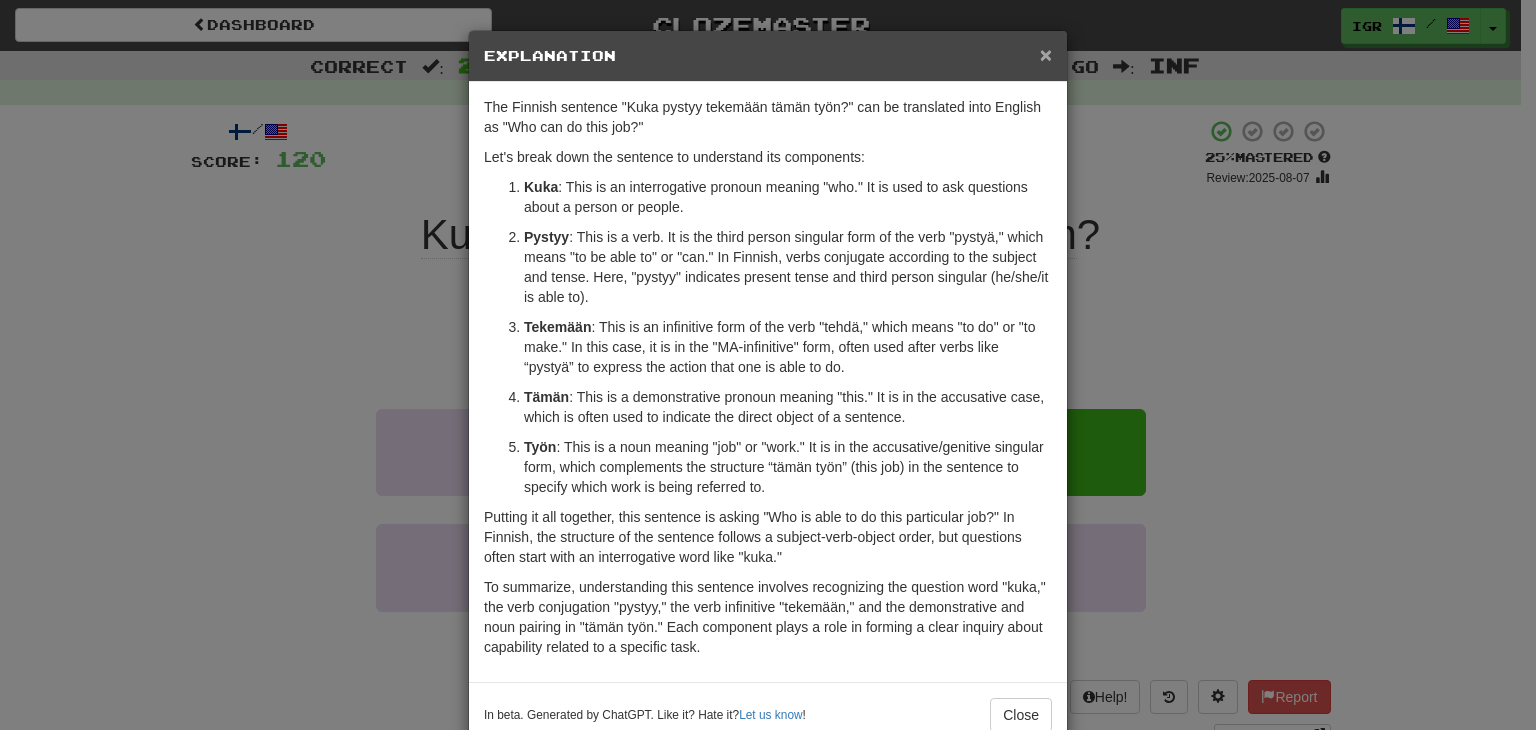 click on "×" at bounding box center [1046, 54] 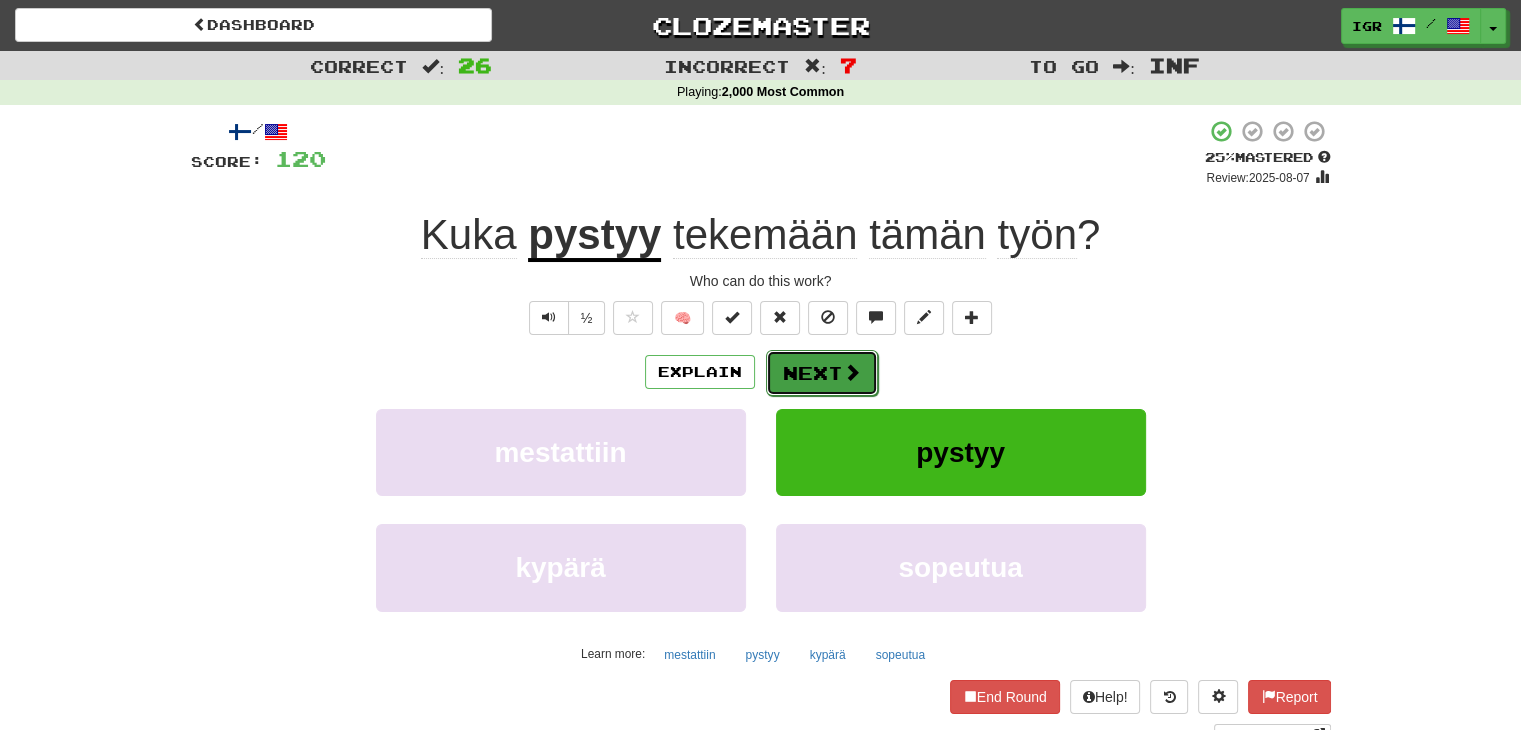 click on "Next" at bounding box center (822, 373) 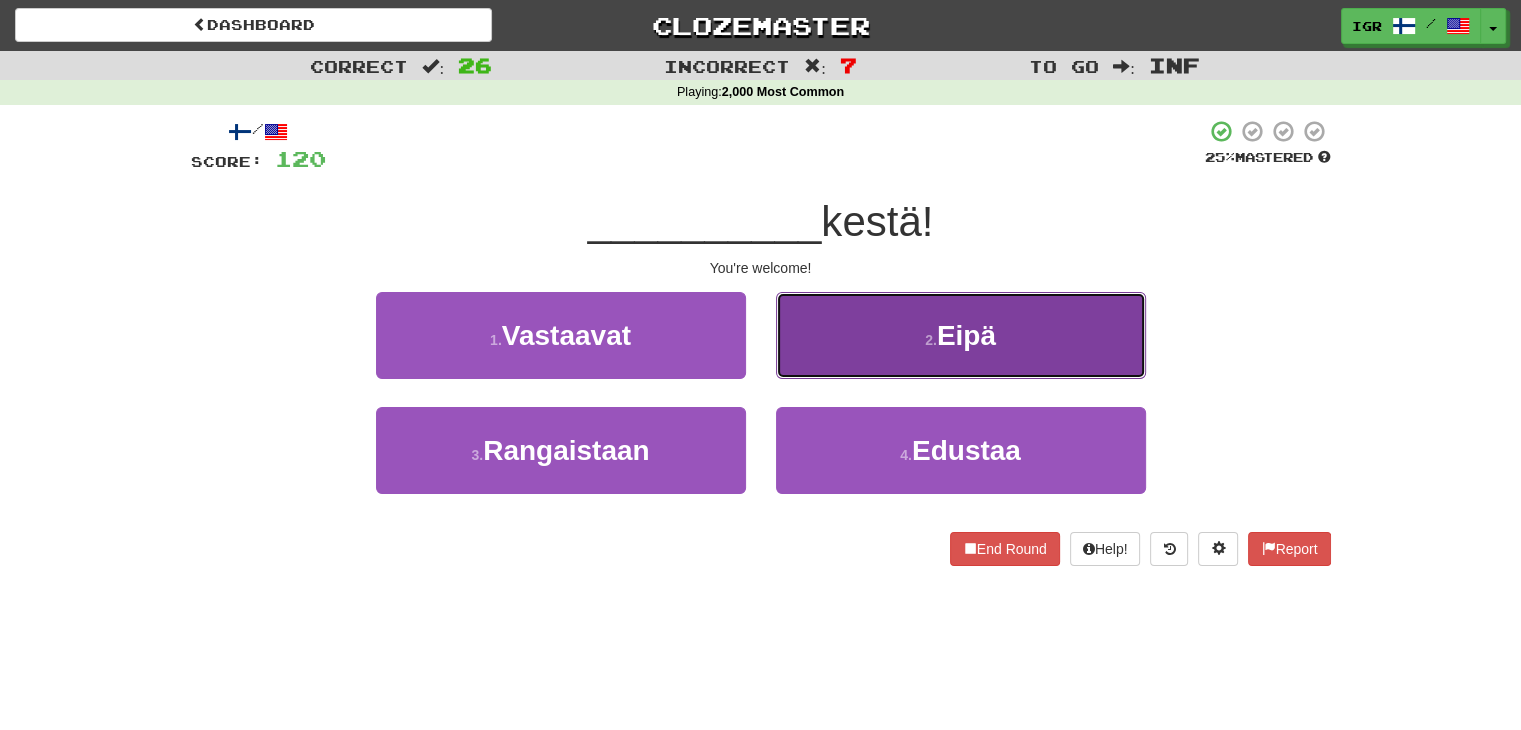 click on "2 .  Eipä" at bounding box center [961, 335] 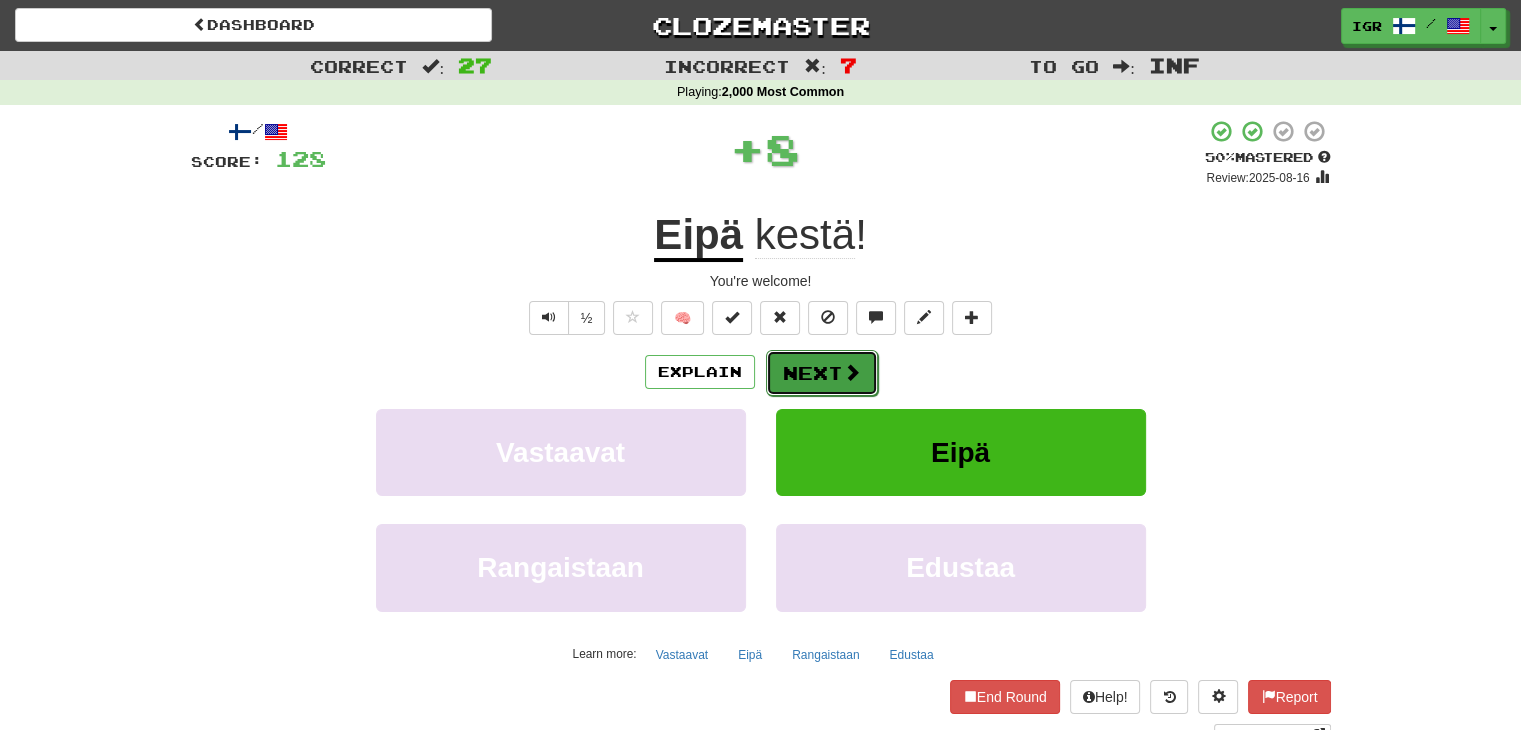 click on "Next" at bounding box center (822, 373) 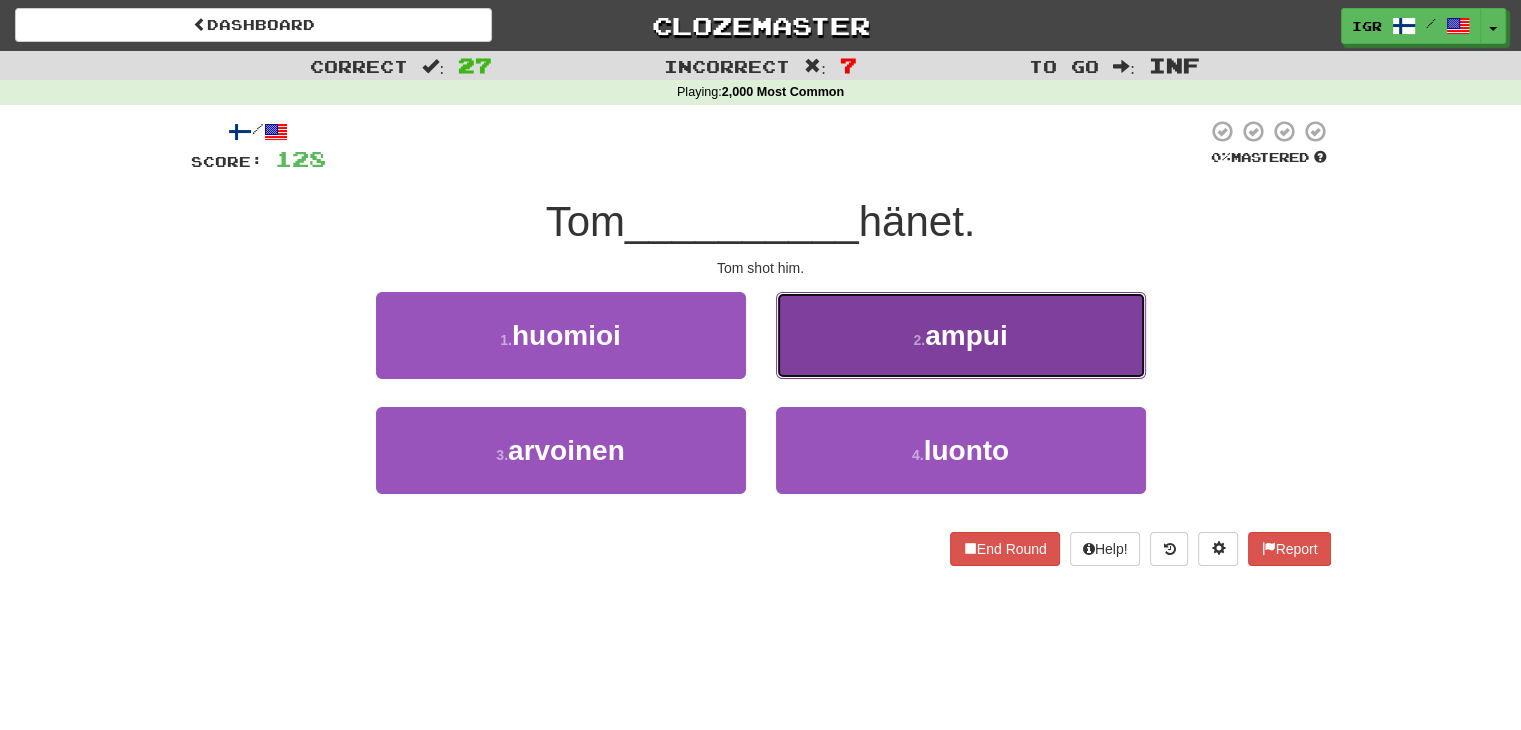 click on "2 .  ampui" at bounding box center [961, 335] 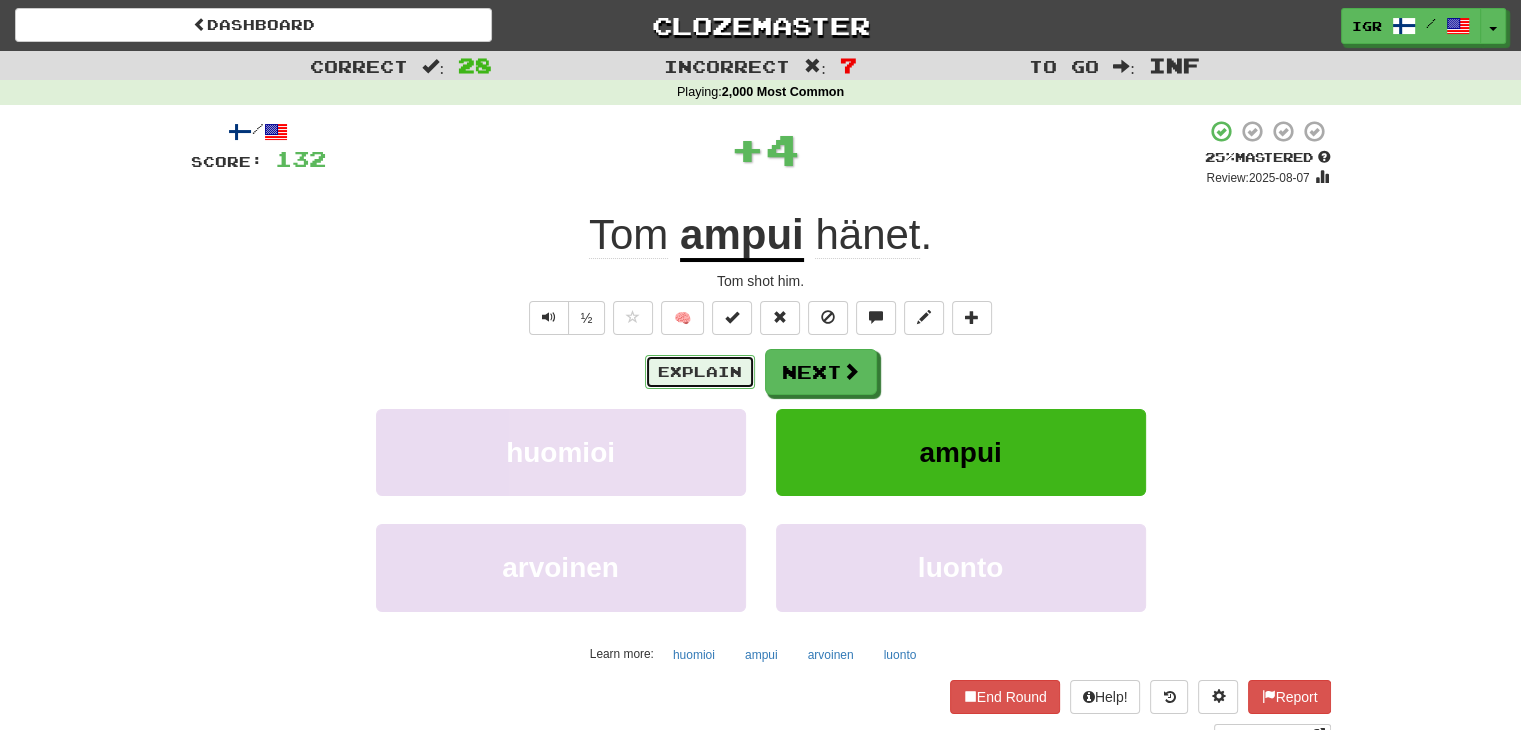click on "Explain" at bounding box center (700, 372) 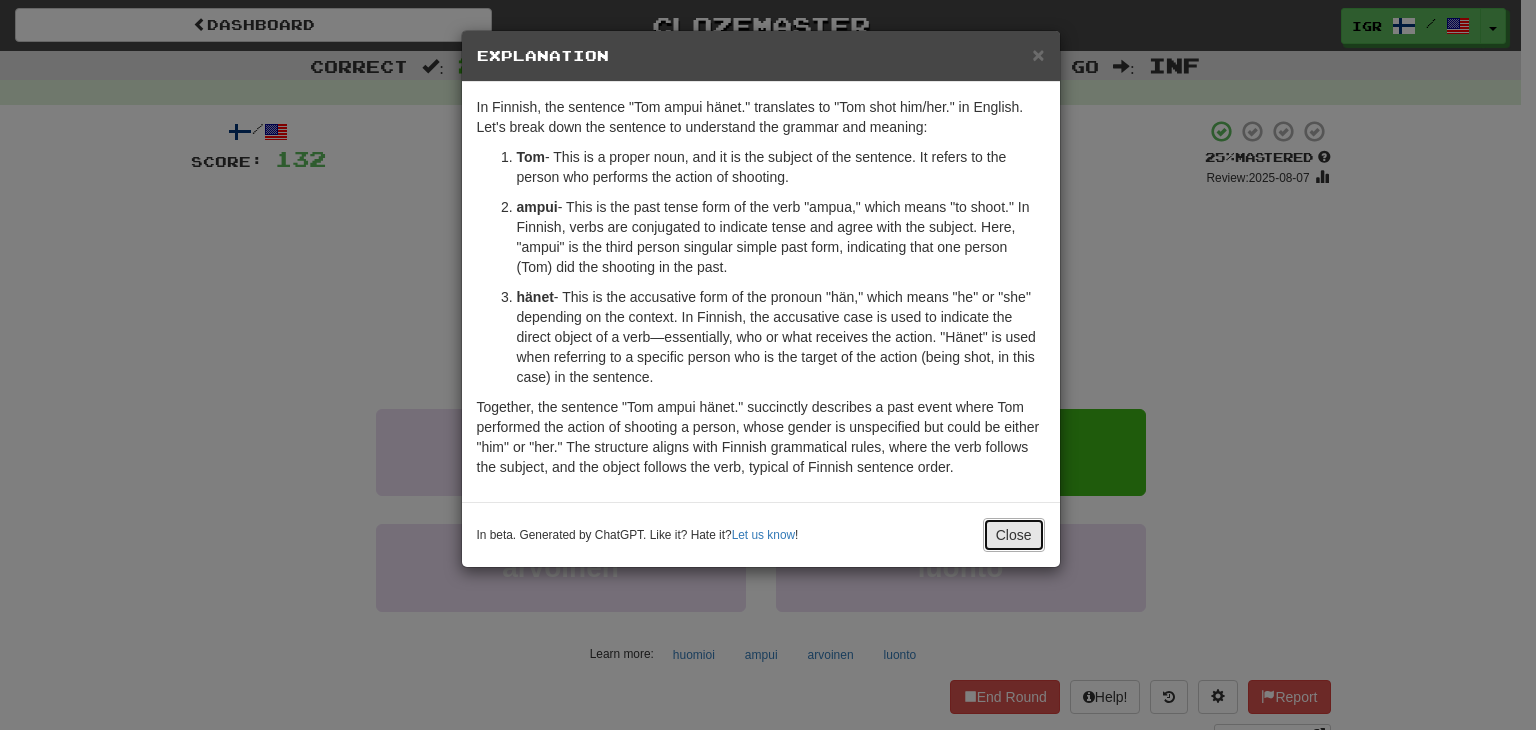 click on "Close" at bounding box center [1014, 535] 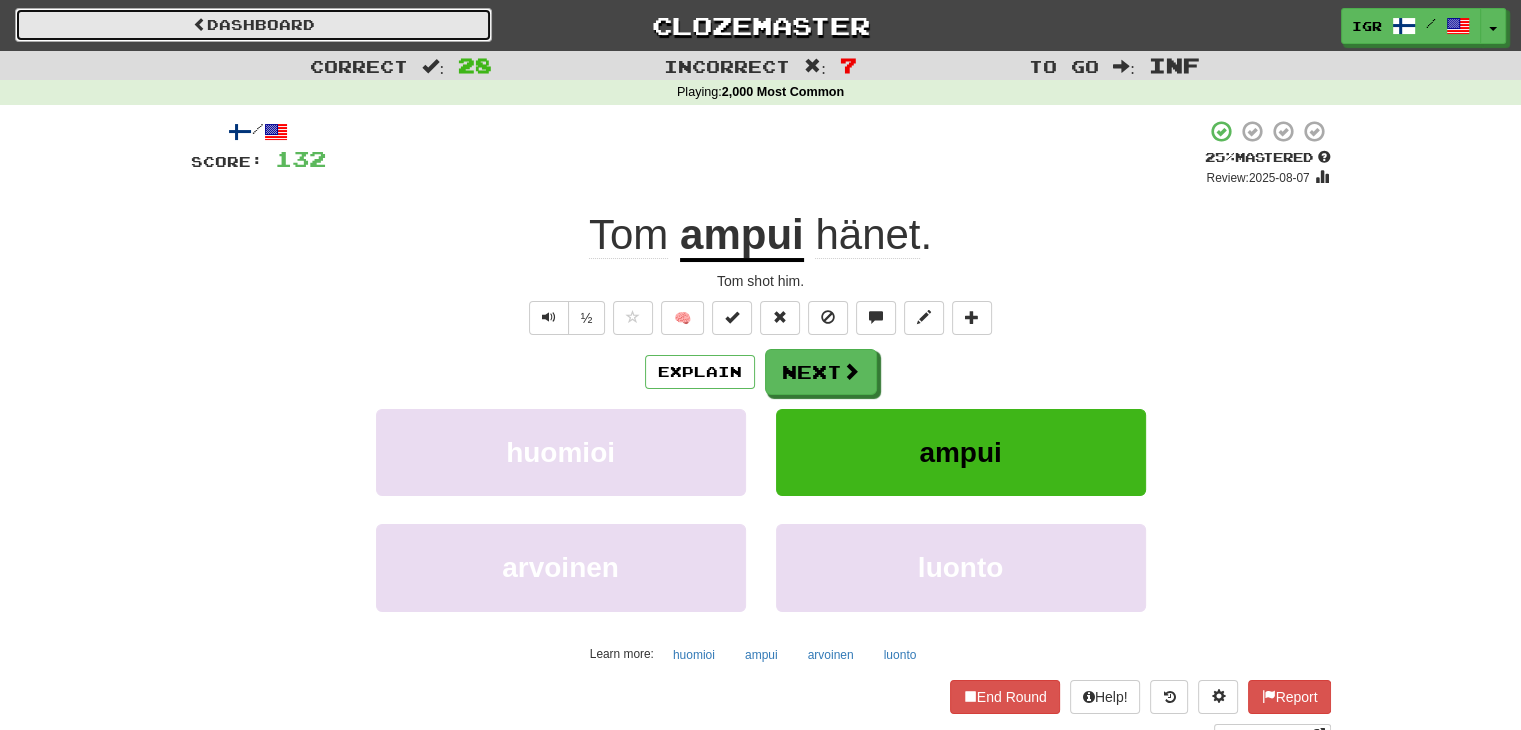 click on "Dashboard" at bounding box center (253, 25) 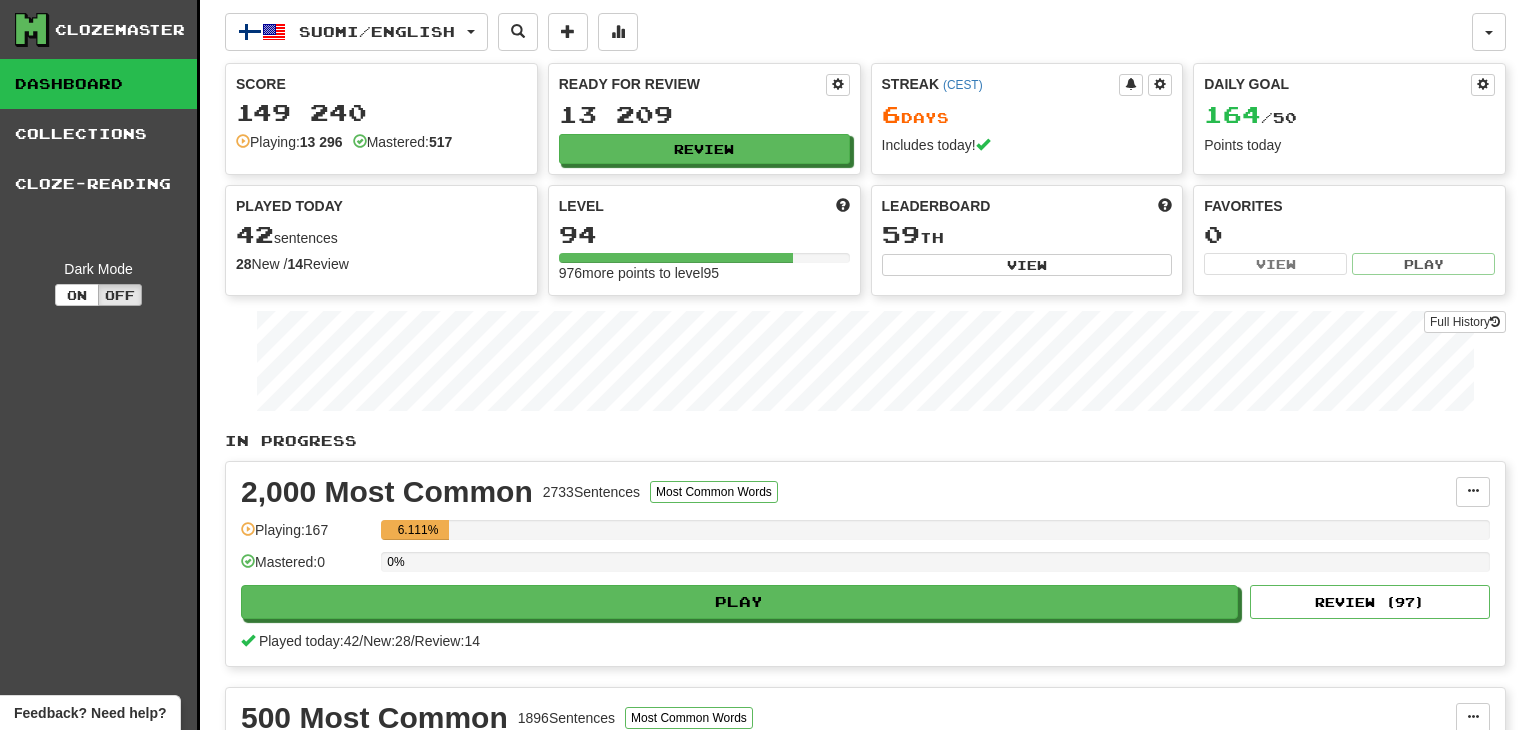 scroll, scrollTop: 0, scrollLeft: 0, axis: both 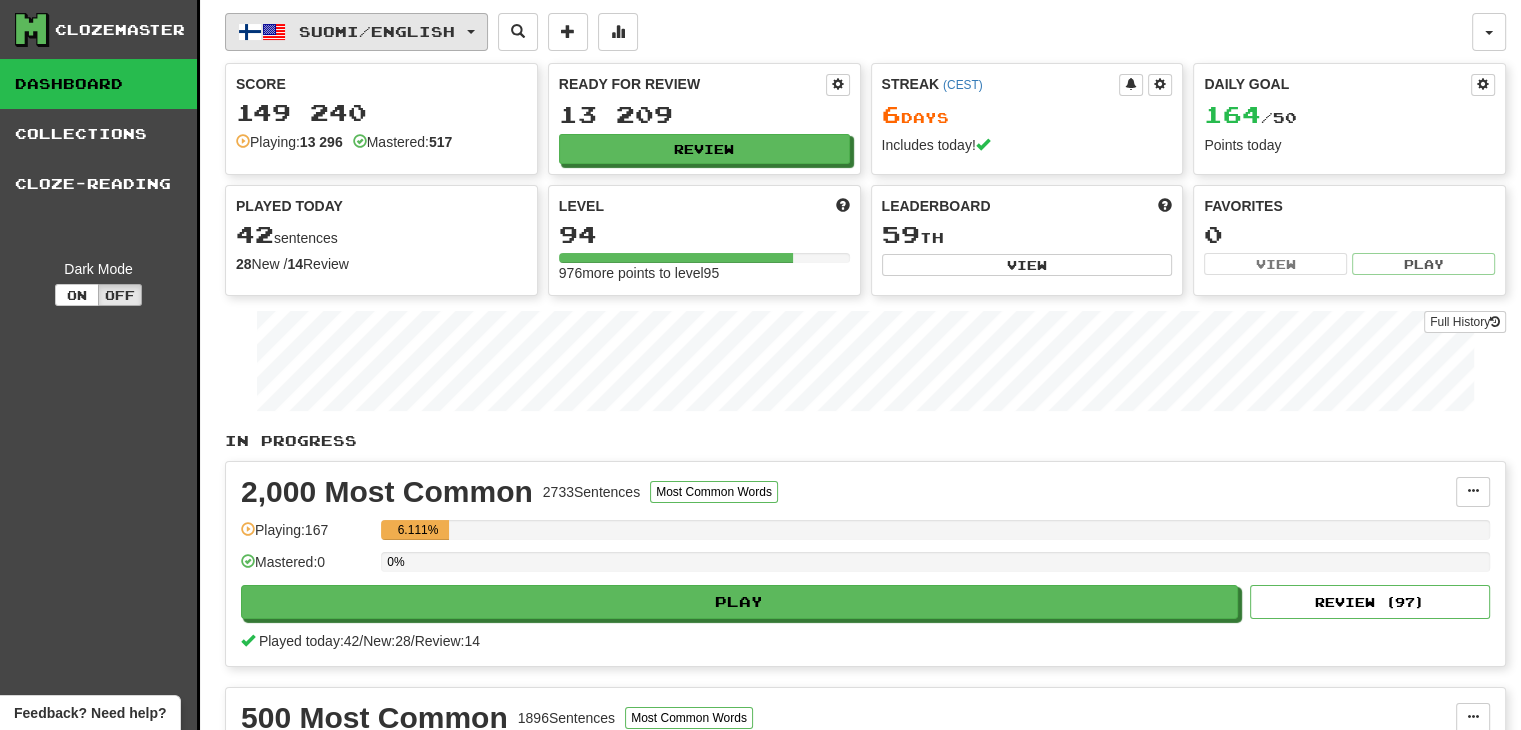 click on "Suomi  /  English" at bounding box center [377, 31] 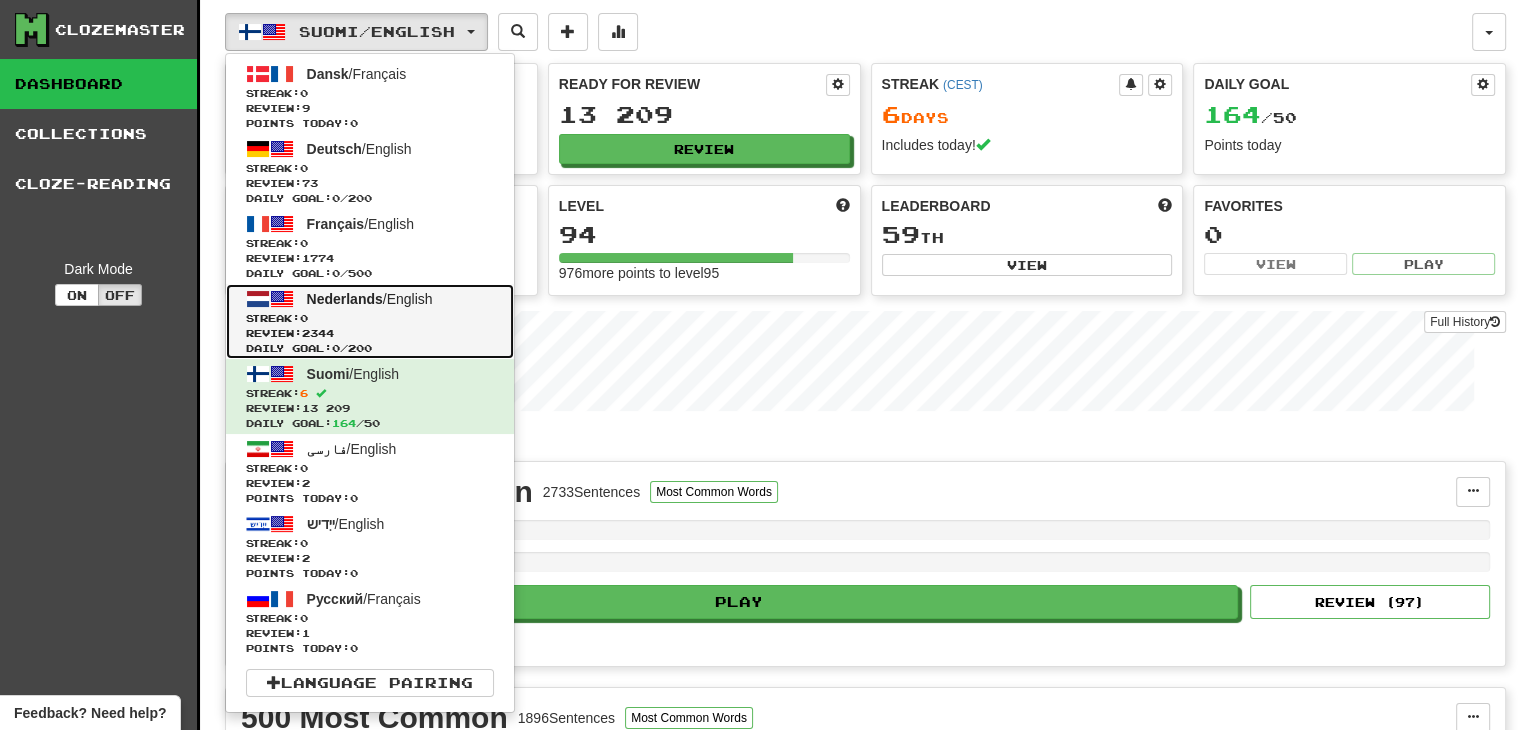 click on "Nederlands  /  English Streak:  0   Review:  2344 Daily Goal:  0  /  200" at bounding box center (370, 321) 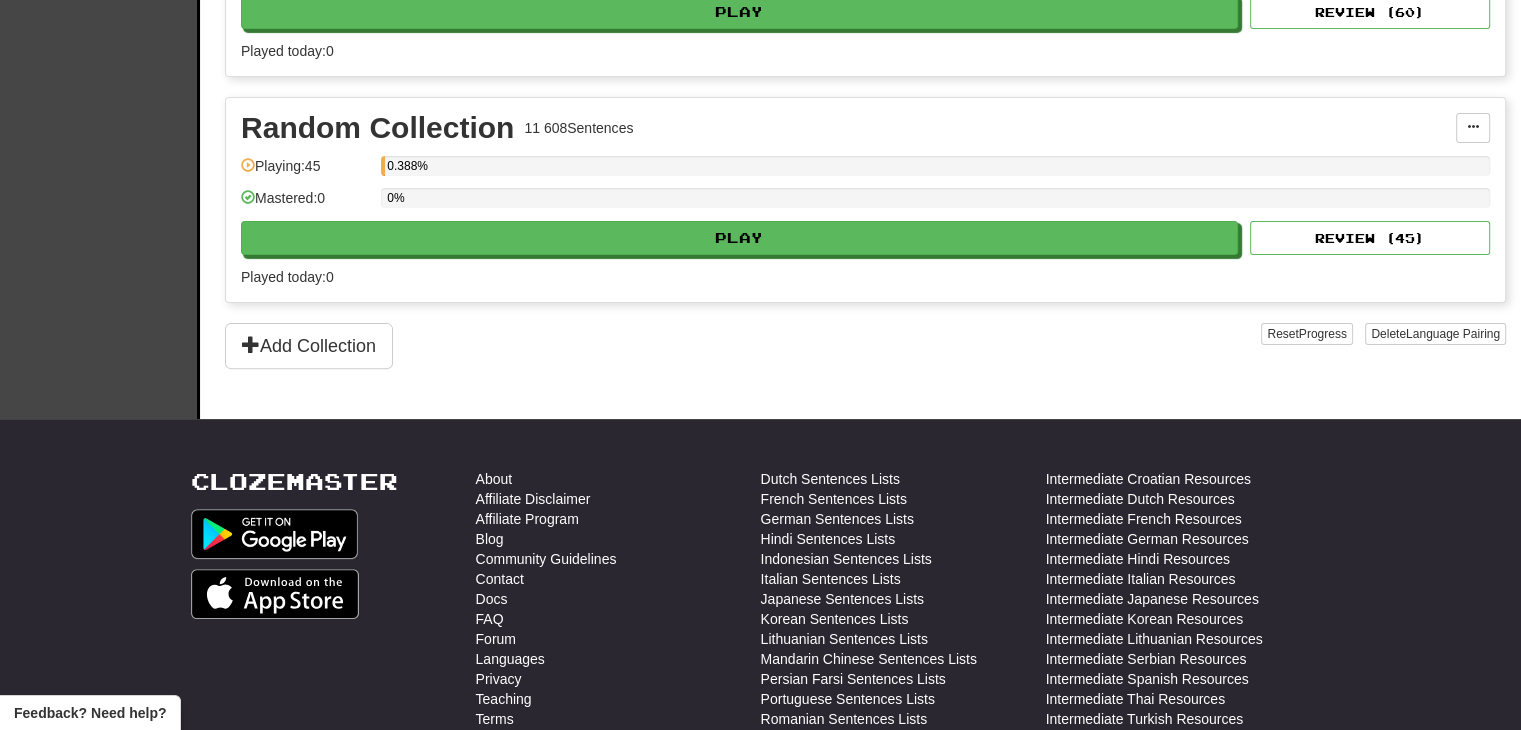scroll, scrollTop: 600, scrollLeft: 0, axis: vertical 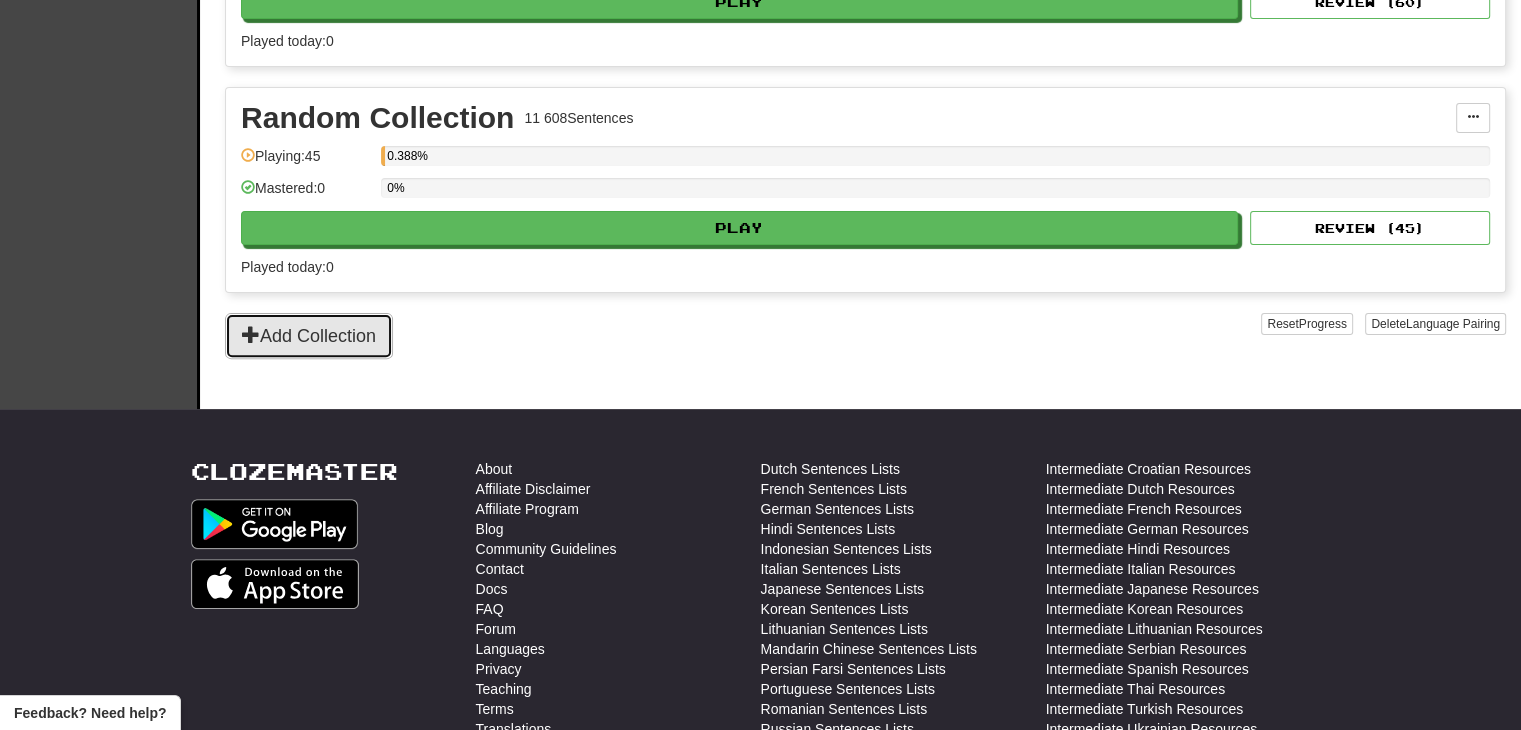 click on "Add Collection" at bounding box center [309, 336] 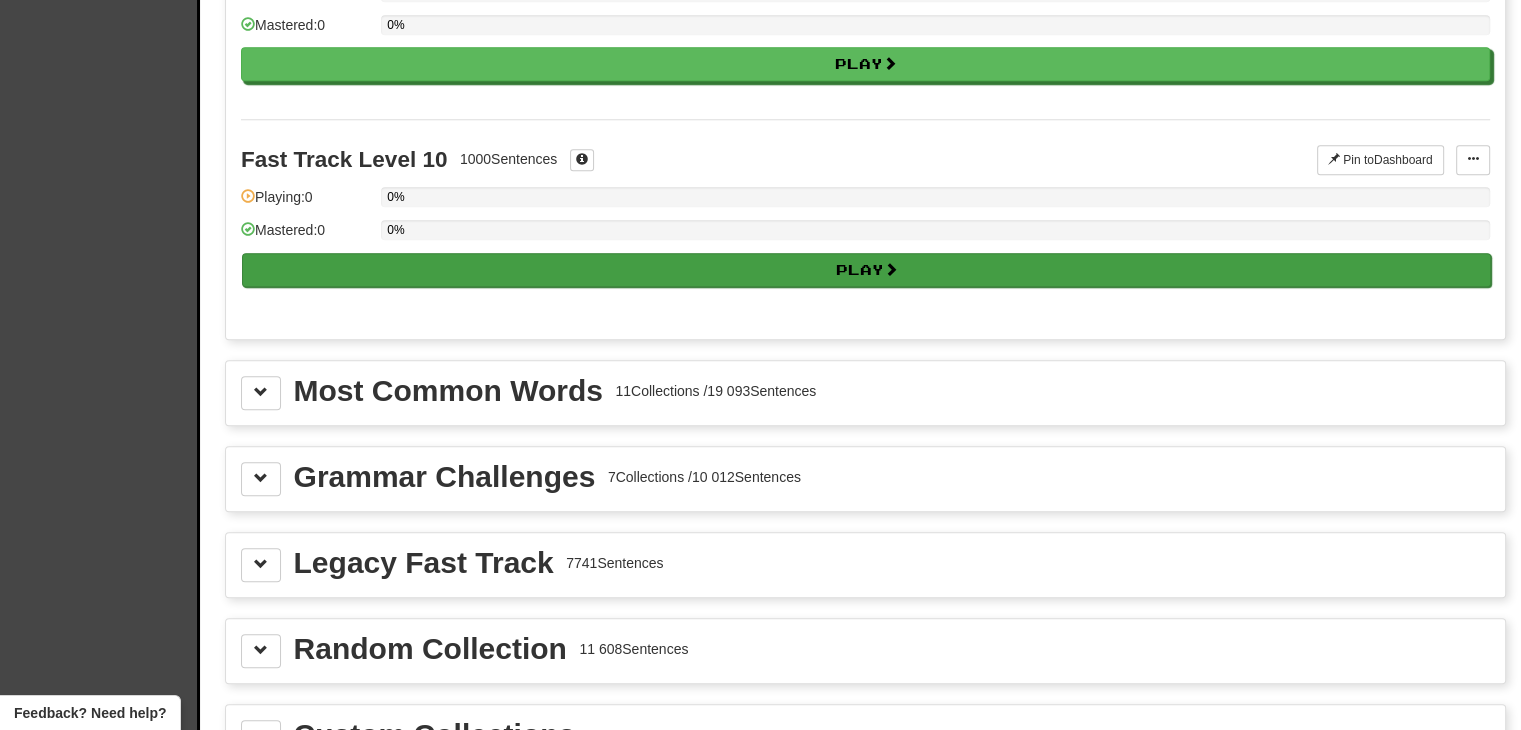 scroll, scrollTop: 1900, scrollLeft: 0, axis: vertical 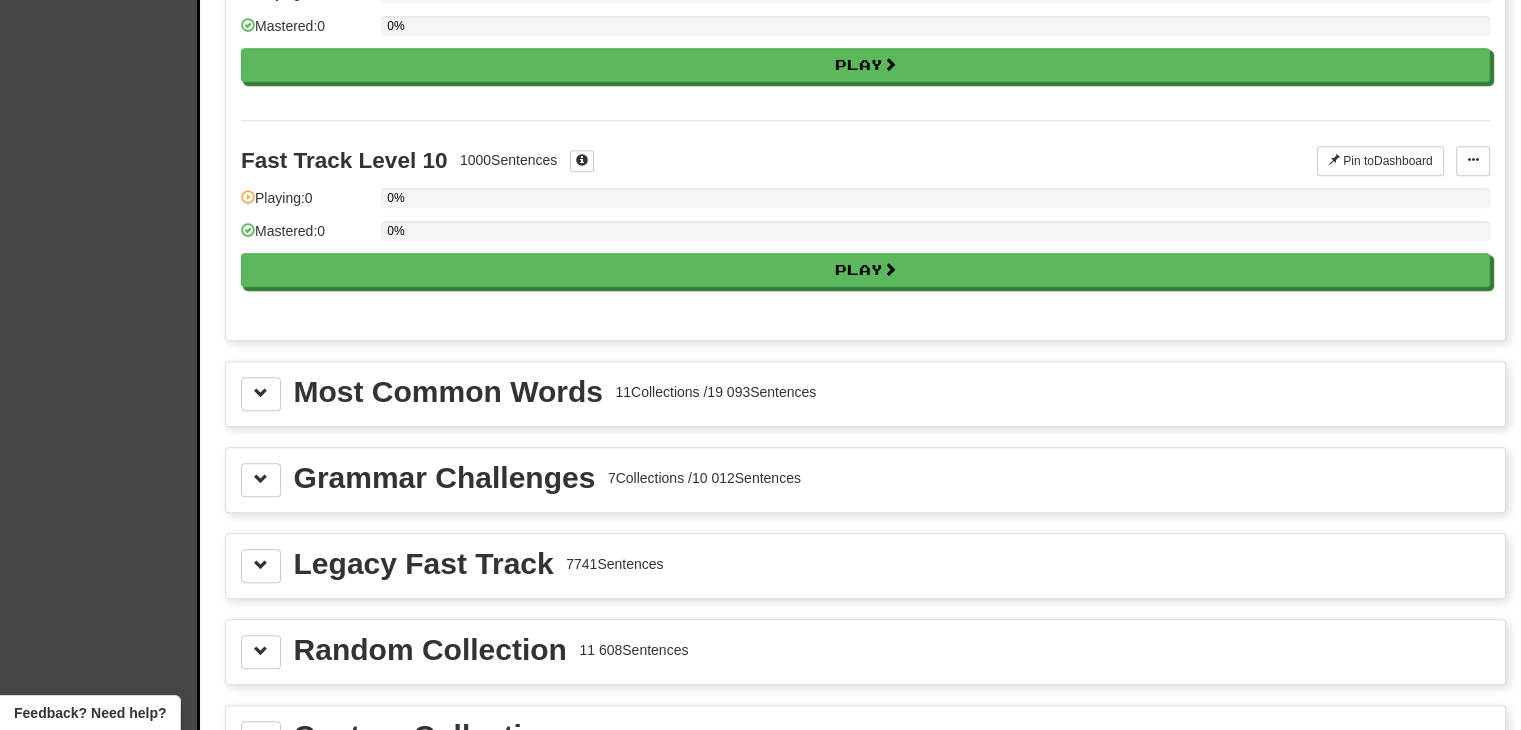 click on "Most Common Words 11  Collections /  19 093  Sentences" at bounding box center [865, 394] 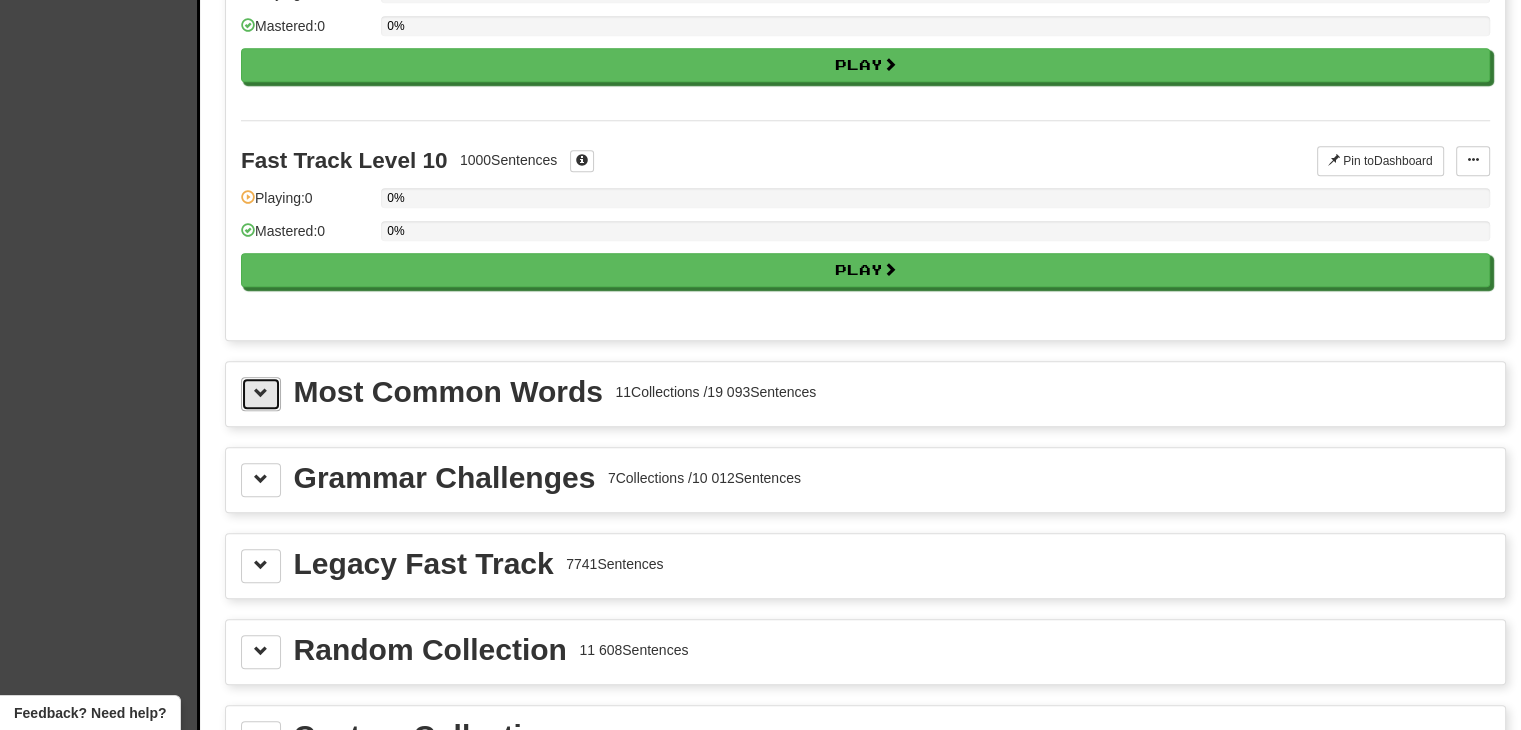 click at bounding box center [261, 394] 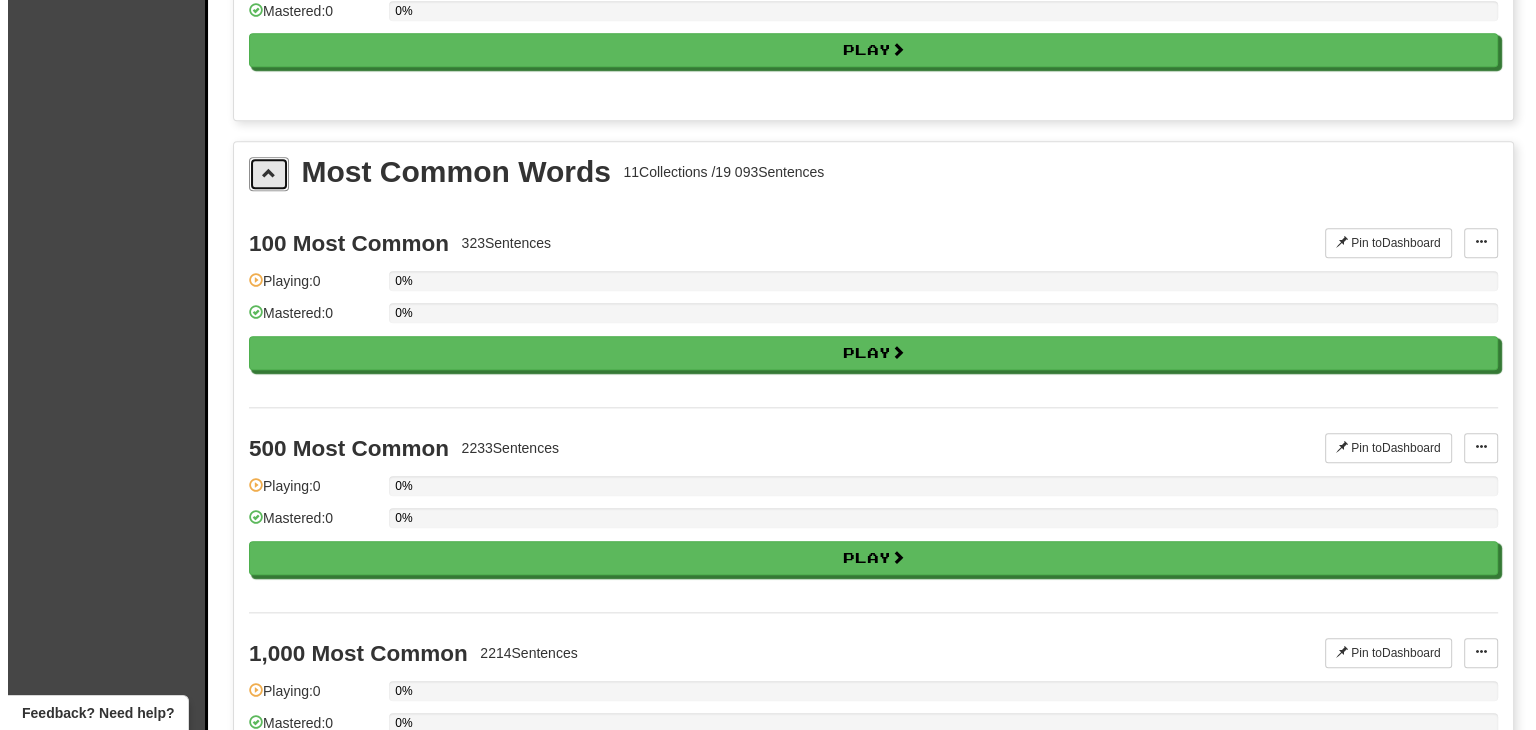 scroll, scrollTop: 2500, scrollLeft: 0, axis: vertical 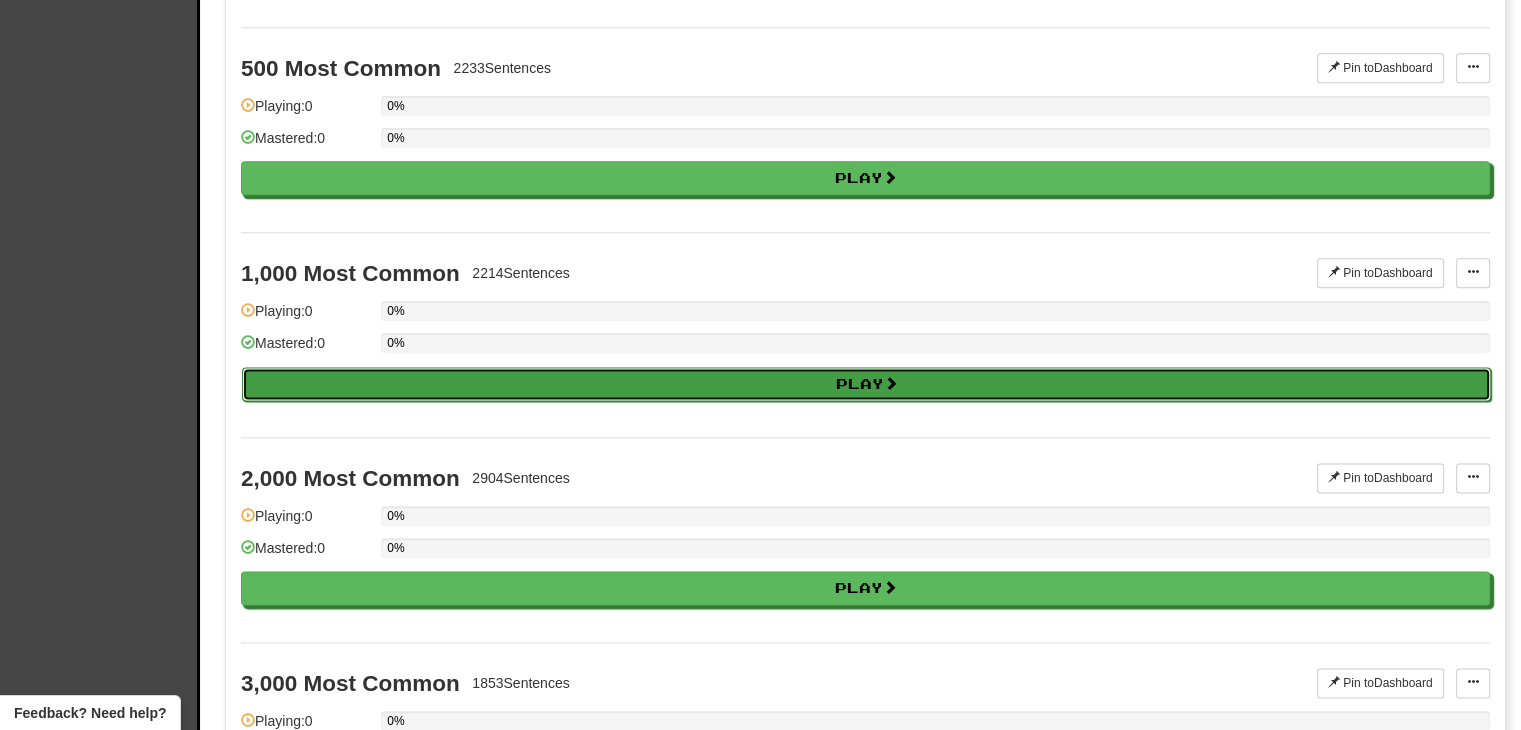 click on "Play" at bounding box center [866, 384] 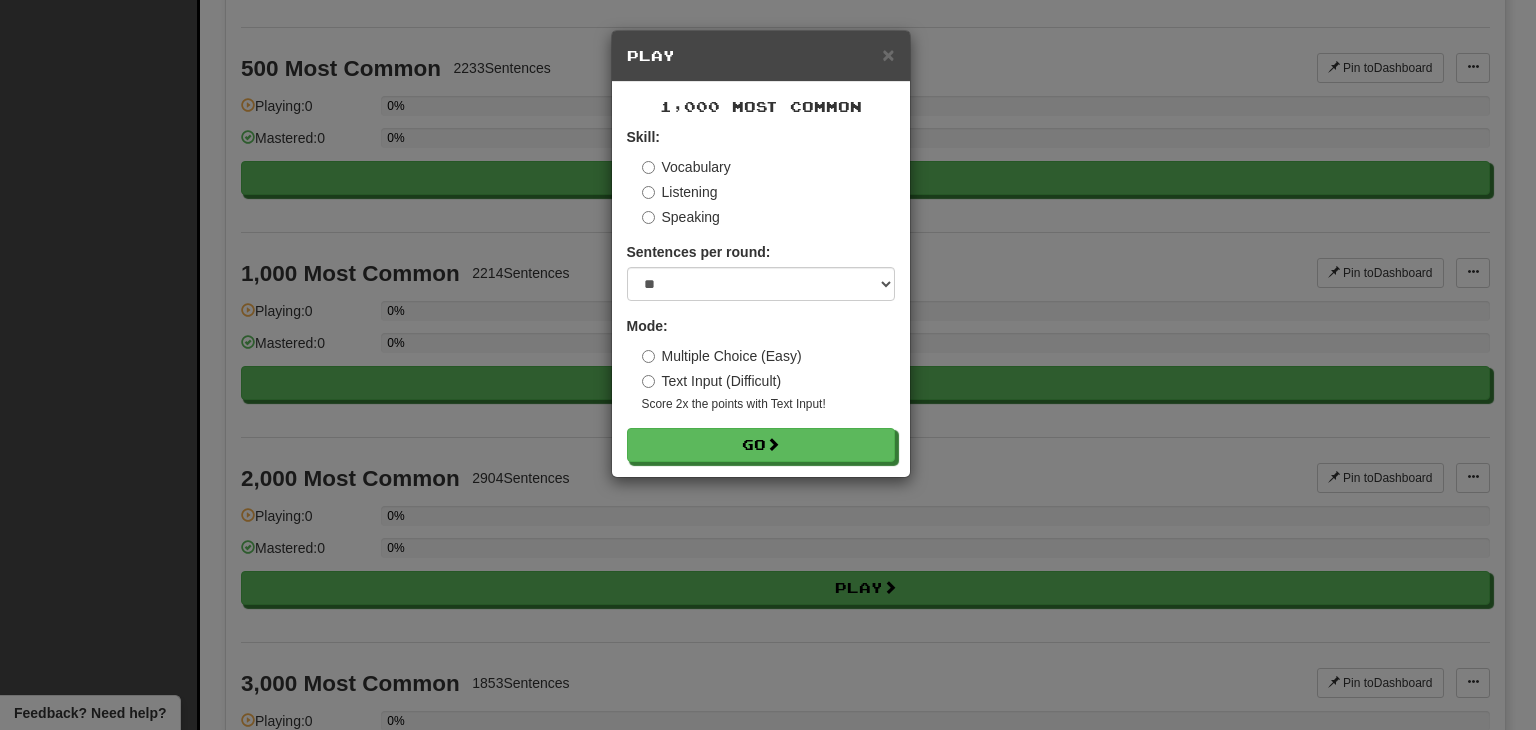 click on "Skill: Vocabulary Listening Speaking Sentences per round: * ** ** ** ** ** *** ******** Mode: Multiple Choice (Easy) Text Input (Difficult) Score 2x the points with Text Input ! Go" at bounding box center [761, 294] 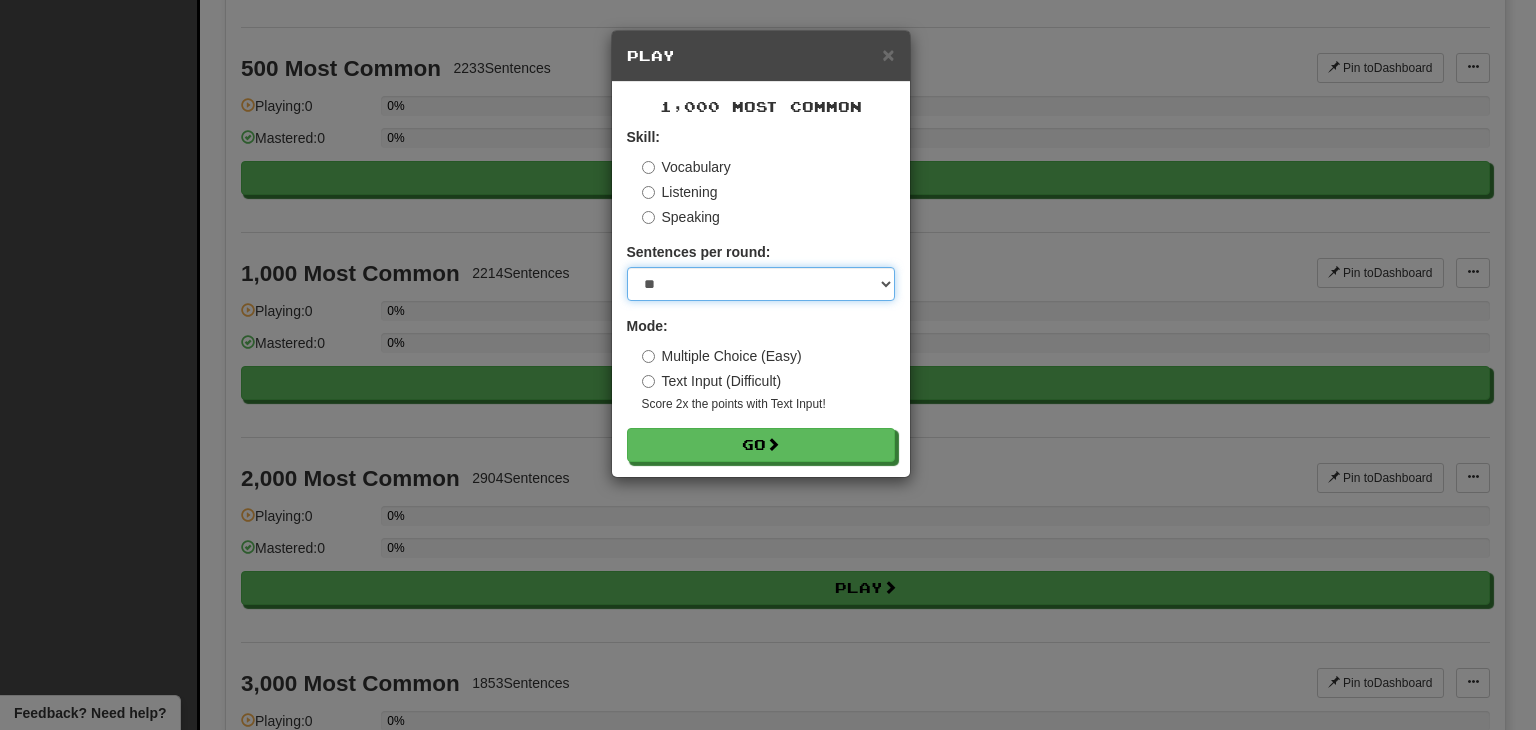 click on "* ** ** ** ** ** *** ********" at bounding box center (761, 284) 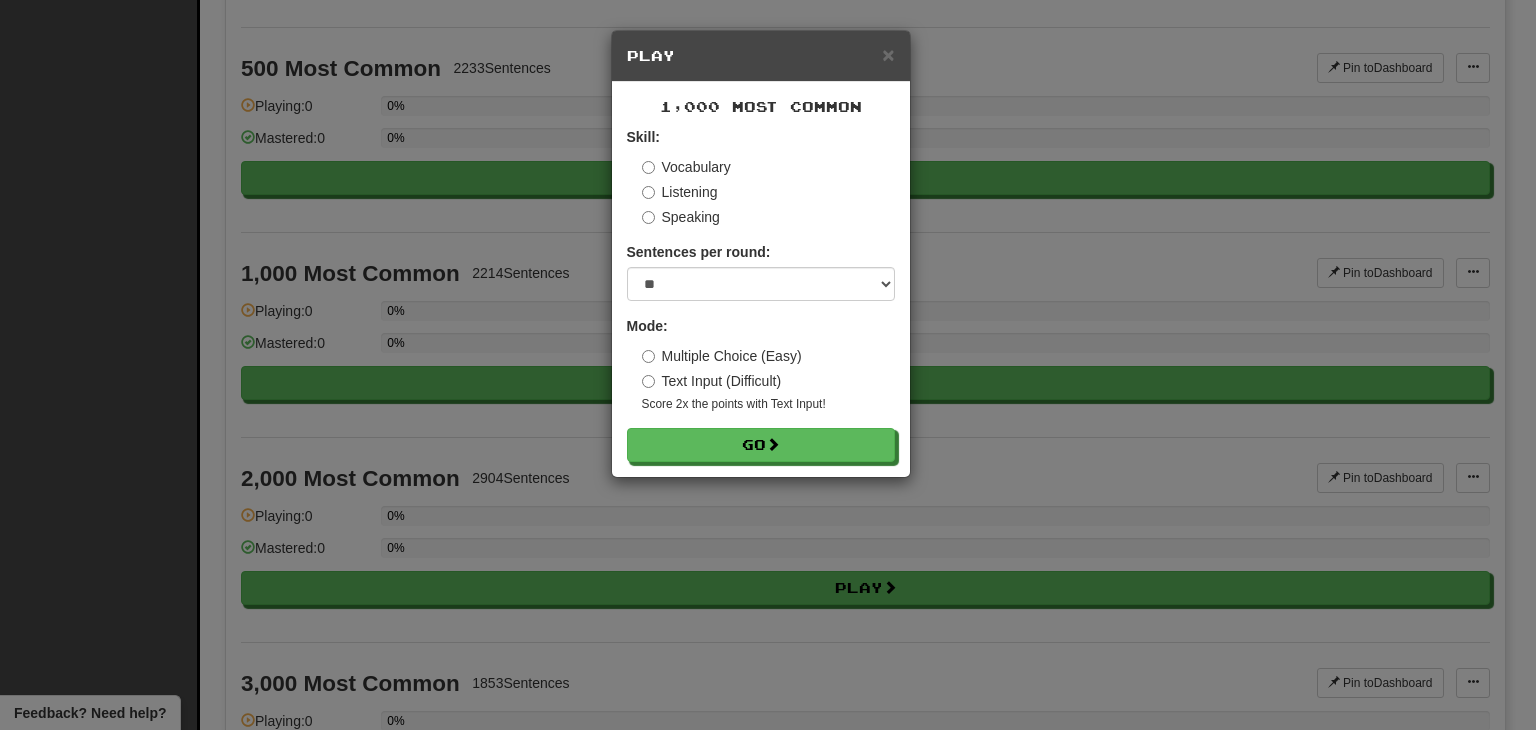 drag, startPoint x: 679, startPoint y: 501, endPoint x: 679, endPoint y: 467, distance: 34 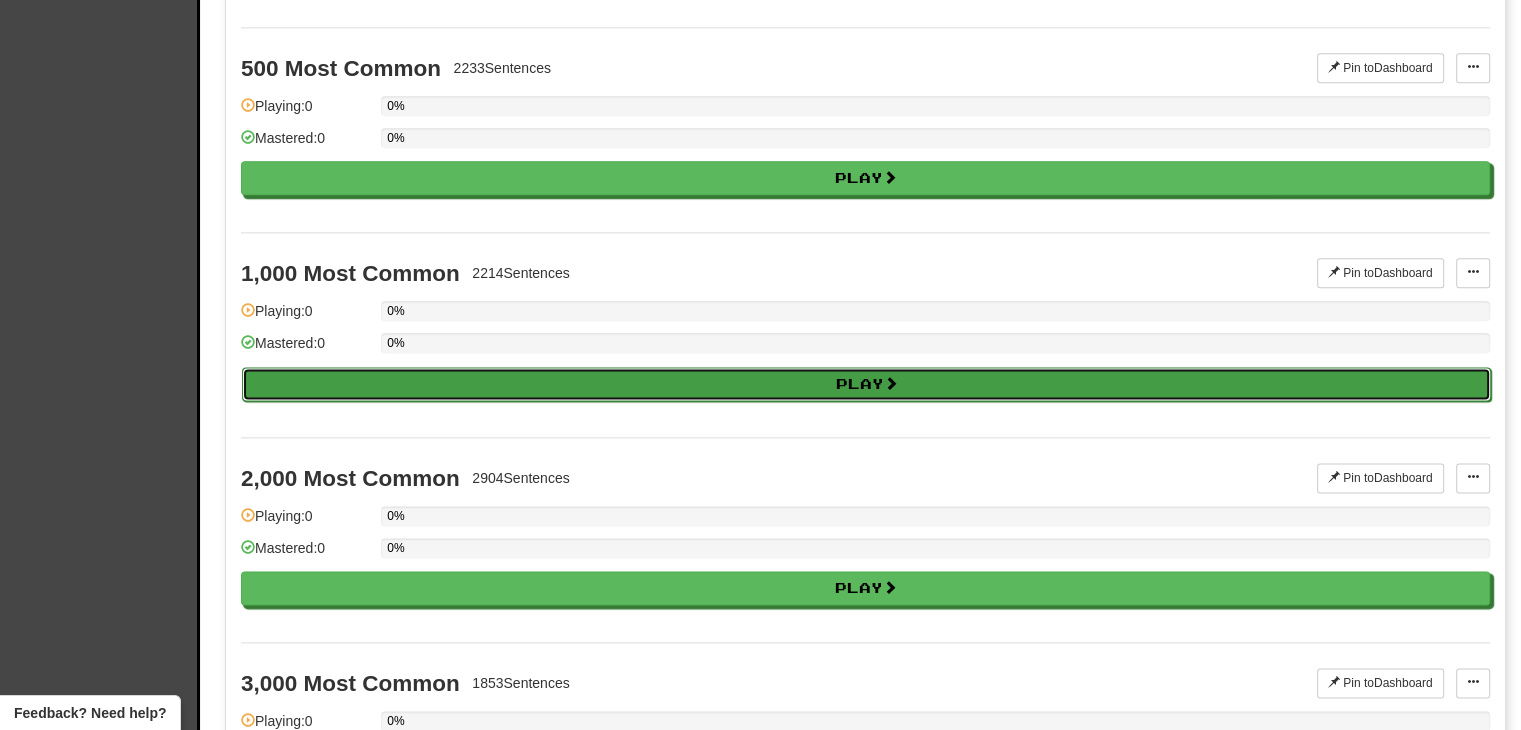 click on "Play" at bounding box center (866, 384) 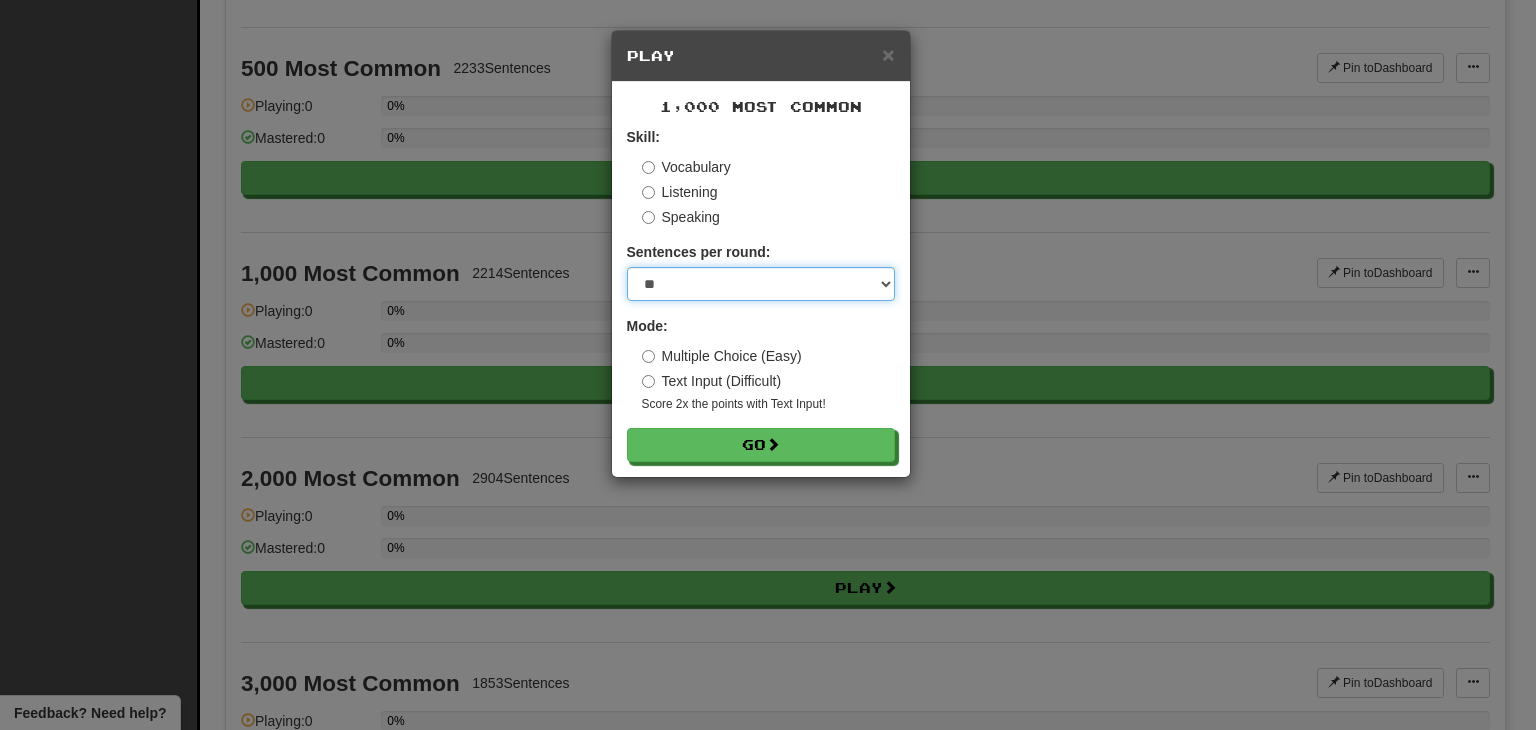 drag, startPoint x: 766, startPoint y: 280, endPoint x: 747, endPoint y: 294, distance: 23.600847 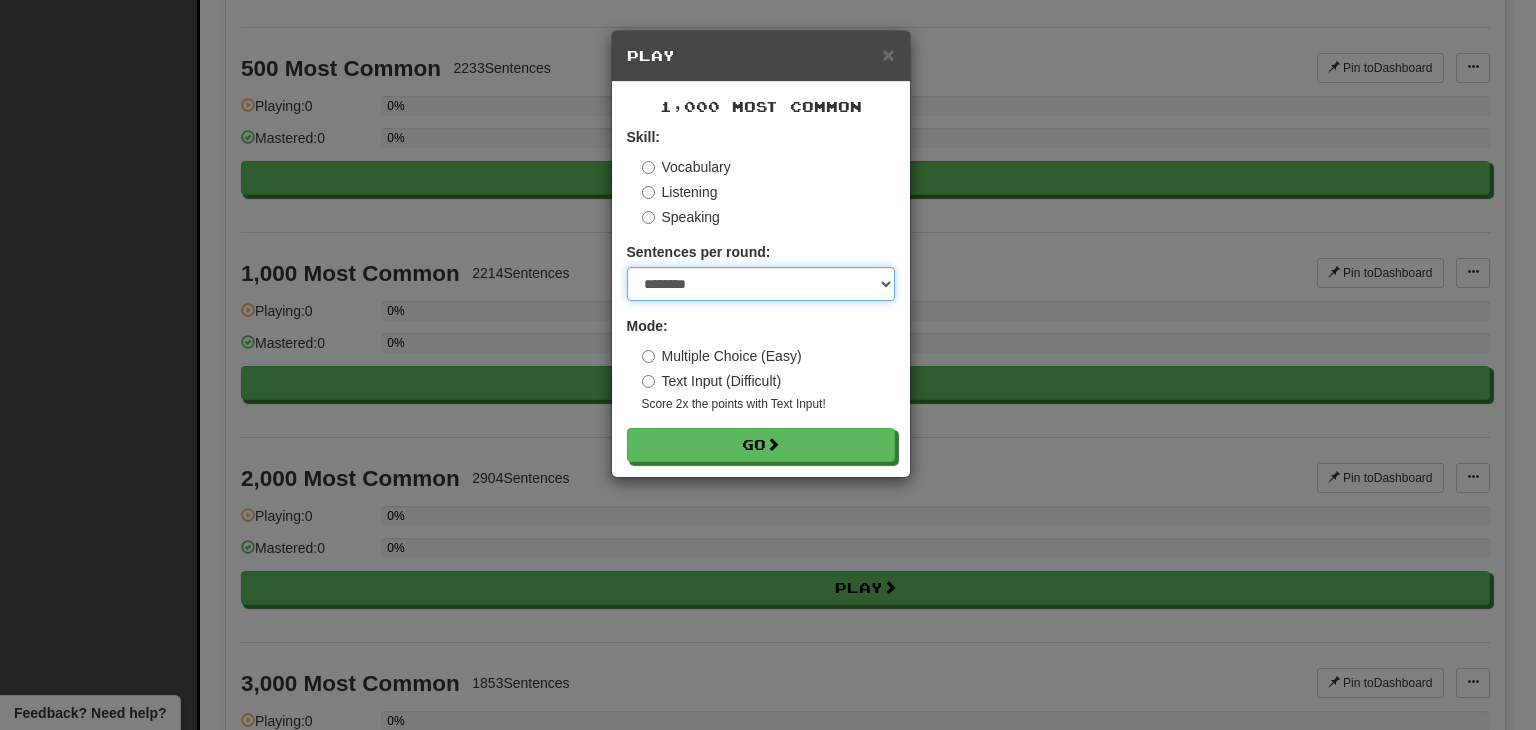 click on "* ** ** ** ** ** *** ********" at bounding box center [761, 284] 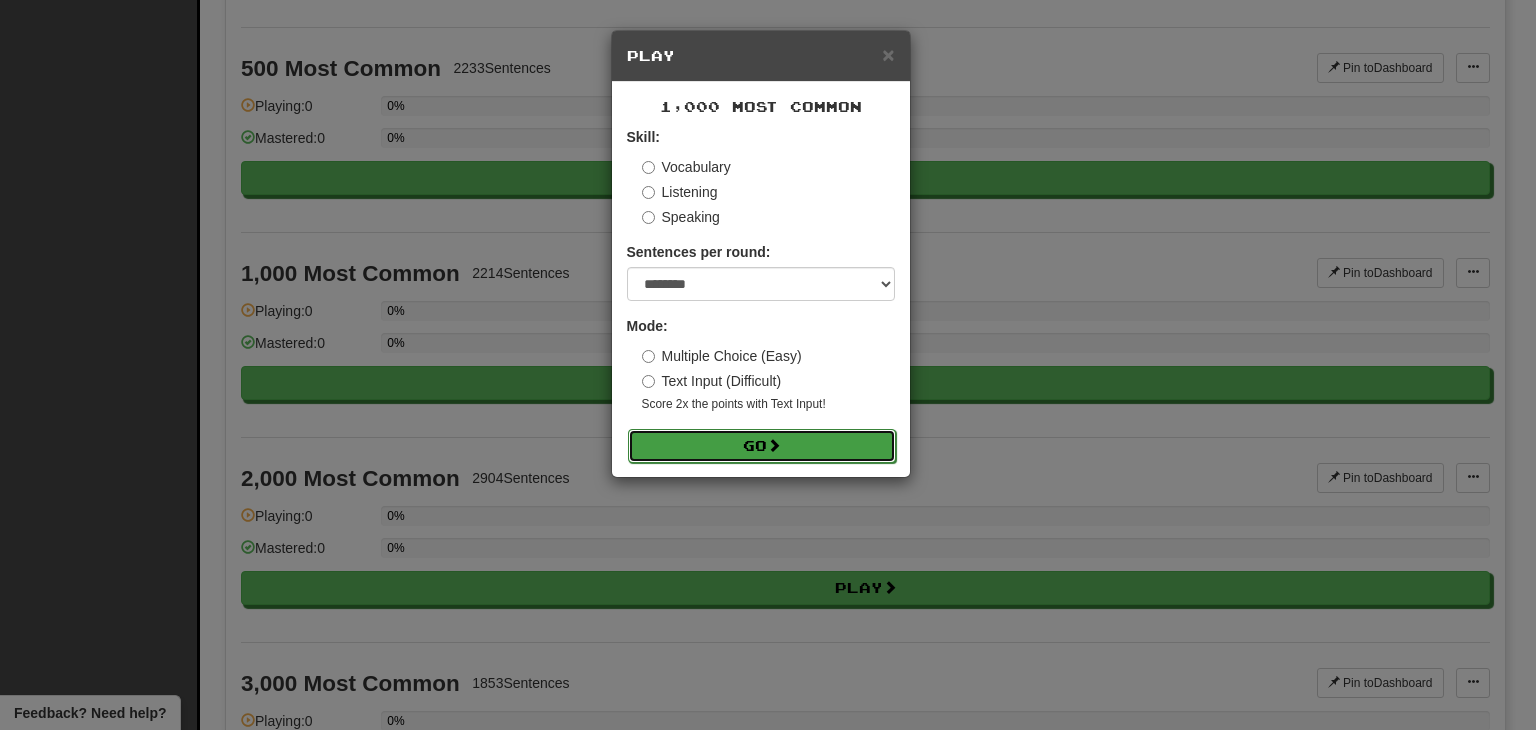 click on "Go" at bounding box center [762, 446] 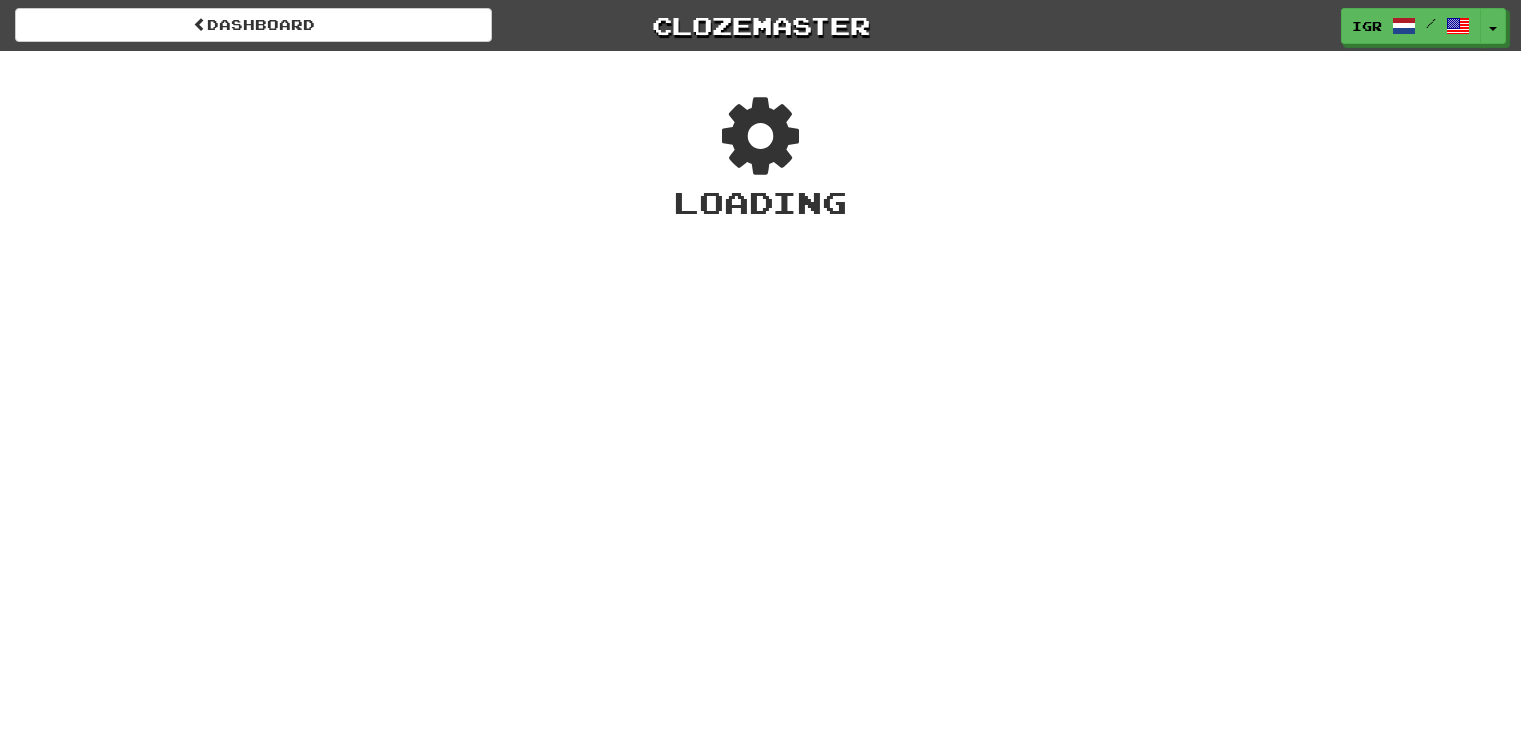 scroll, scrollTop: 0, scrollLeft: 0, axis: both 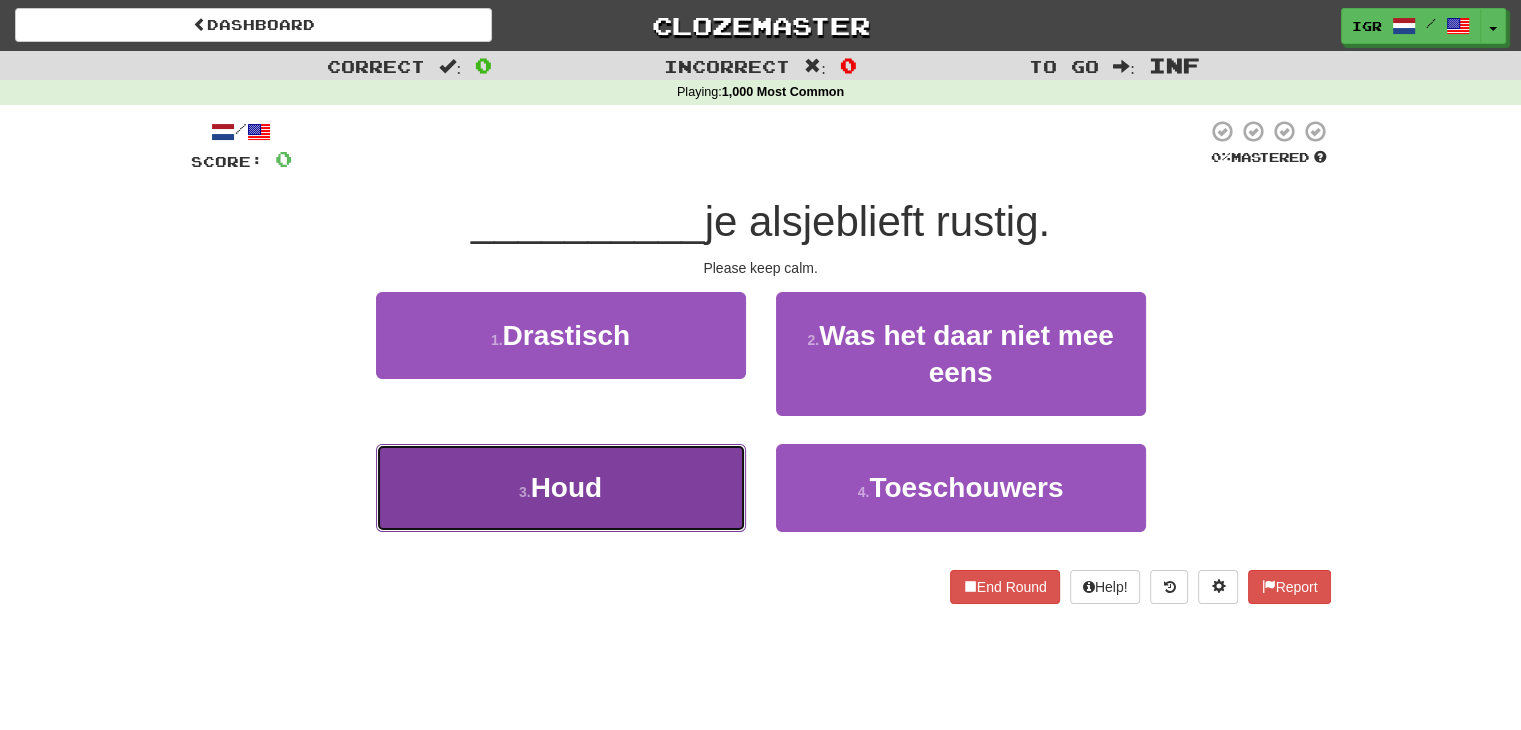 click on "3 .  Houd" at bounding box center [561, 487] 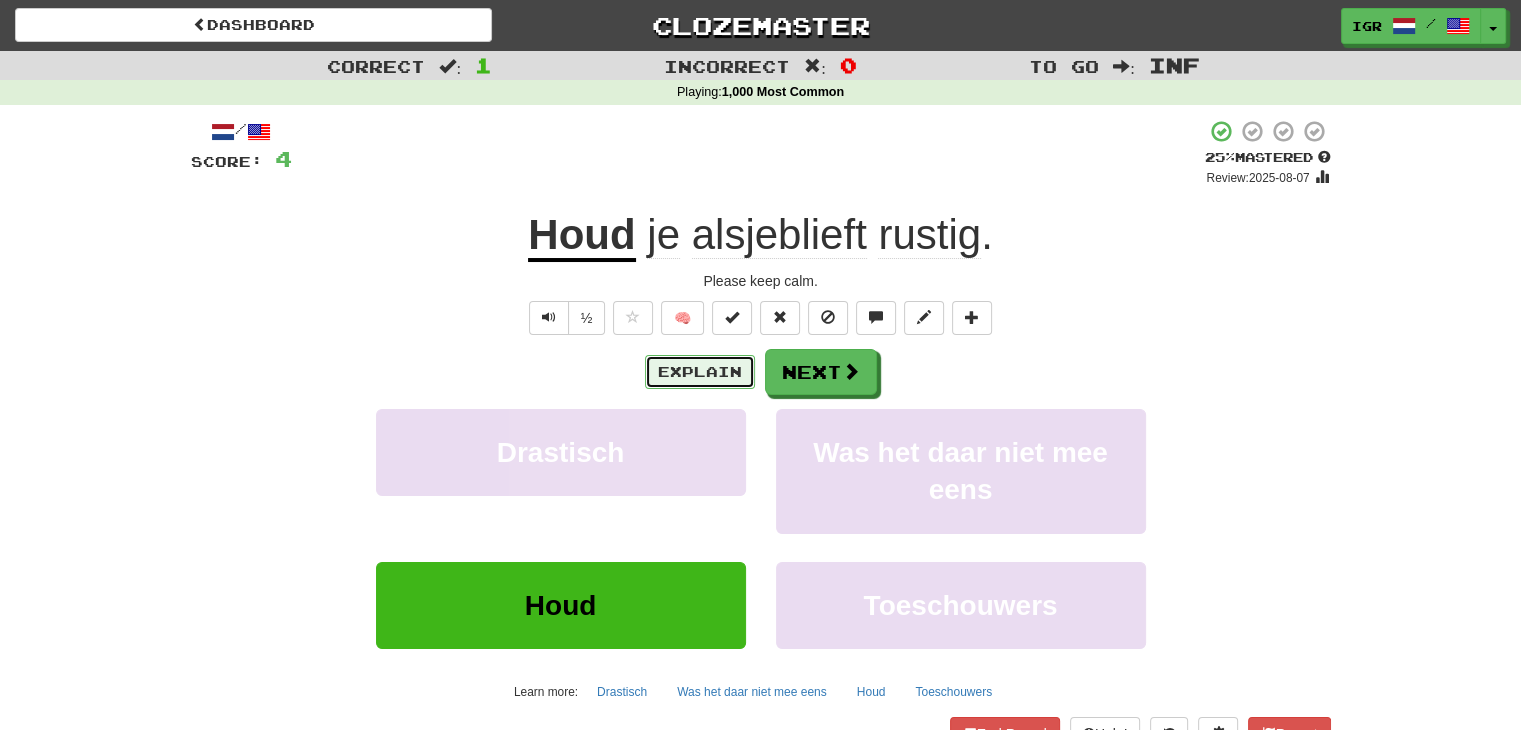 click on "Explain" at bounding box center [700, 372] 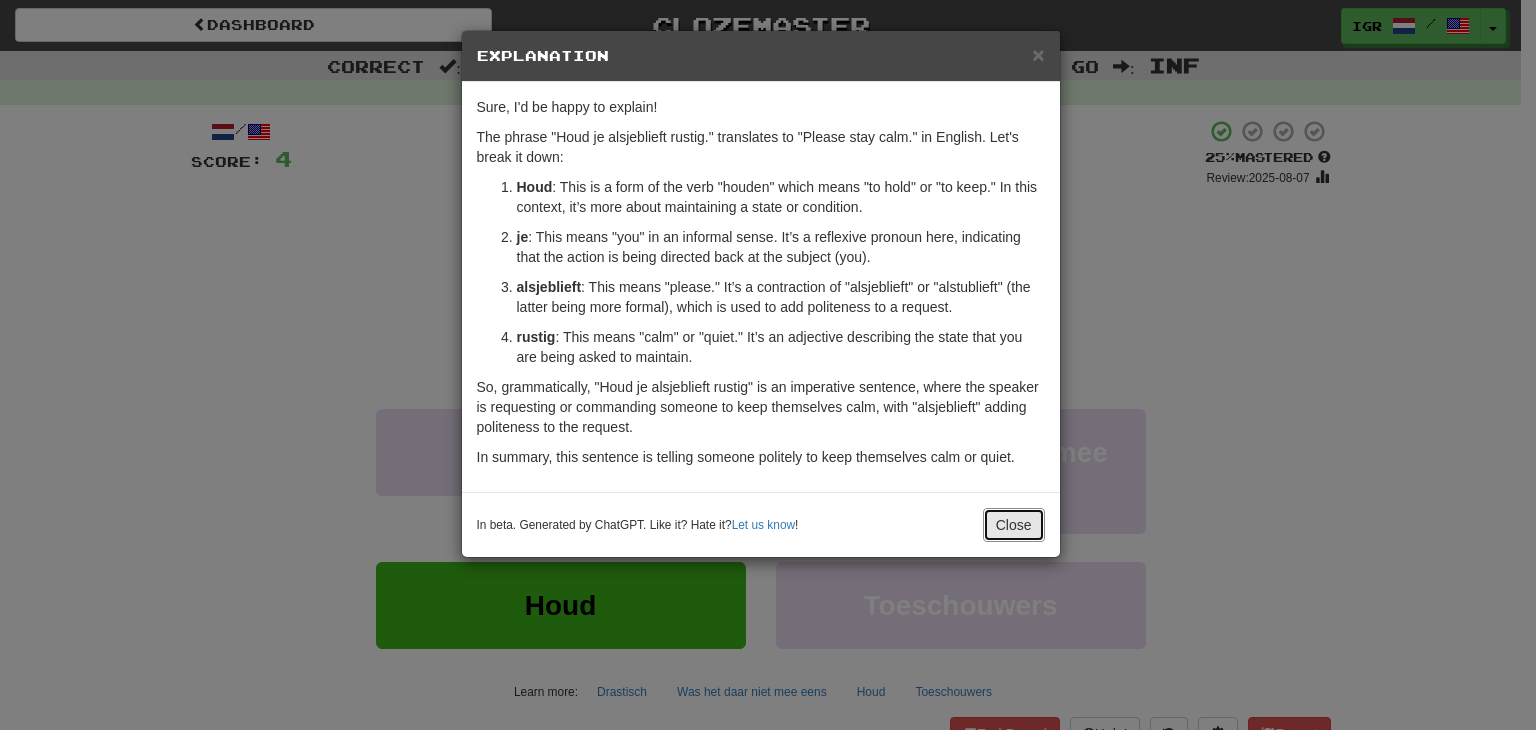 click on "Close" at bounding box center [1014, 525] 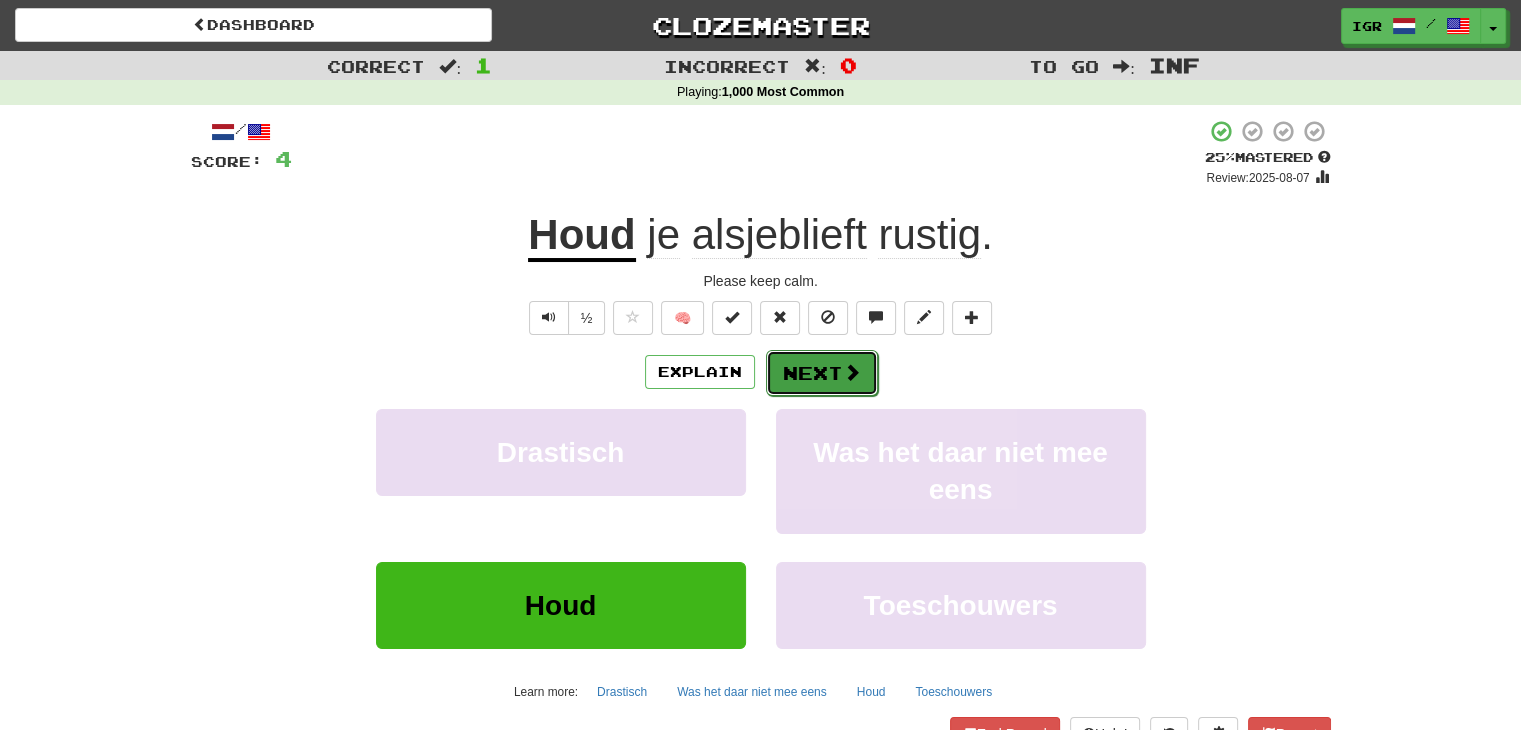 click on "Next" at bounding box center [822, 373] 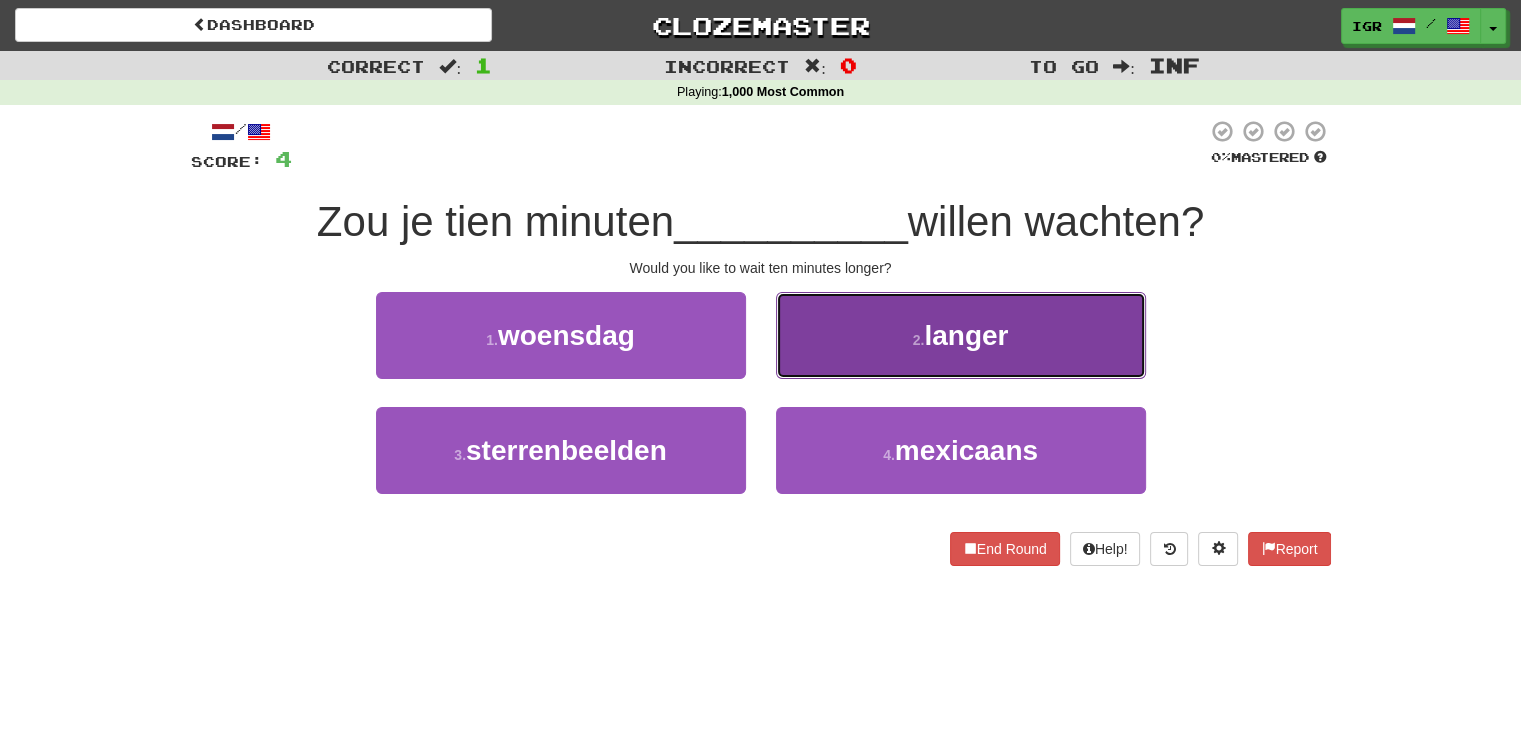 click on "2 .  langer" at bounding box center (961, 335) 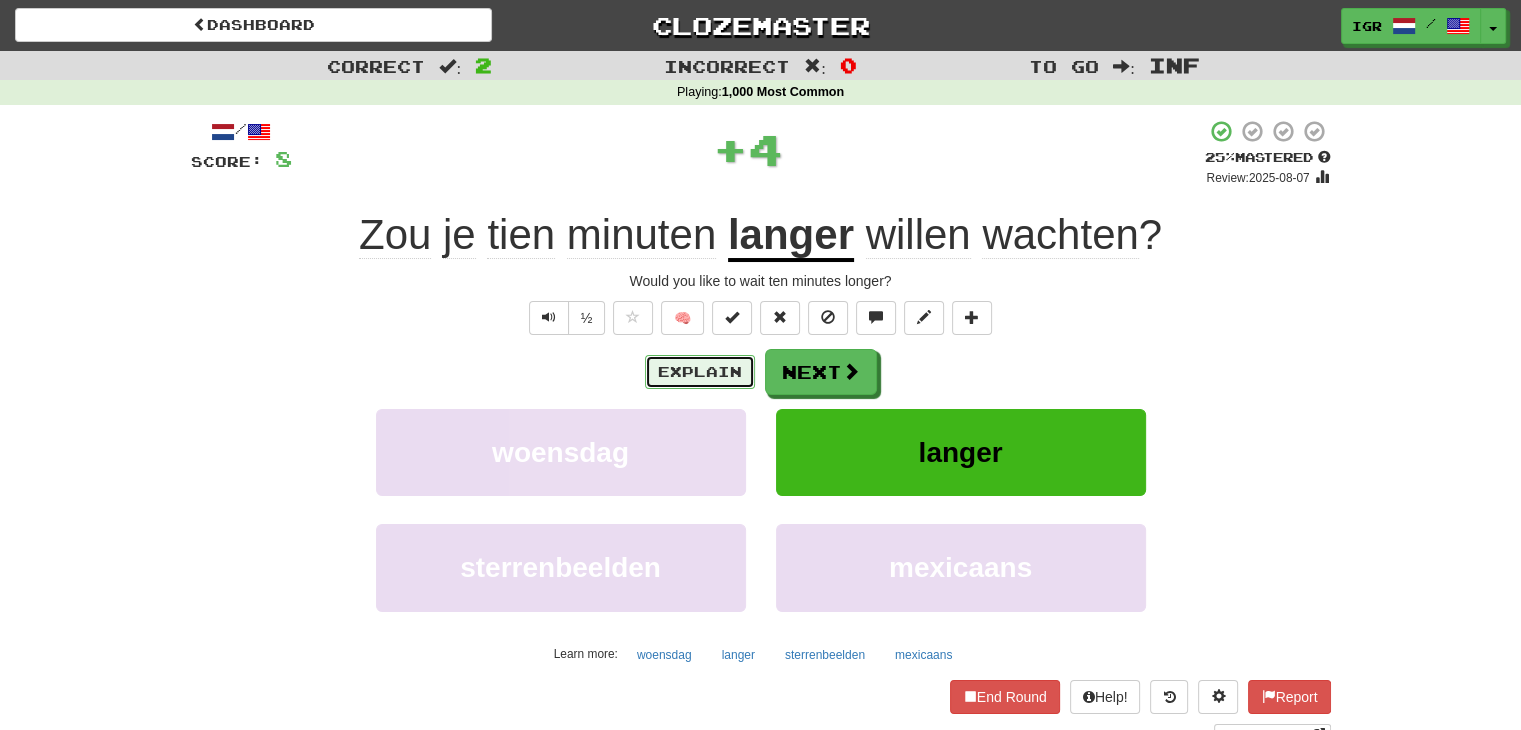 click on "Explain" at bounding box center (700, 372) 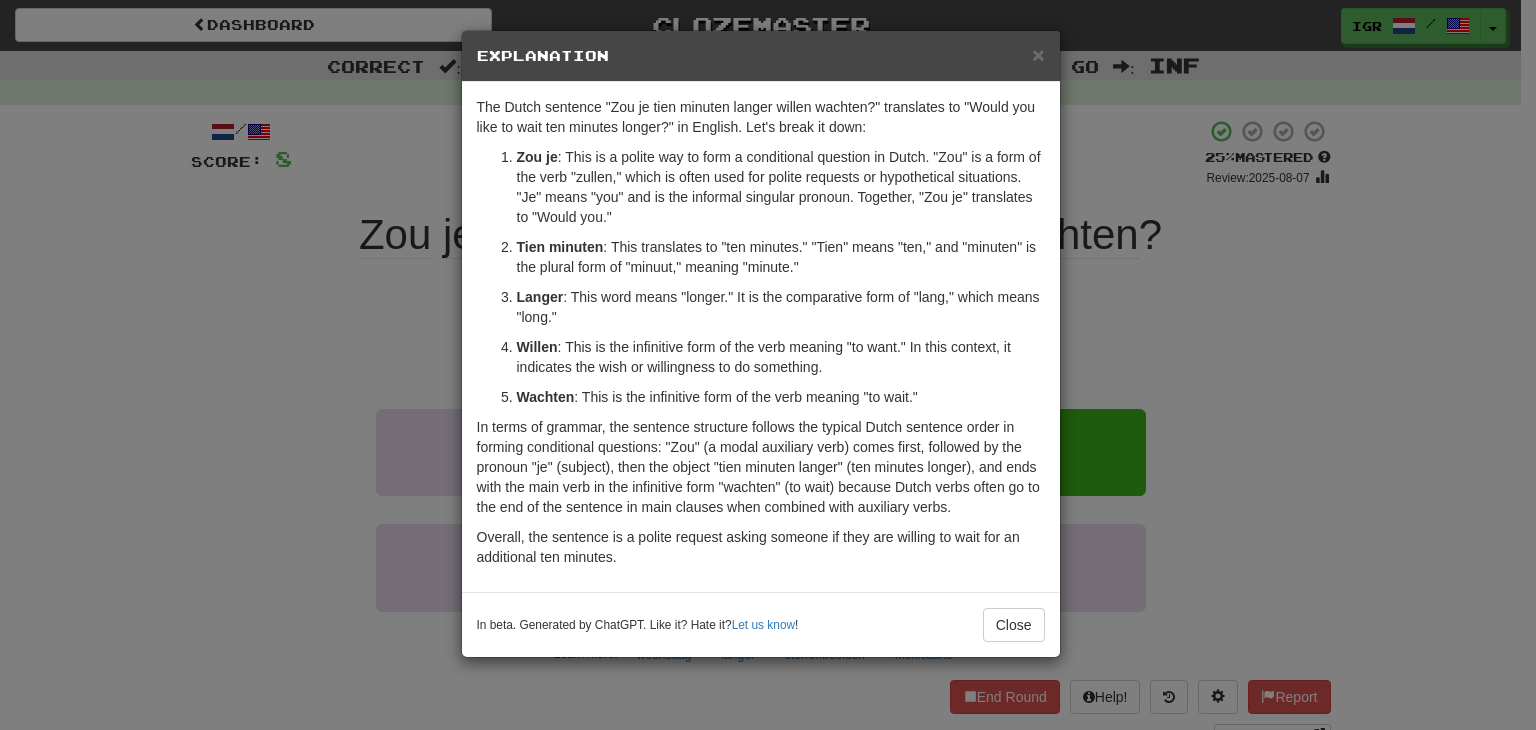 click on "In beta. Generated by ChatGPT. Like it? Hate it?  Let us know ! Close" at bounding box center [761, 624] 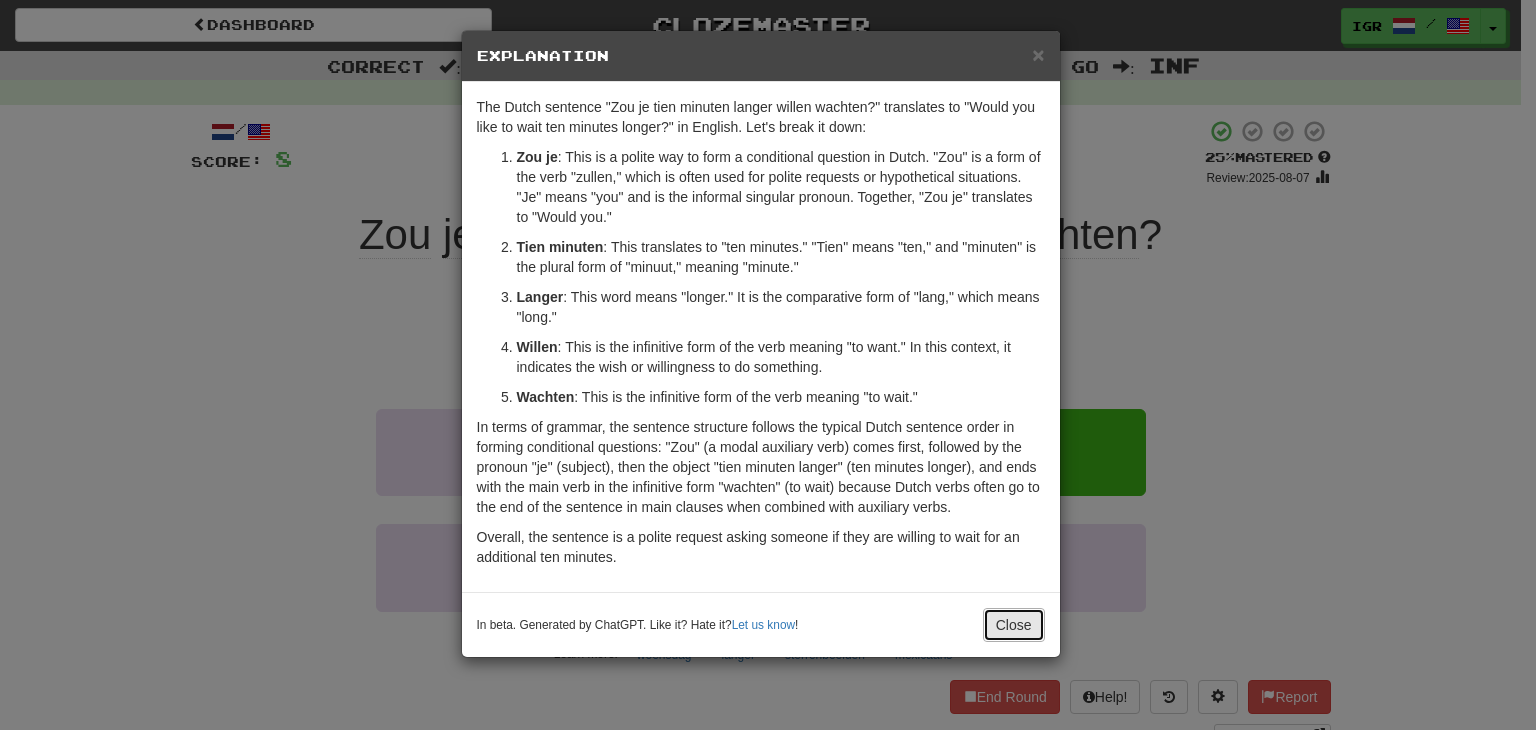 click on "Close" at bounding box center [1014, 625] 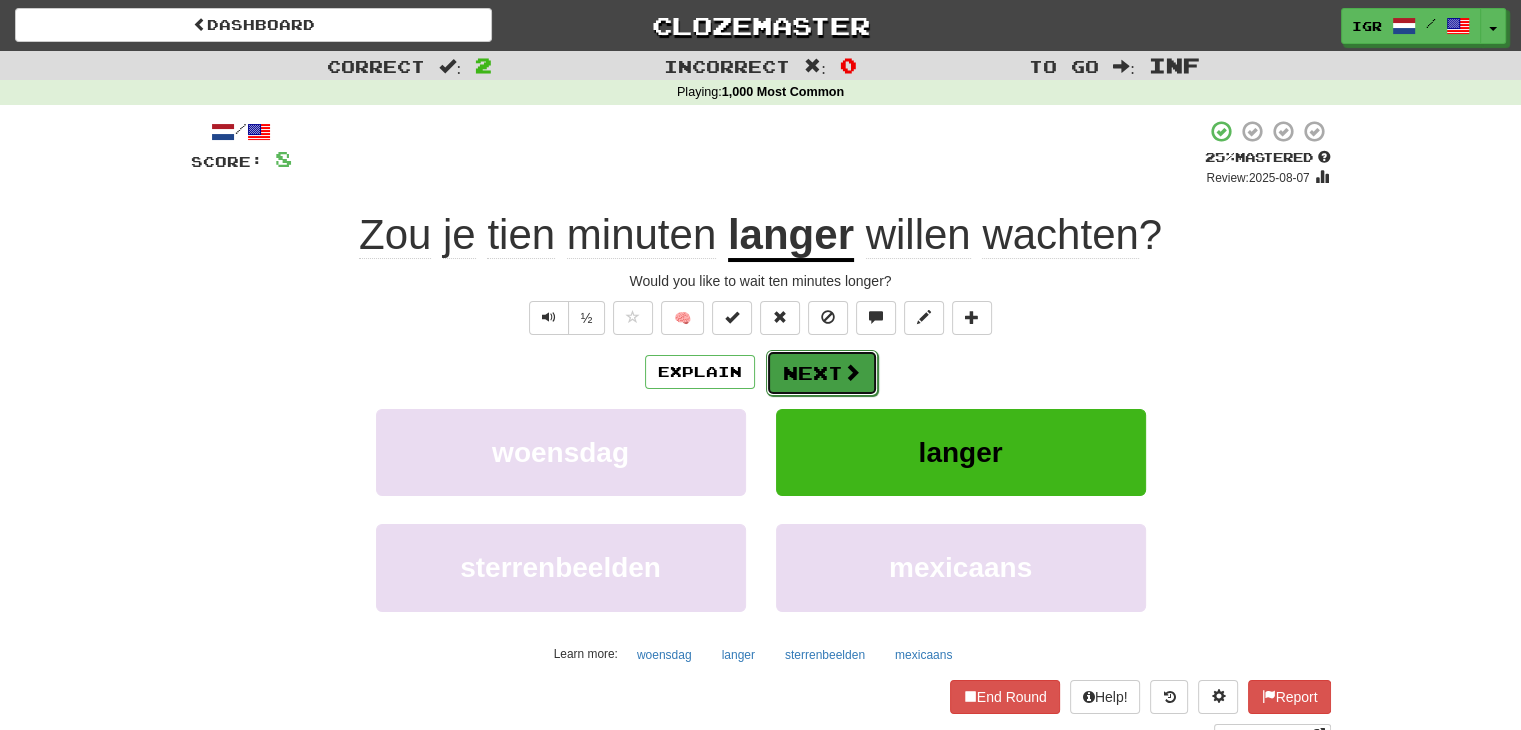 click on "Next" at bounding box center [822, 373] 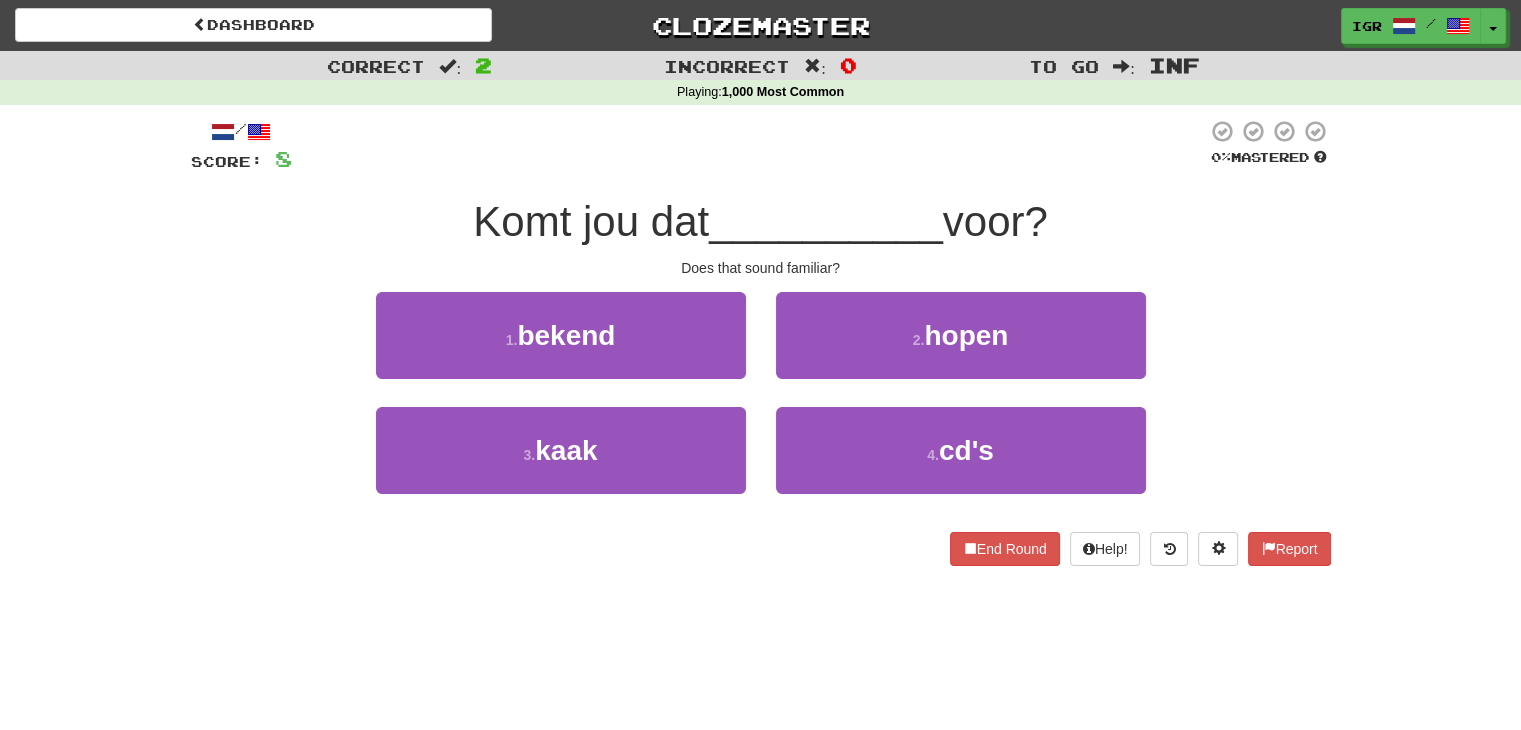 click on "1 .  bekend" at bounding box center (561, 349) 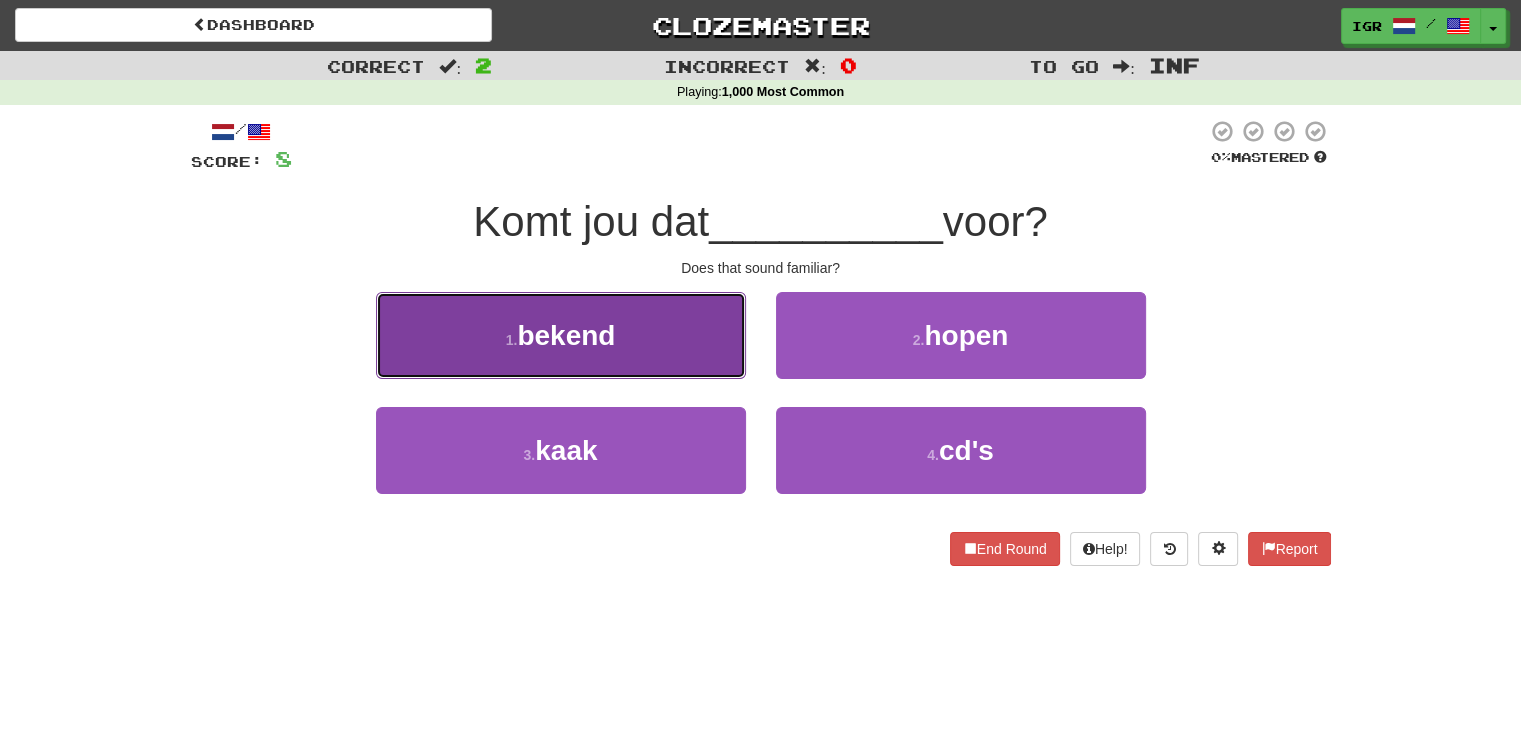 click on "1 .  bekend" at bounding box center [561, 335] 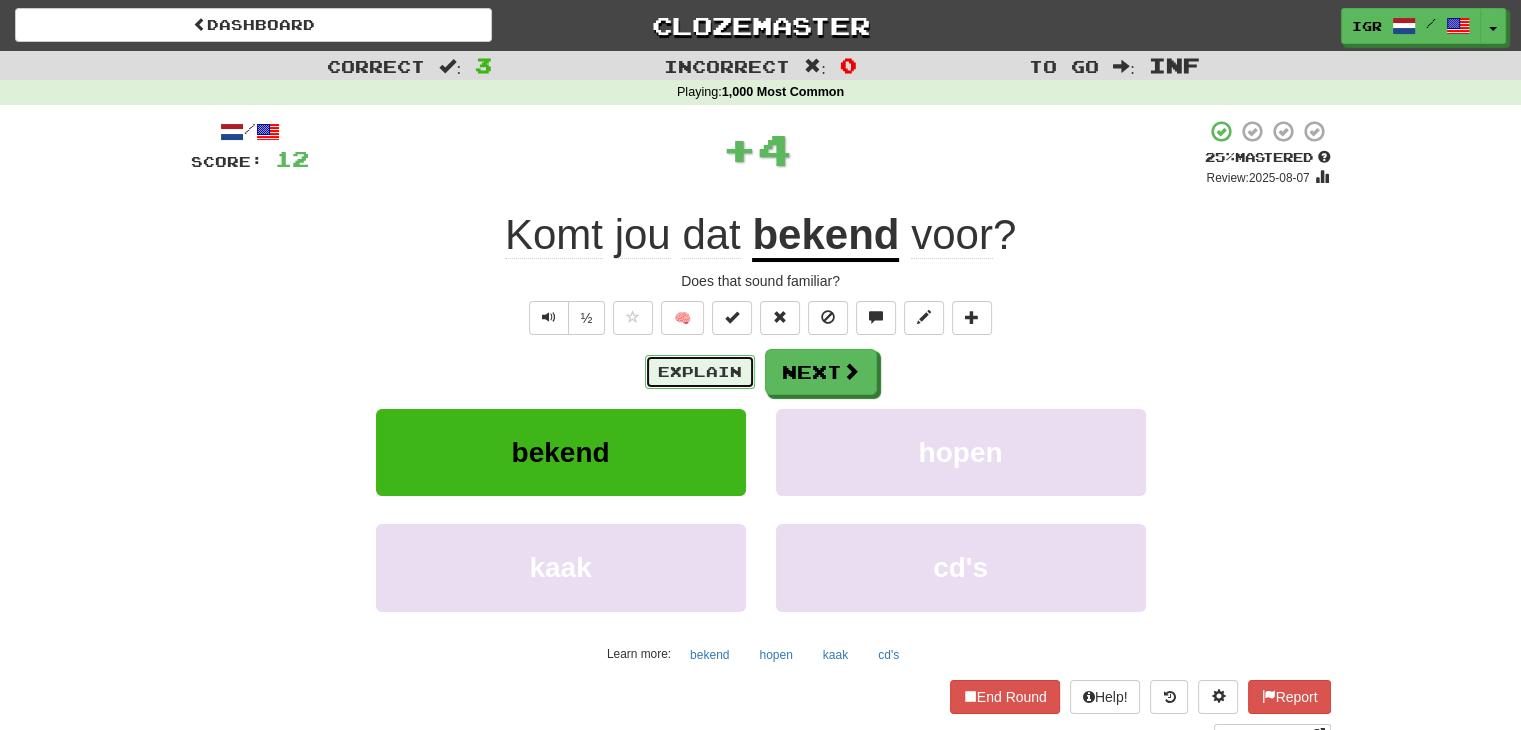 click on "Explain" at bounding box center [700, 372] 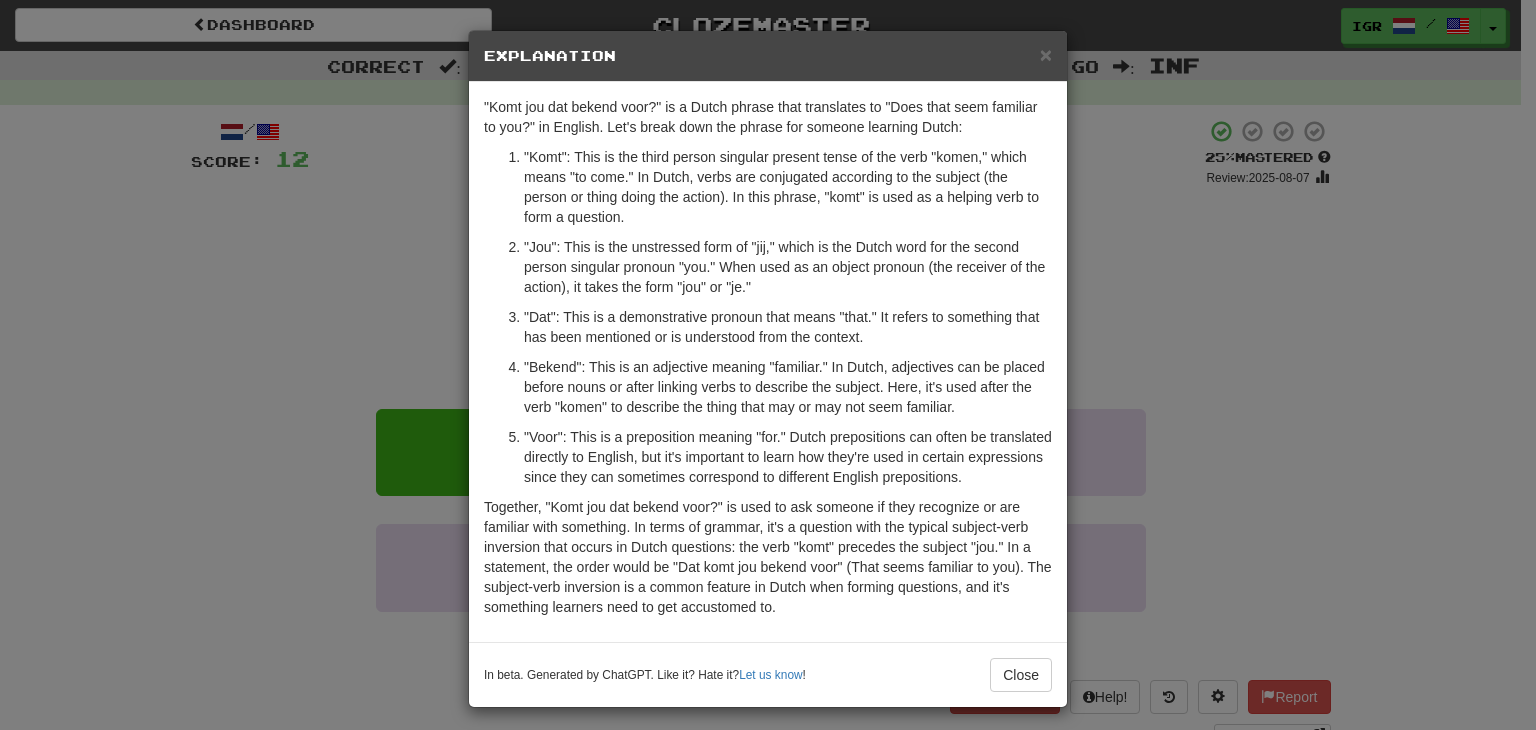 click on ""Komt jou dat bekend voor?" is a Dutch phrase that translates to "Does that seem familiar to you?" in English. Let's break down the phrase for someone learning Dutch:
"Komt": This is the third person singular present tense of the verb "komen," which means "to come." In Dutch, verbs are conjugated according to the subject (the person or thing doing the action). In this phrase, "komt" is used as a helping verb to form a question.
"Jou": This is the unstressed form of "jij," which is the Dutch word for the second person singular pronoun "you." When used as an object pronoun (the receiver of the action), it takes the form "jou" or "je."
"Dat": This is a demonstrative pronoun that means "that." It refers to something that has been mentioned or is understood from the context." at bounding box center (768, 362) 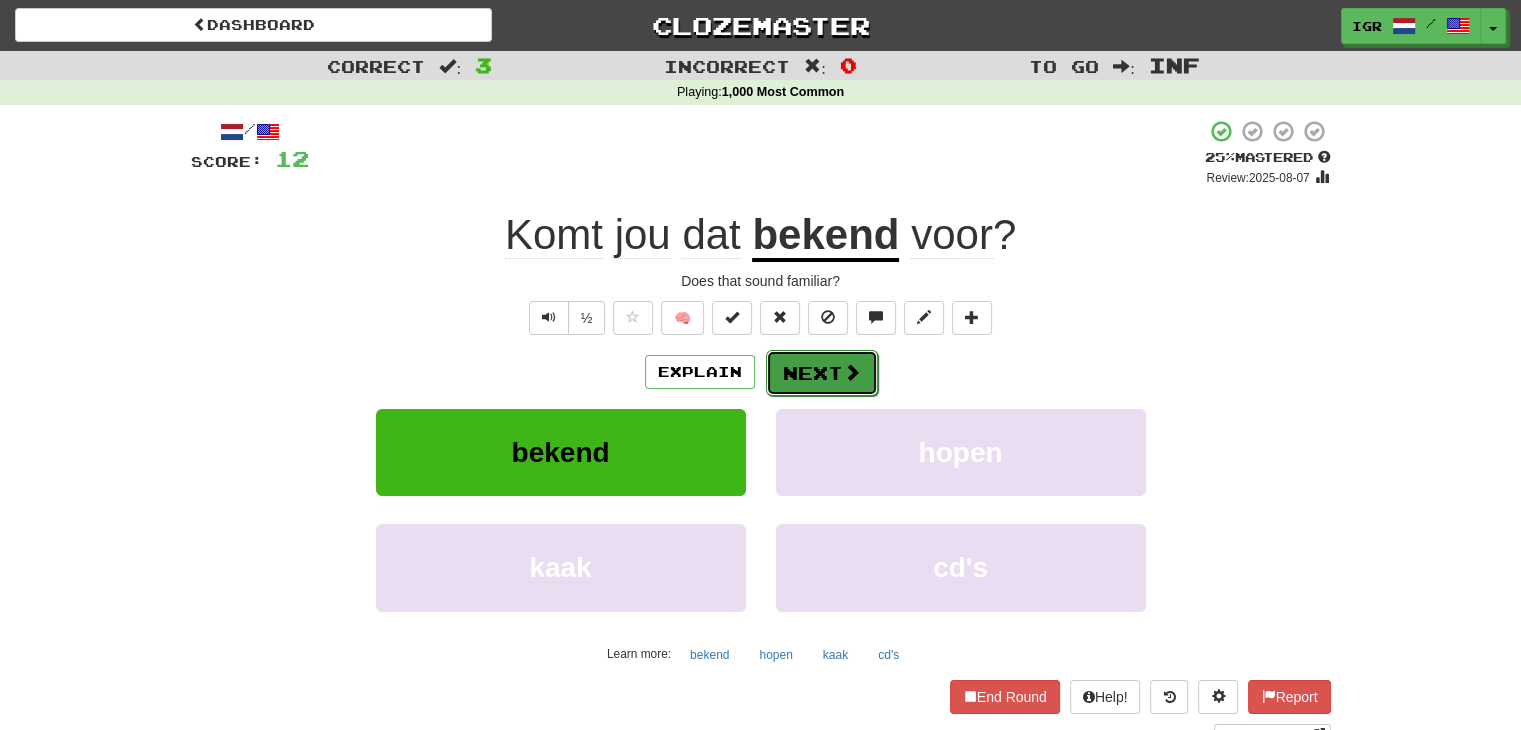 click on "Next" at bounding box center (822, 373) 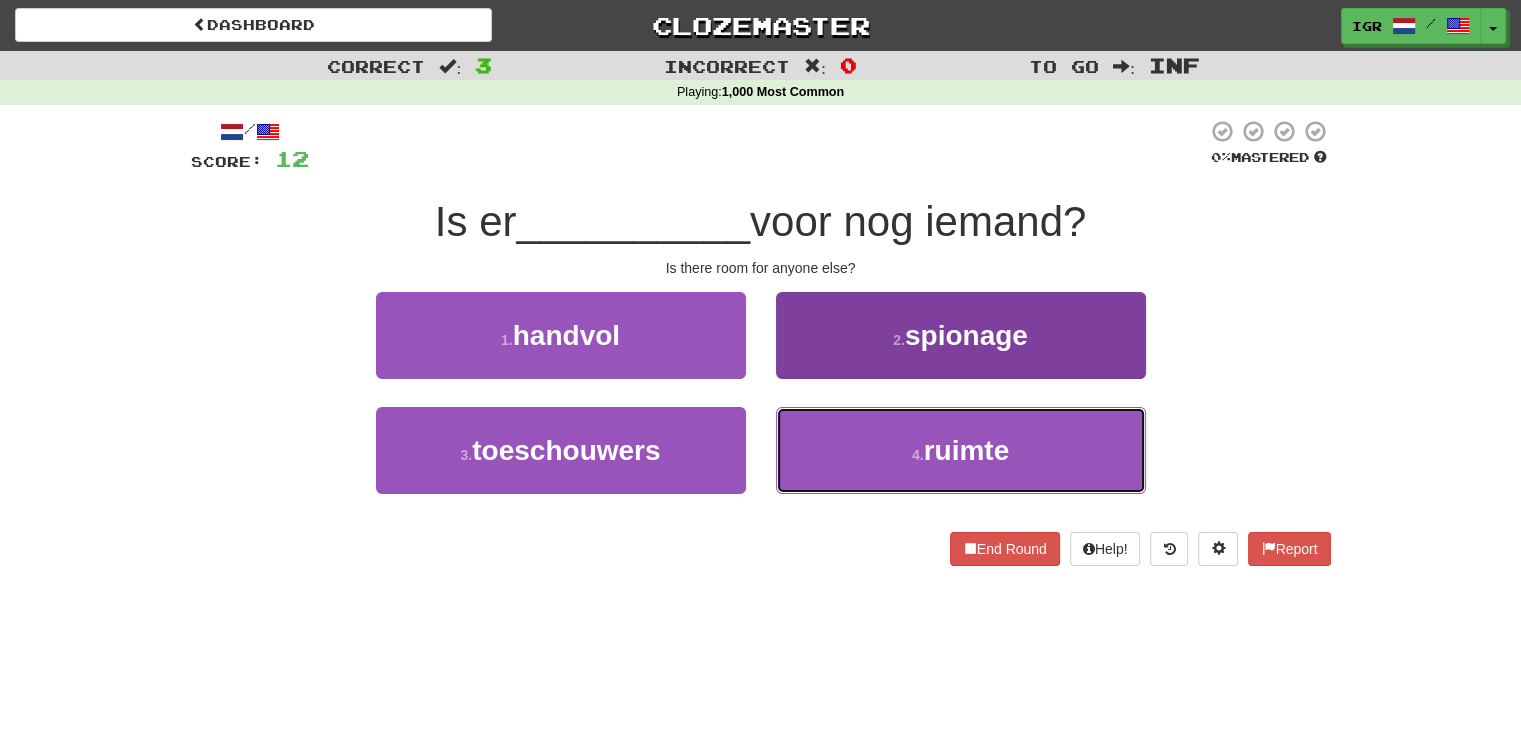 click on "4 .  ruimte" at bounding box center [961, 450] 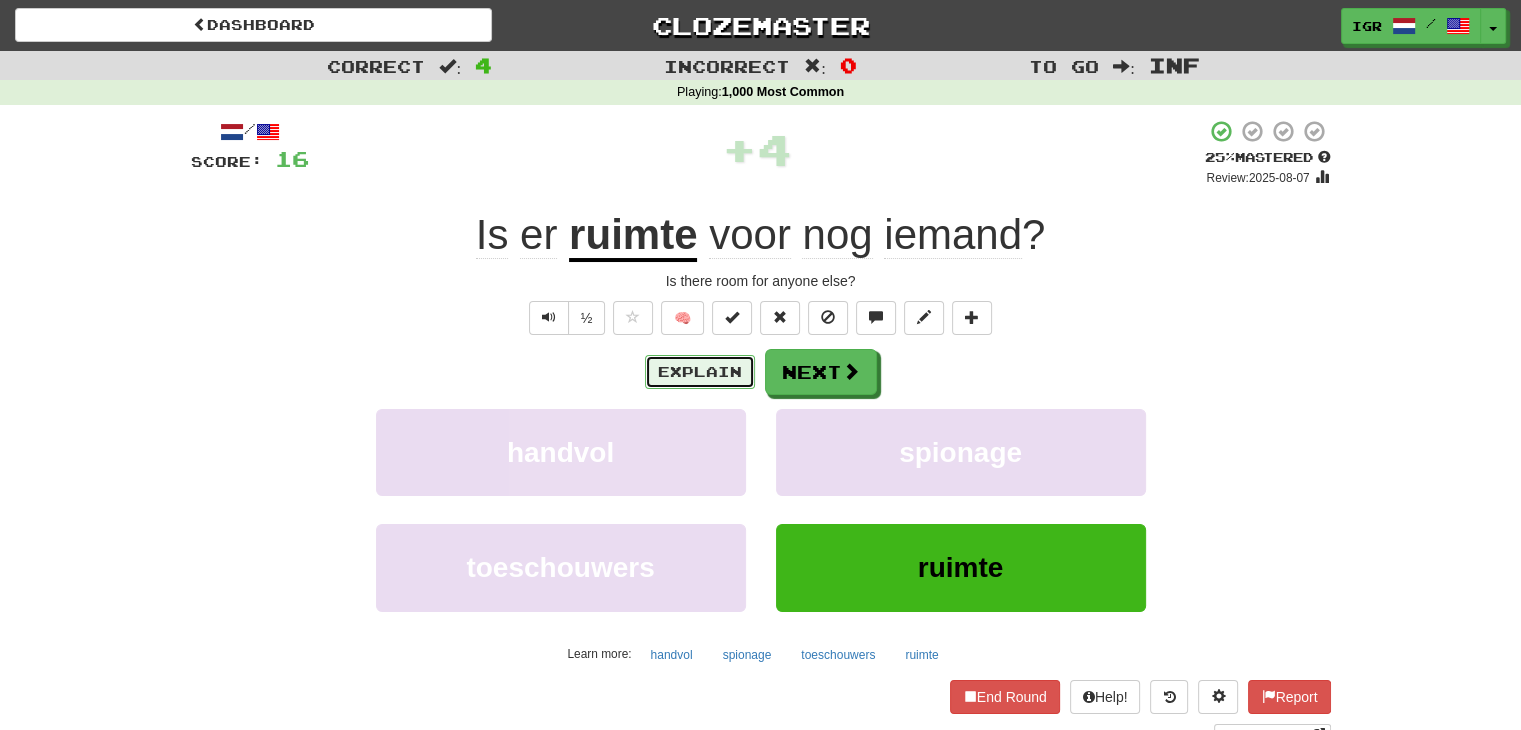 click on "Explain" at bounding box center [700, 372] 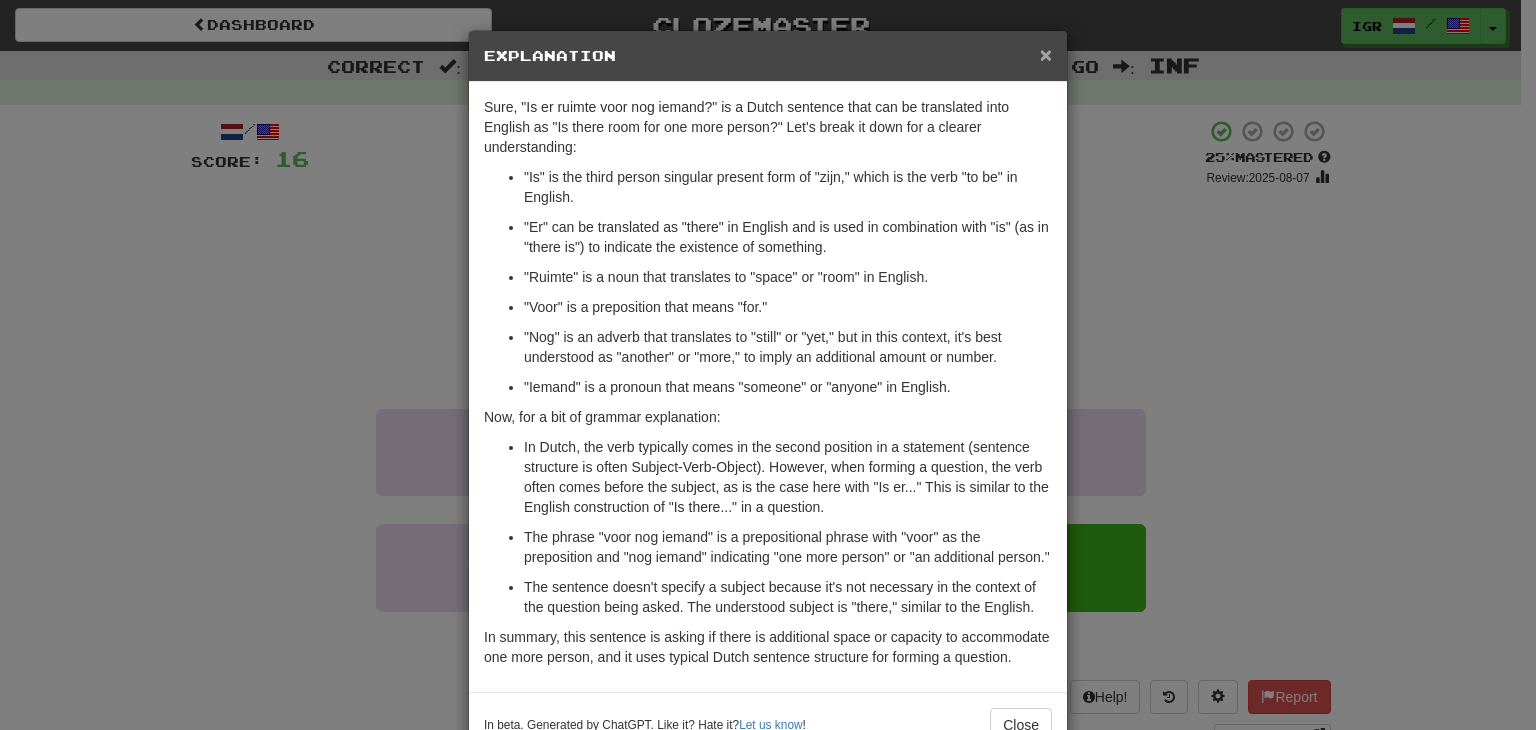 click on "×" at bounding box center [1046, 54] 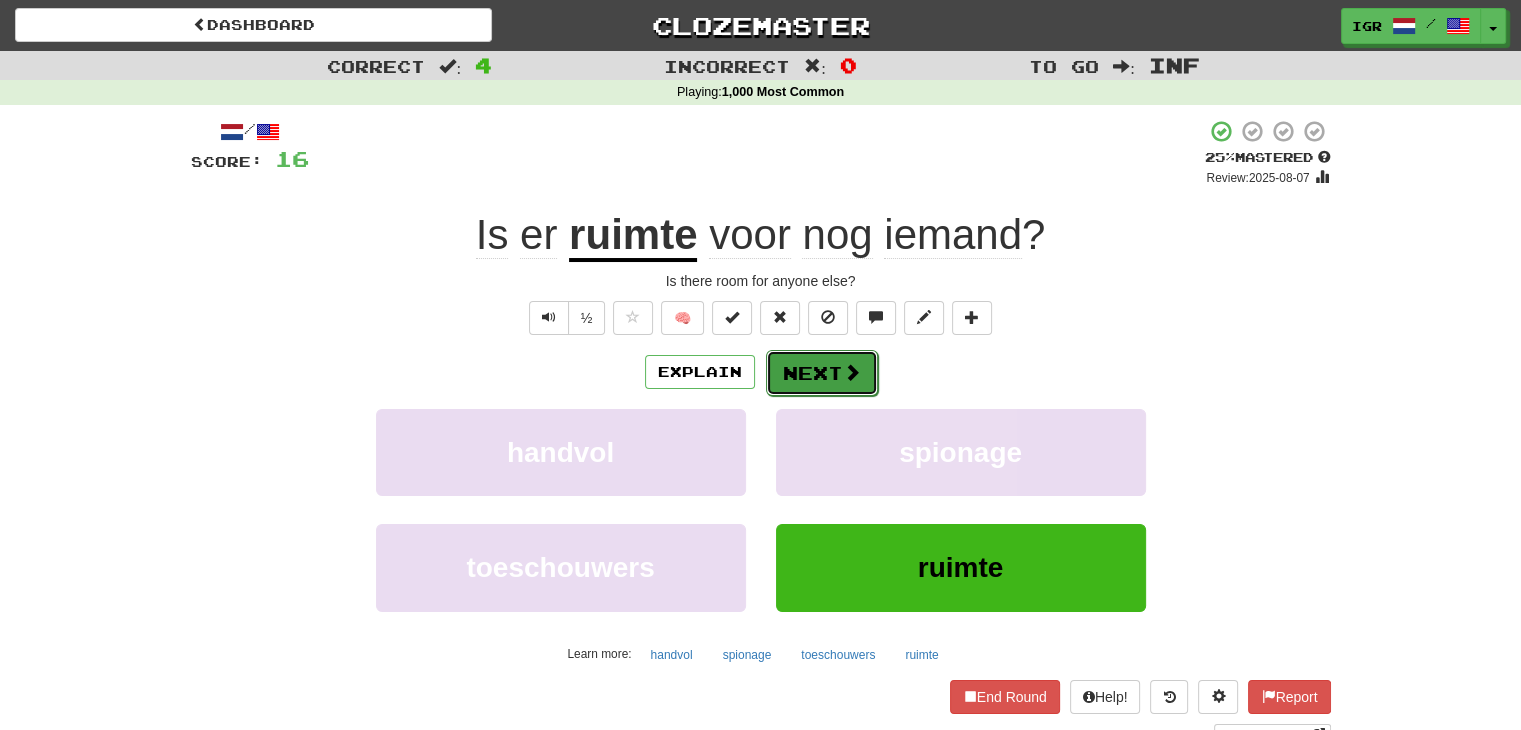 click on "Next" at bounding box center [822, 373] 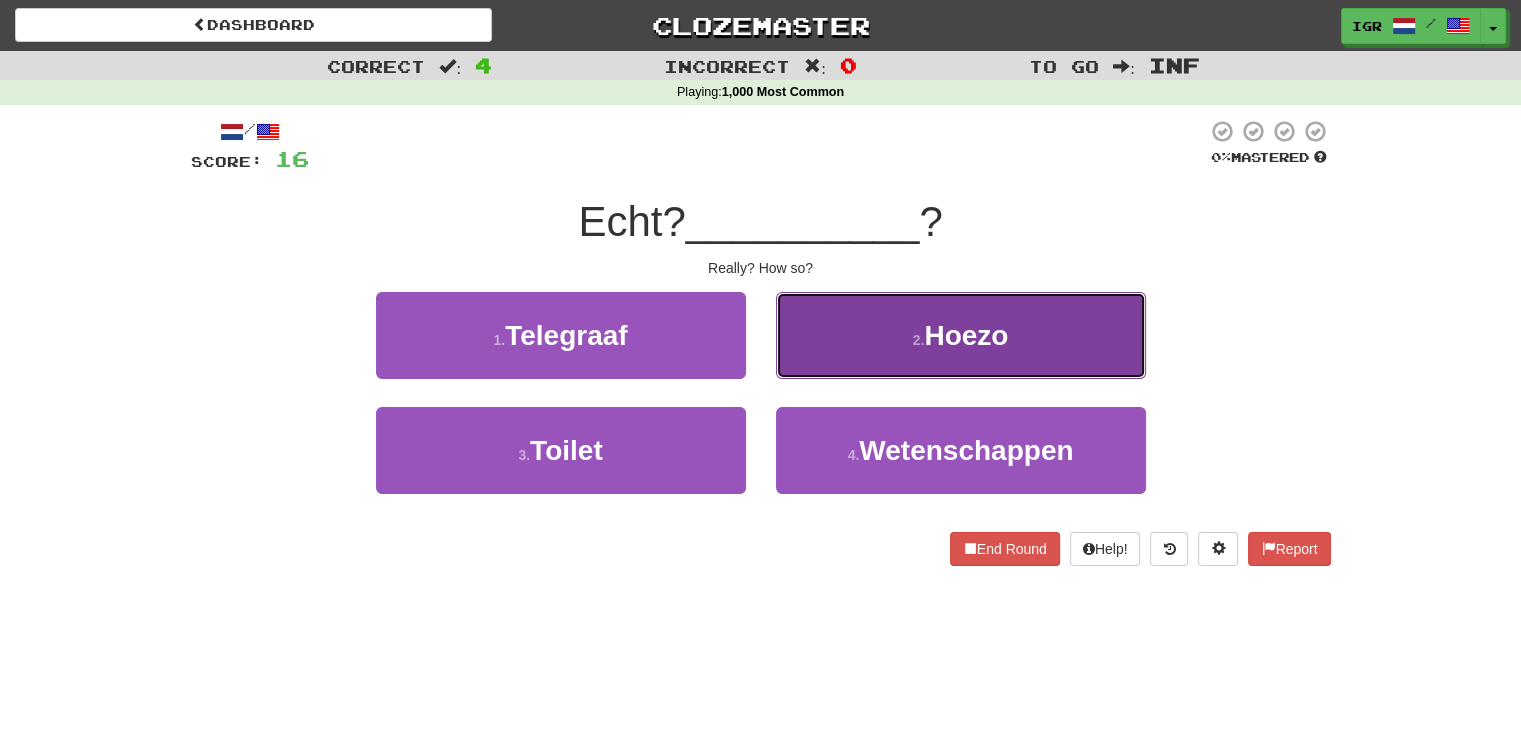 click on "2 .  Hoezo" at bounding box center [961, 335] 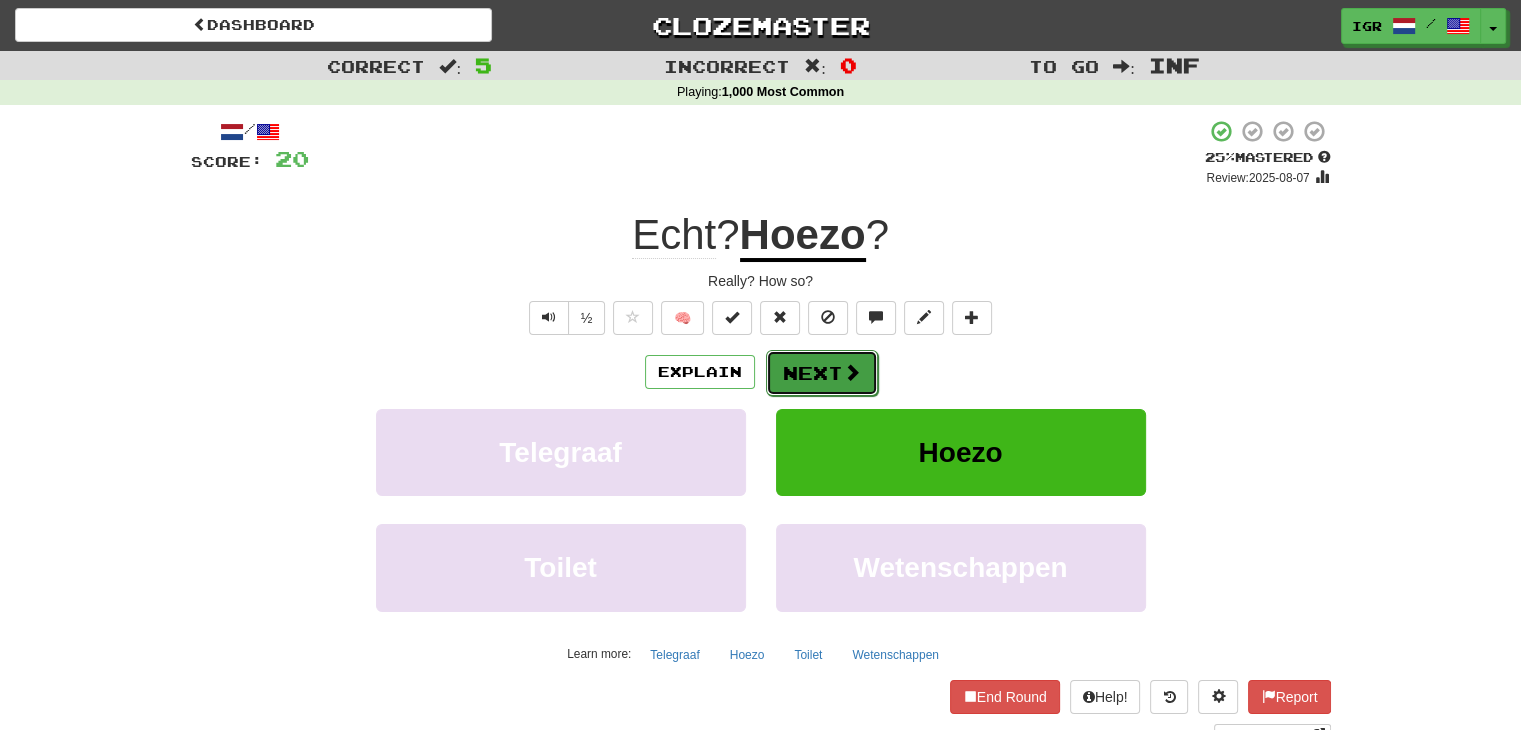 click on "Next" at bounding box center (822, 373) 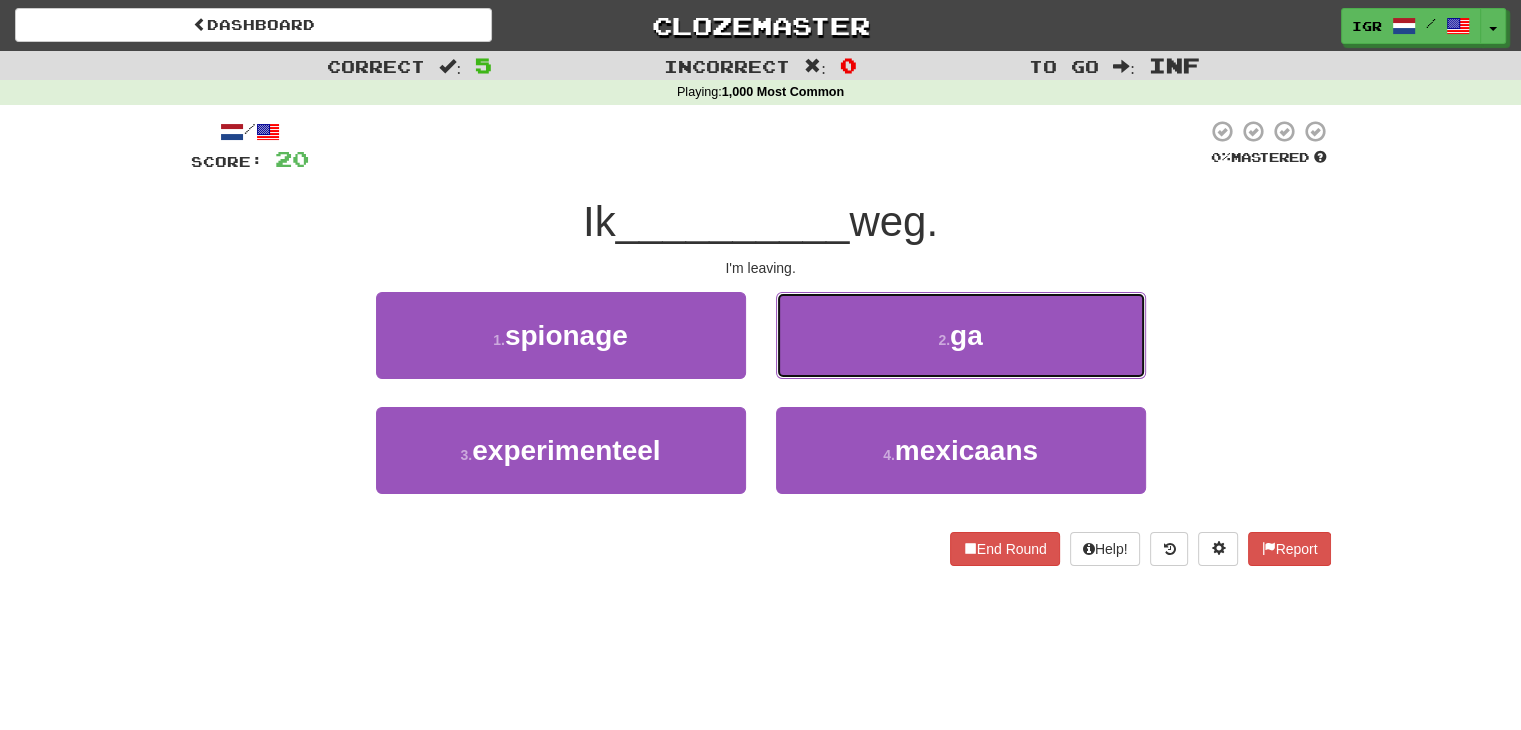 click on "2 ." at bounding box center [944, 340] 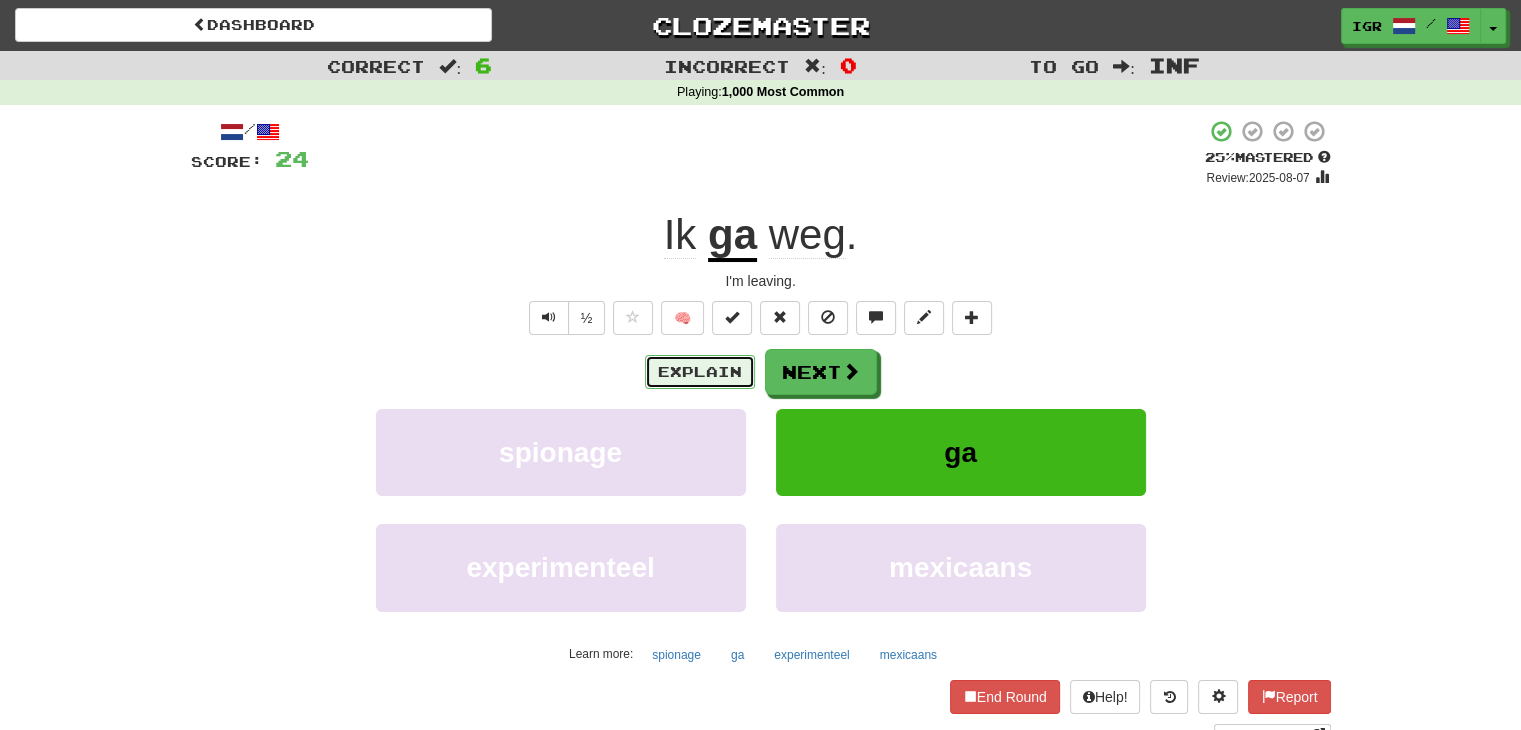 click on "Explain" at bounding box center (700, 372) 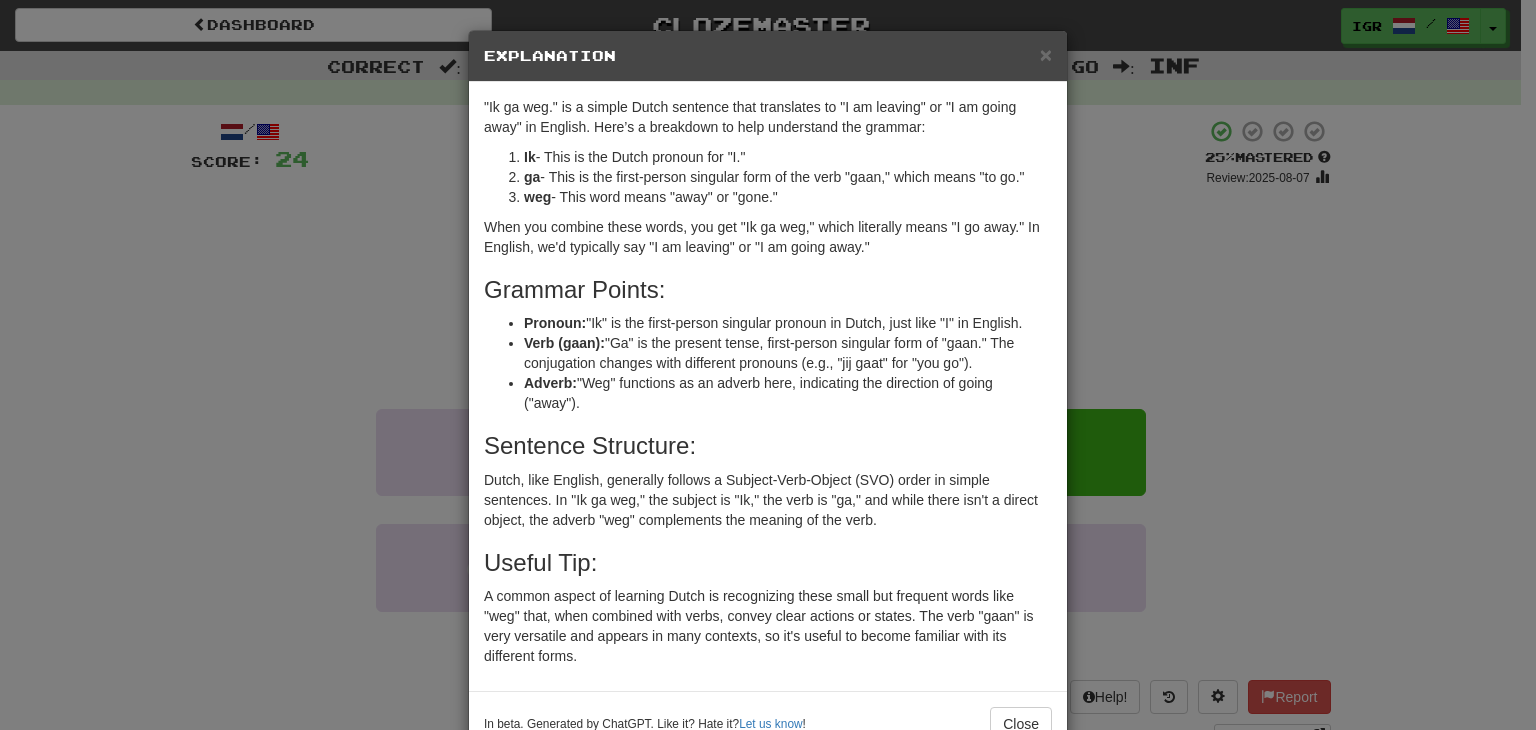 click on "× Explanation "Ik ga weg." is a simple Dutch sentence that translates to "I am leaving" or "I am going away" in English. Here’s a breakdown to help understand the grammar:
Ik  - This is the Dutch pronoun for "I."
ga  - This is the first-person singular form of the verb "gaan," which means "to go."
weg  - This word means "away" or "gone."
When you combine these words, you get "Ik ga weg," which literally means "I go away." In English, we'd typically say "I am leaving" or "I am going away."
Grammar Points:
Pronoun:  "Ik" is the first-person singular pronoun in Dutch, just like "I" in English.
Verb (gaan):  "Ga" is the present tense, first-person singular form of "gaan." The conjugation changes with different pronouns (e.g., "jij gaat" for "you go").
Adverb:  "Weg" functions as an adverb here, indicating the direction of going ("away").
Sentence Structure:
Useful Tip:
In beta. Generated by ChatGPT. Like it? Hate it?  Let us know ! Close" at bounding box center (768, 365) 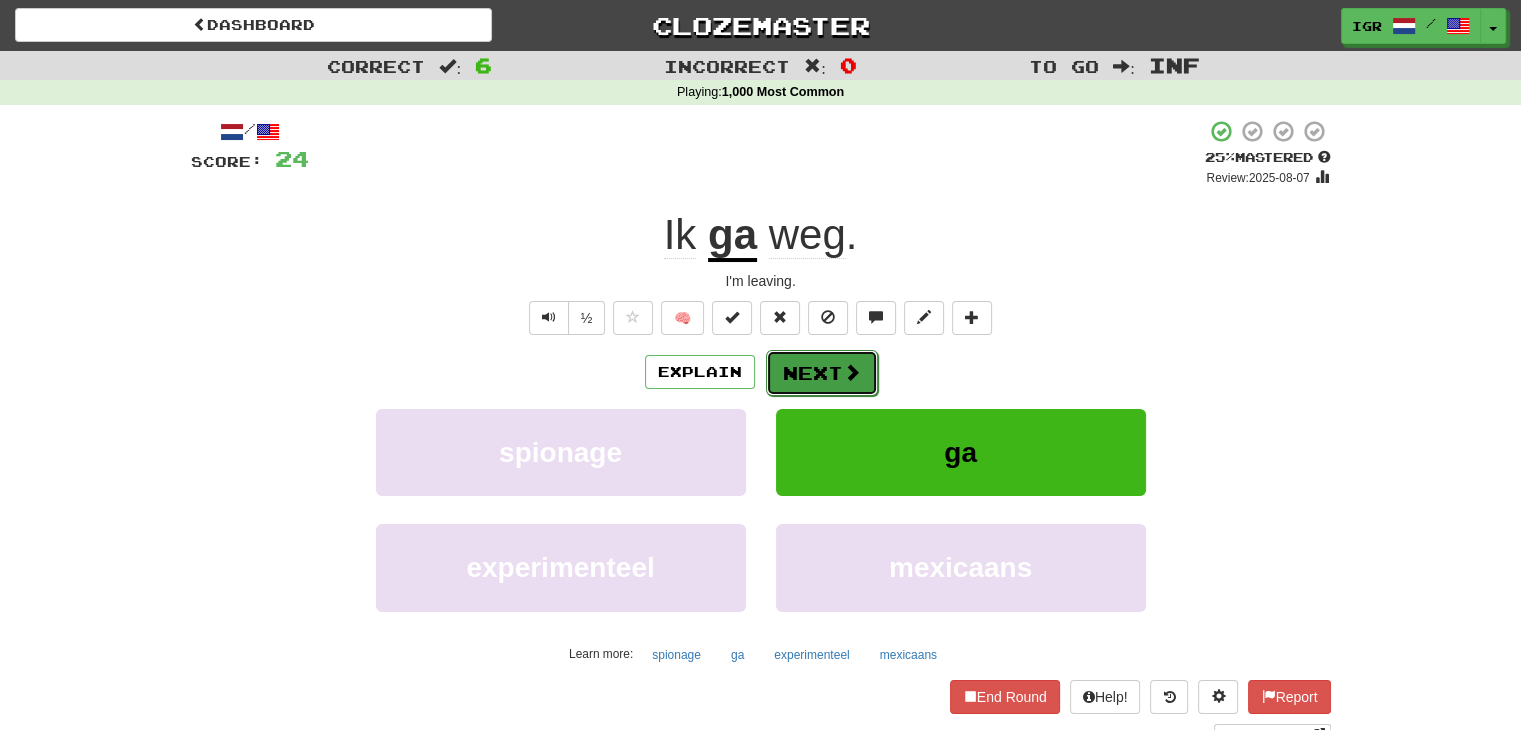 click on "Next" at bounding box center [822, 373] 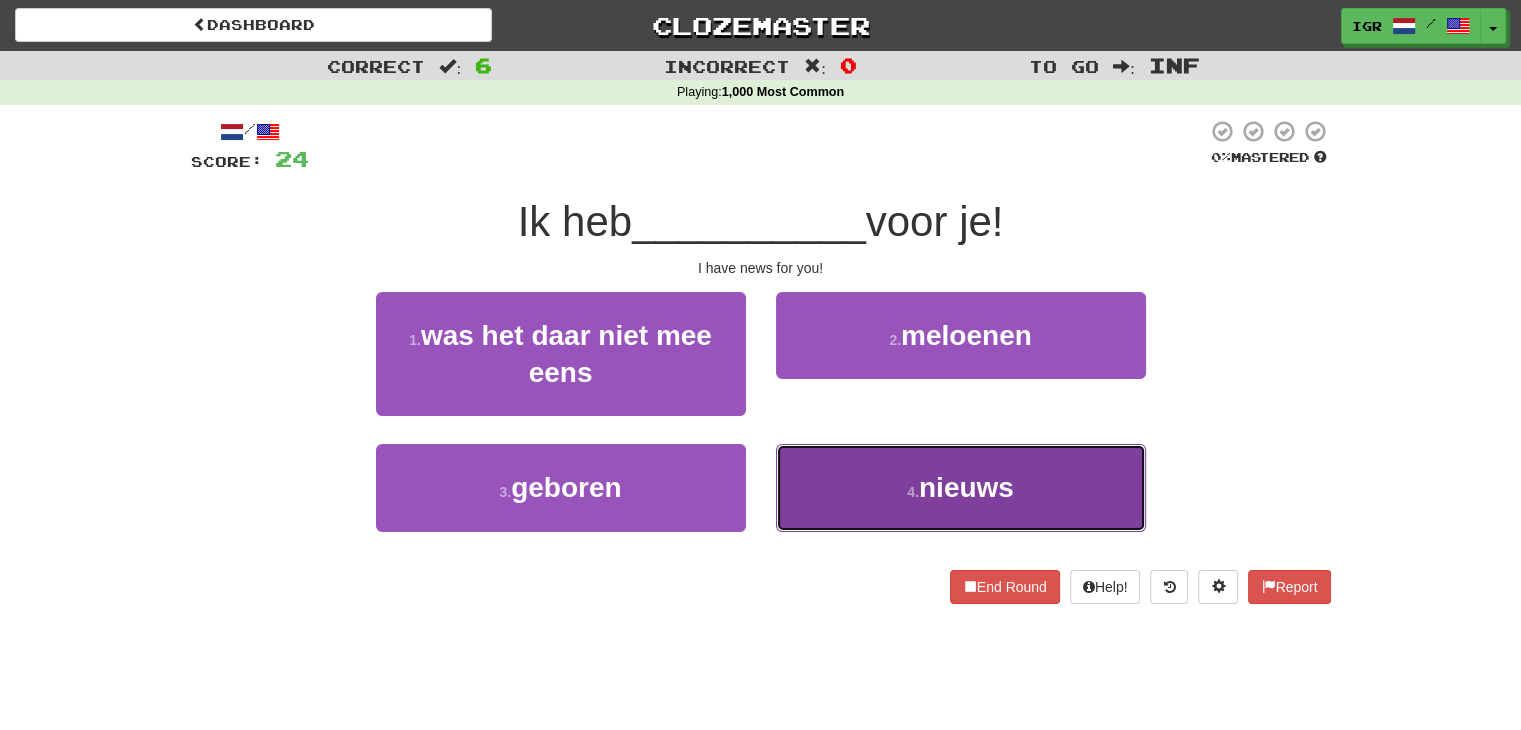 click on "4 .  nieuws" at bounding box center (961, 487) 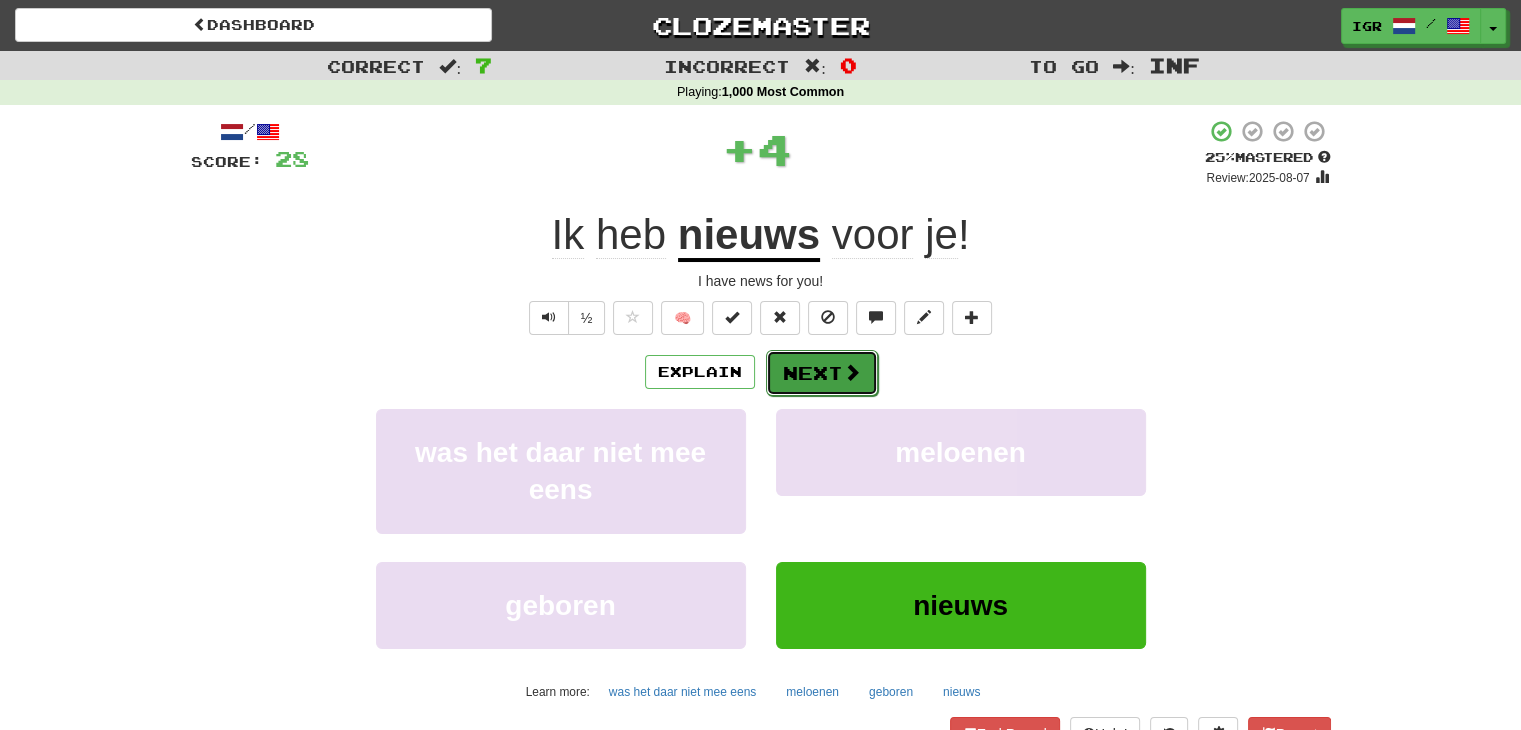 click on "Next" at bounding box center [822, 373] 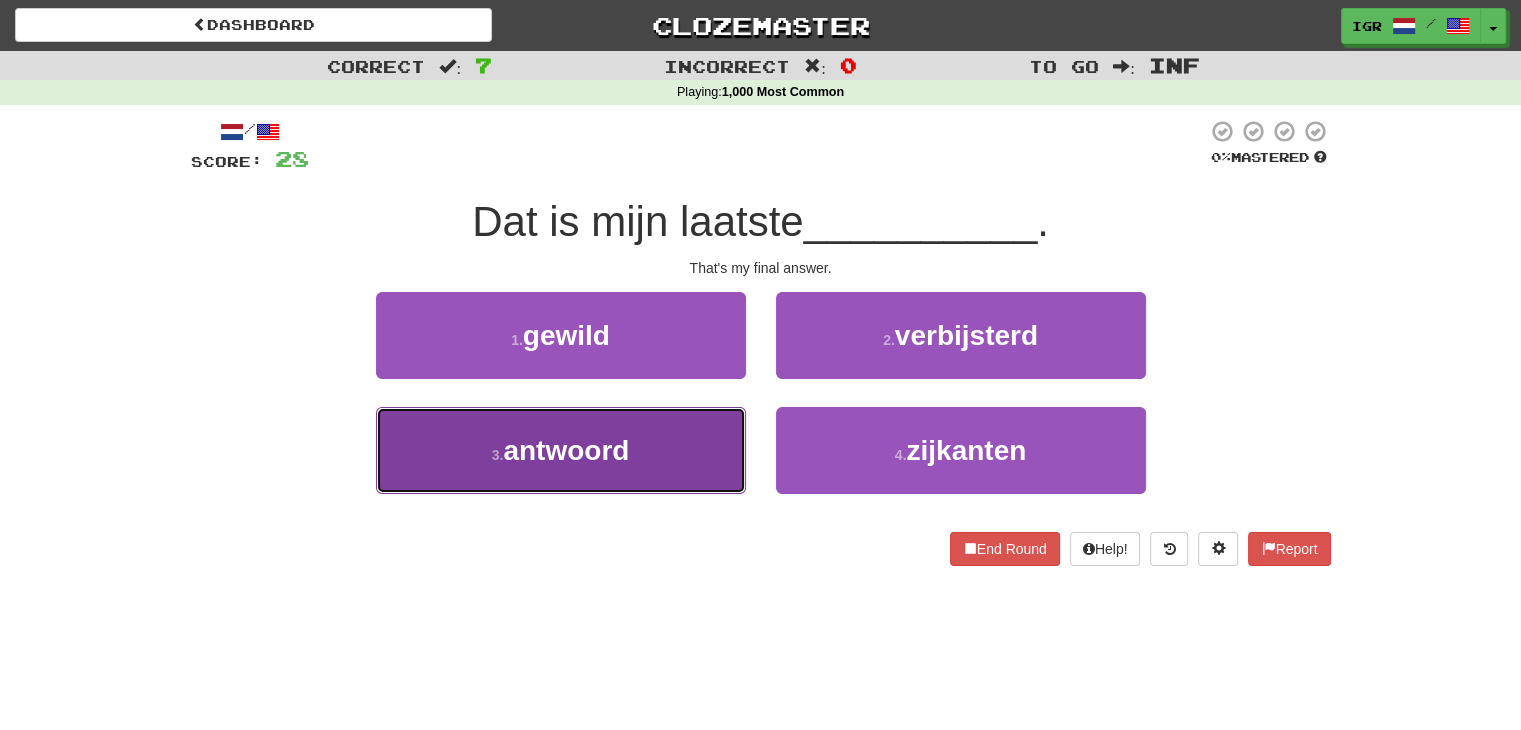 click on "3 .  antwoord" at bounding box center (561, 450) 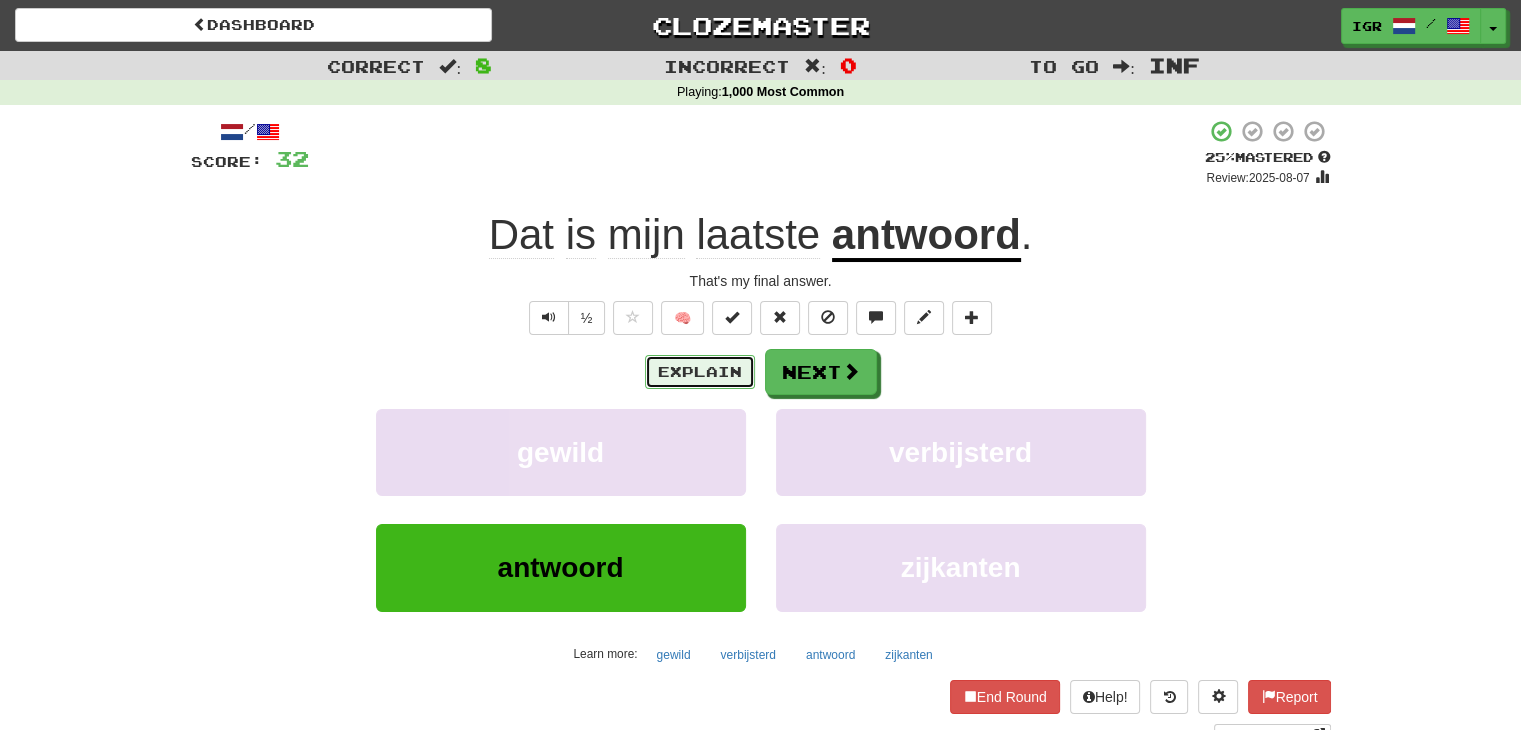 click on "Explain" at bounding box center (700, 372) 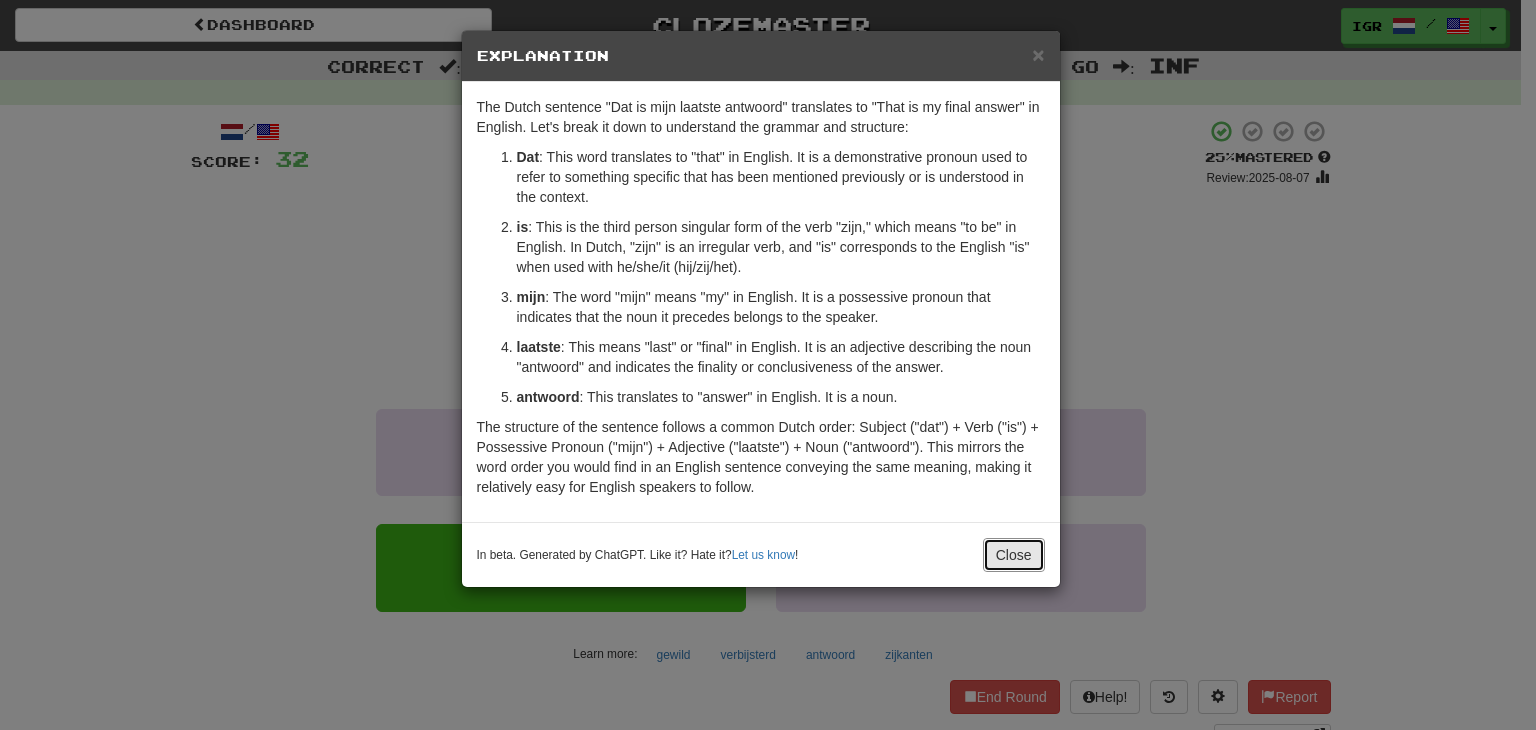 drag, startPoint x: 1042, startPoint y: 560, endPoint x: 1030, endPoint y: 560, distance: 12 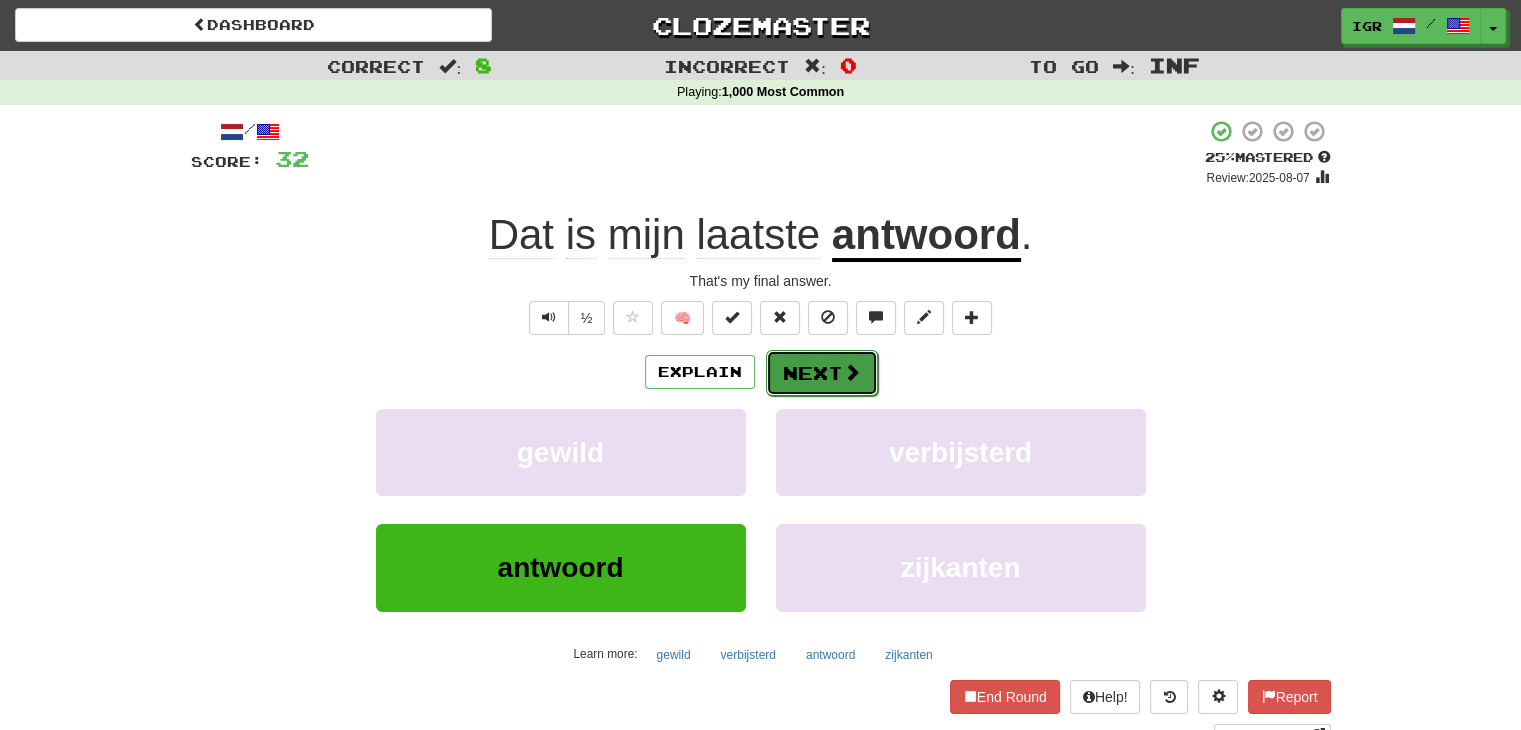 click on "Next" at bounding box center (822, 373) 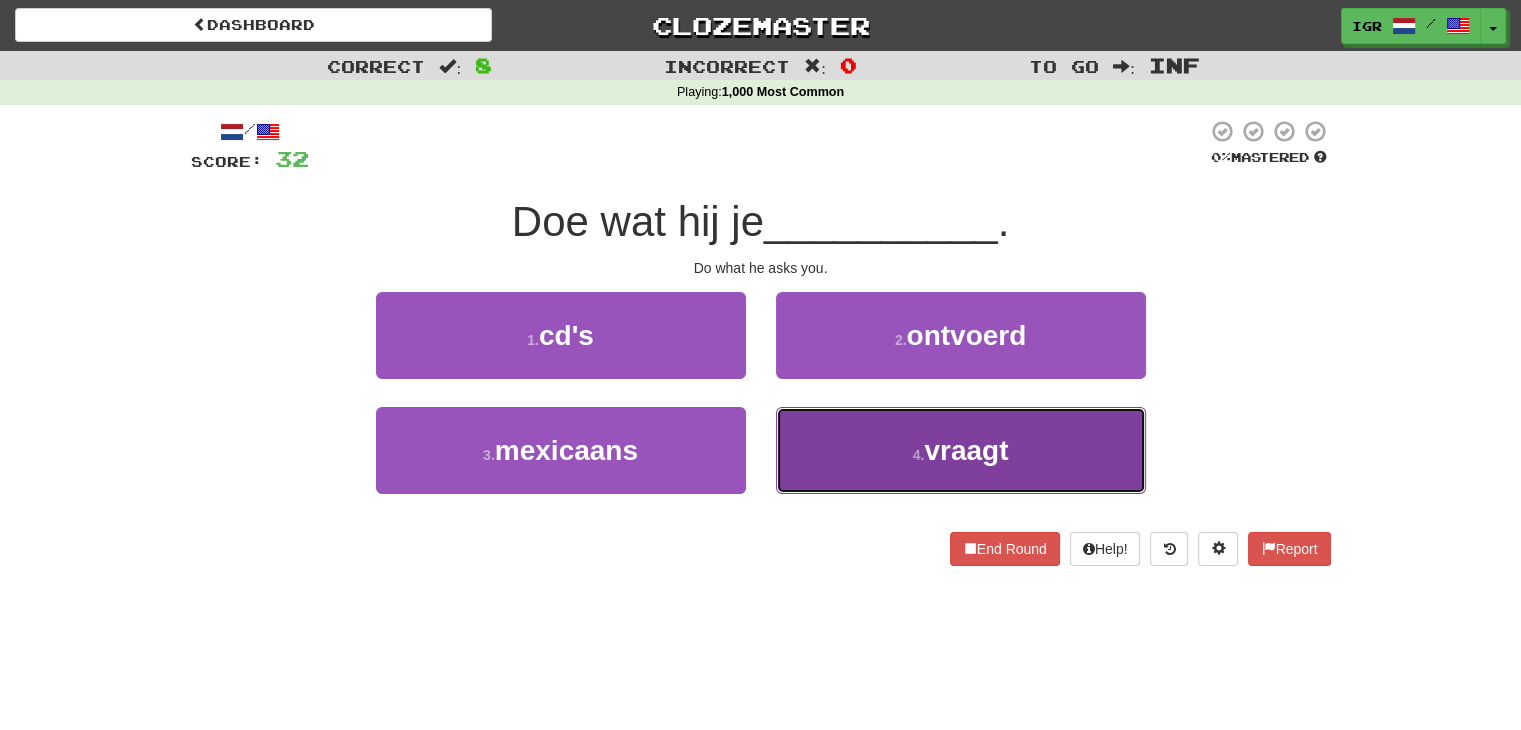 click on "4 .  vraagt" at bounding box center [961, 450] 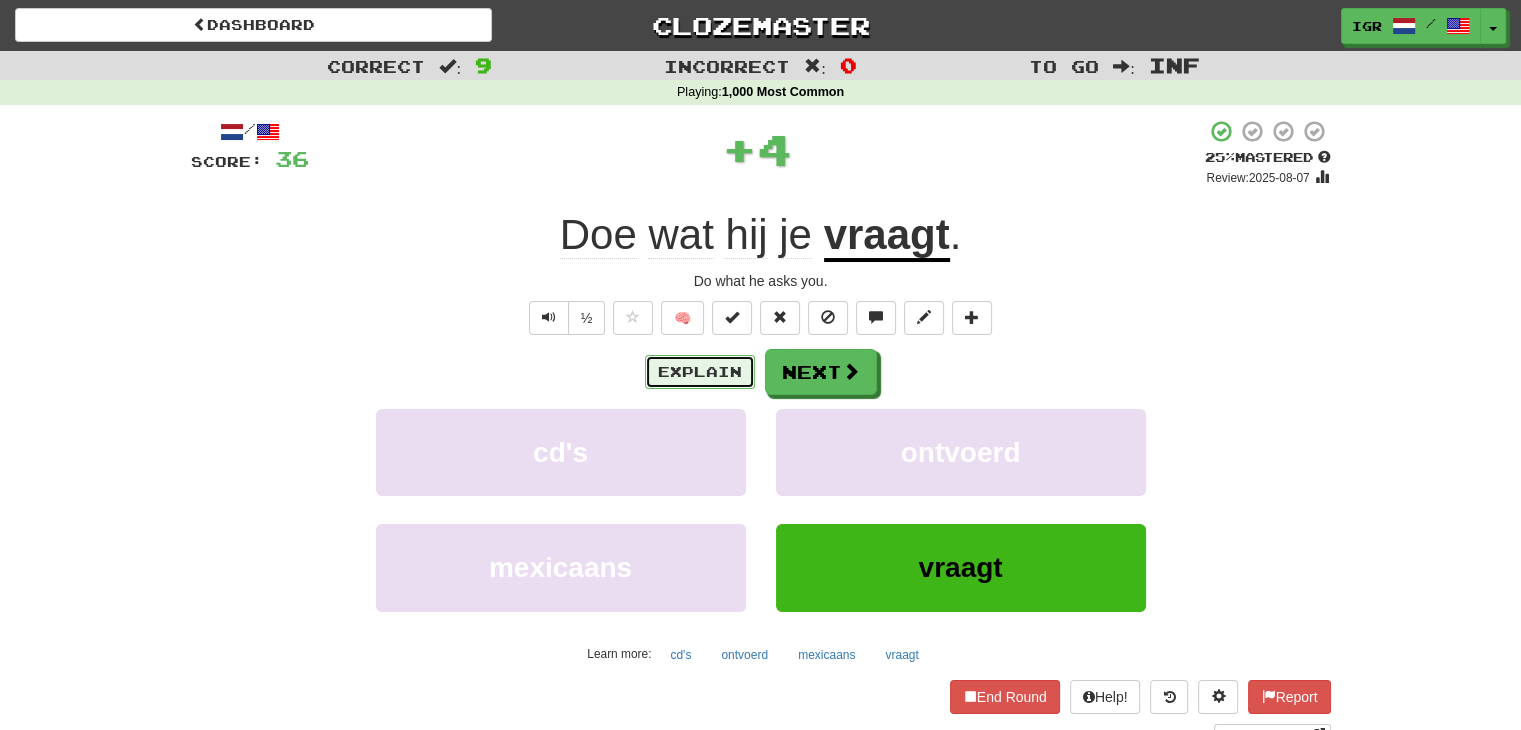click on "Explain" at bounding box center [700, 372] 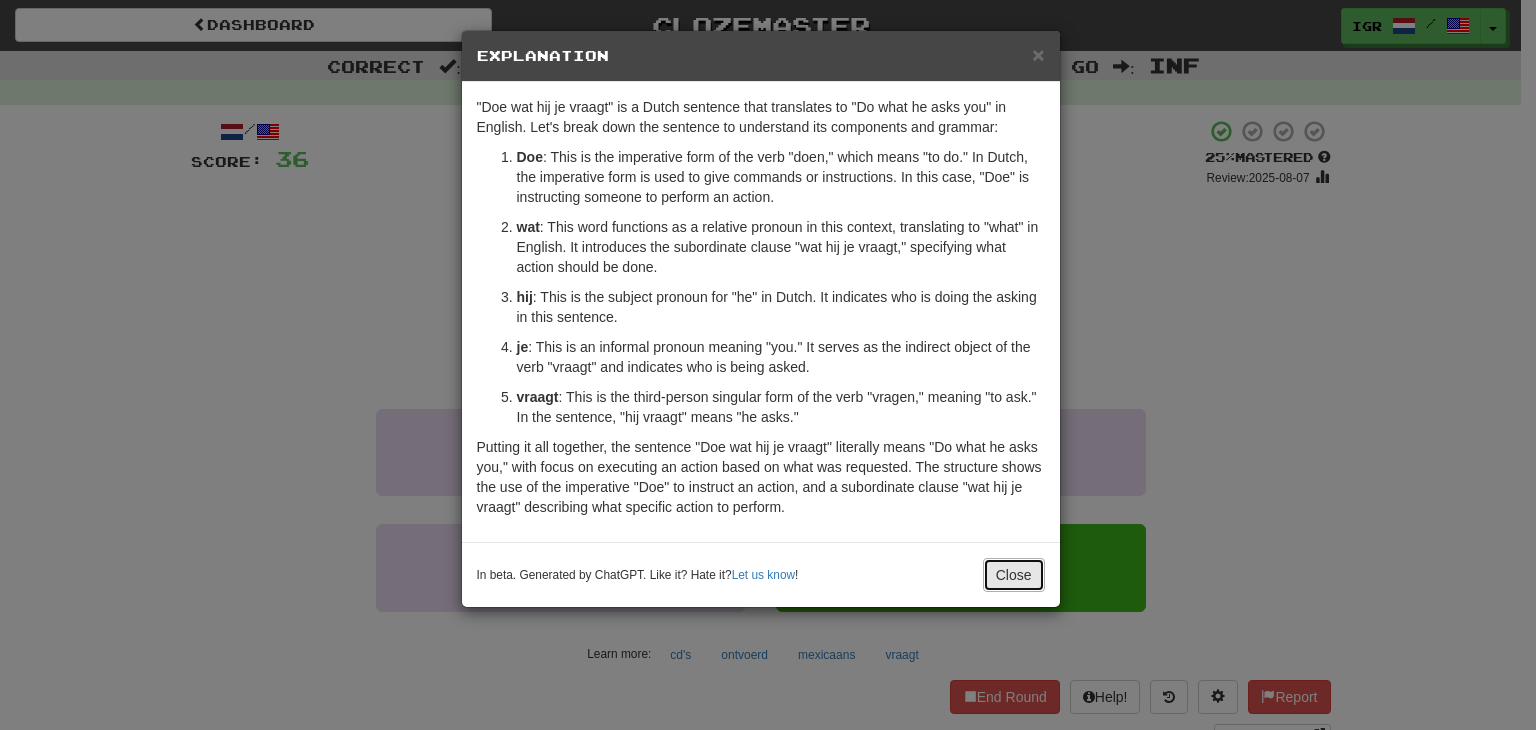 click on "Close" at bounding box center (1014, 575) 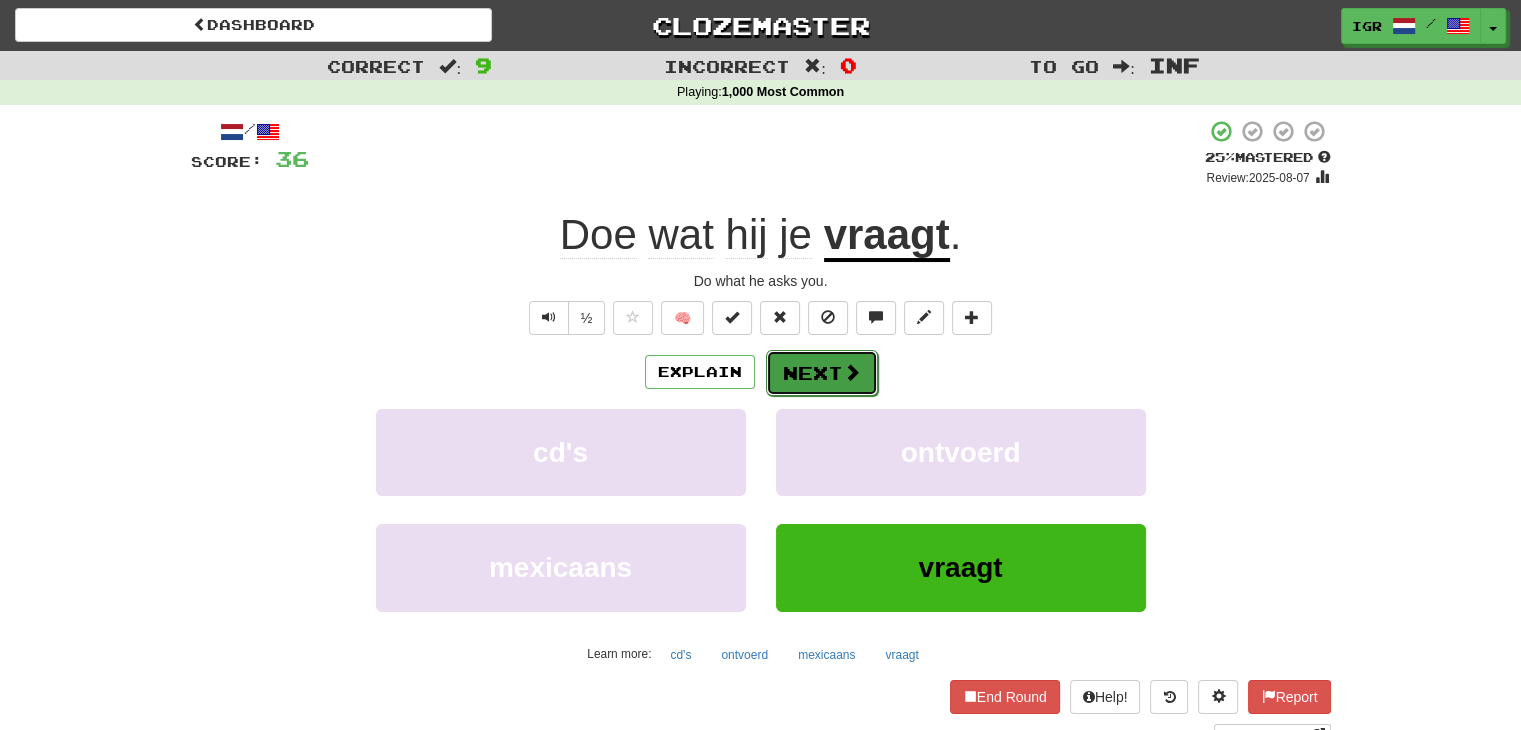 click on "Next" at bounding box center (822, 373) 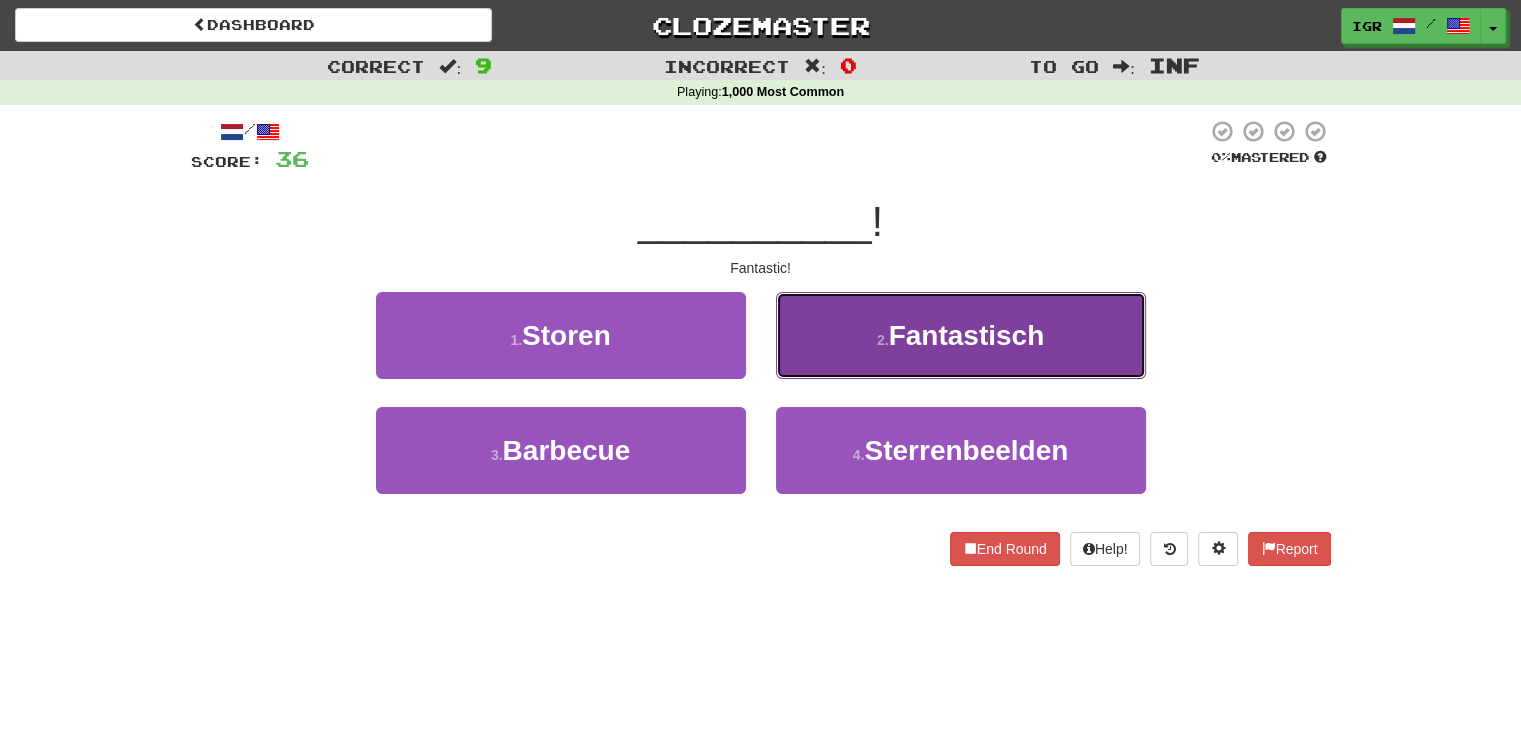 click on "2 .  Fantastisch" at bounding box center [961, 335] 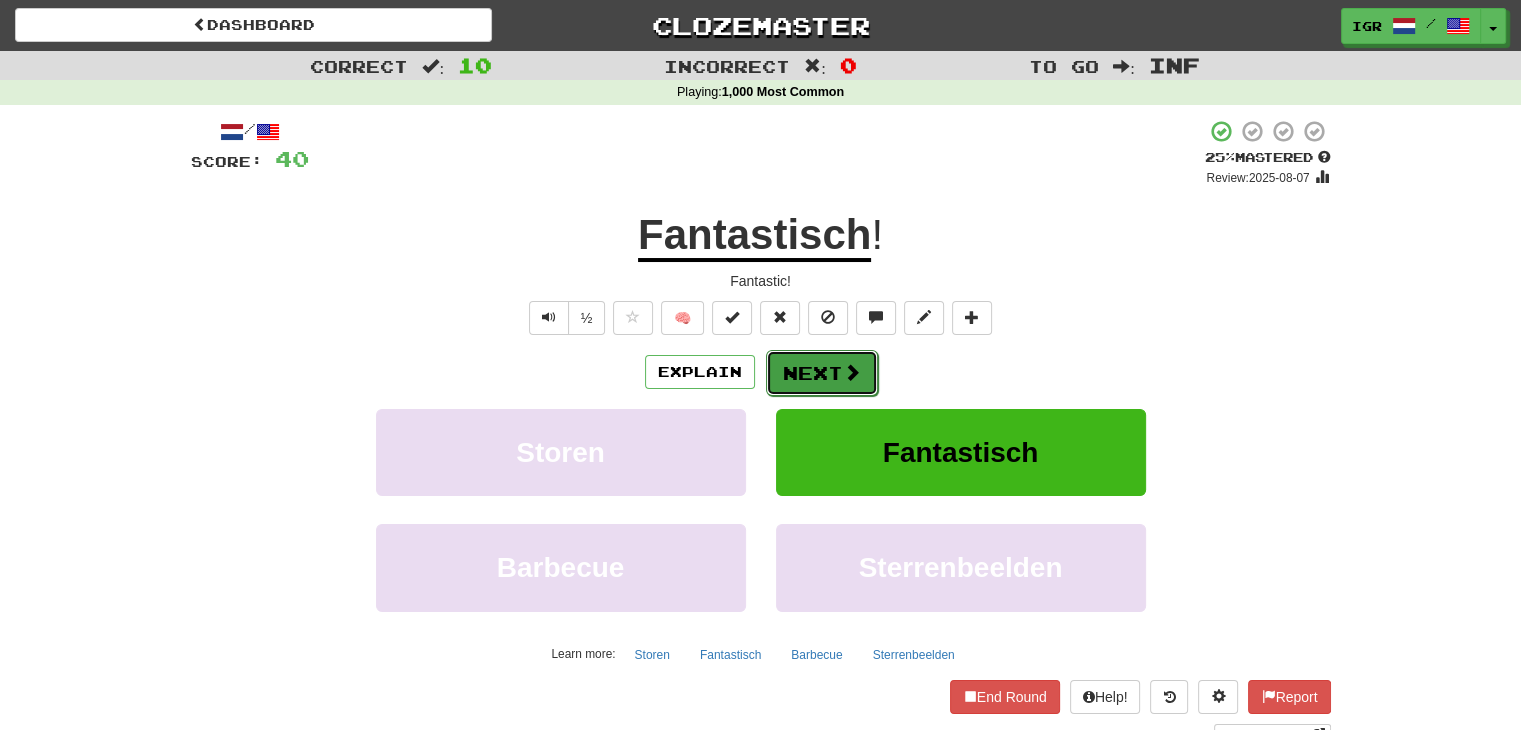 click on "Next" at bounding box center (822, 373) 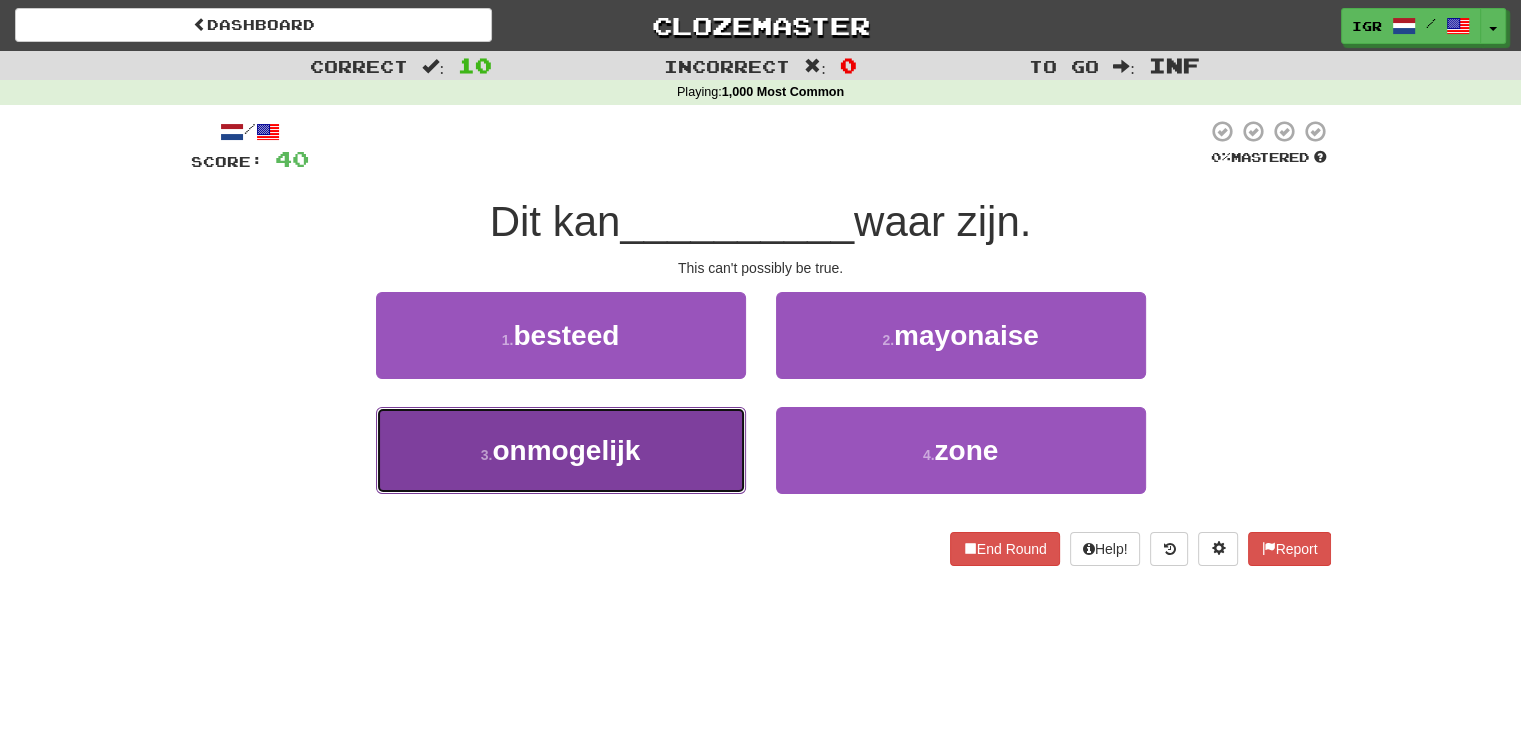 click on "onmogelijk" at bounding box center [566, 450] 